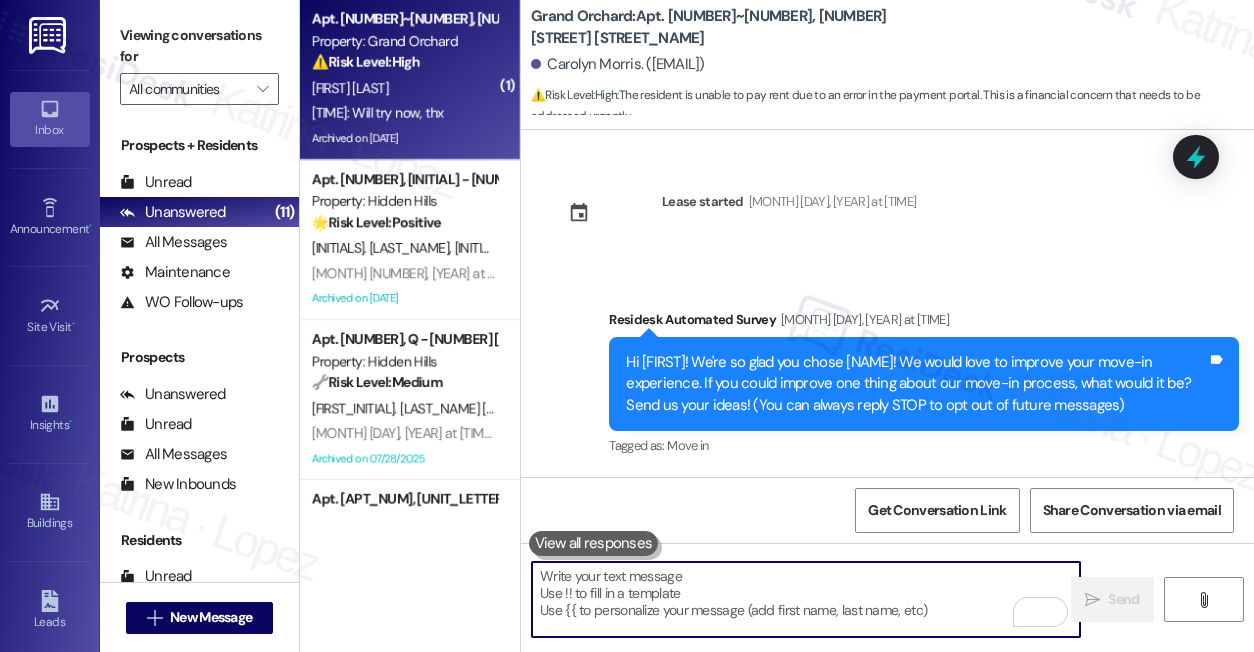 scroll, scrollTop: 0, scrollLeft: 0, axis: both 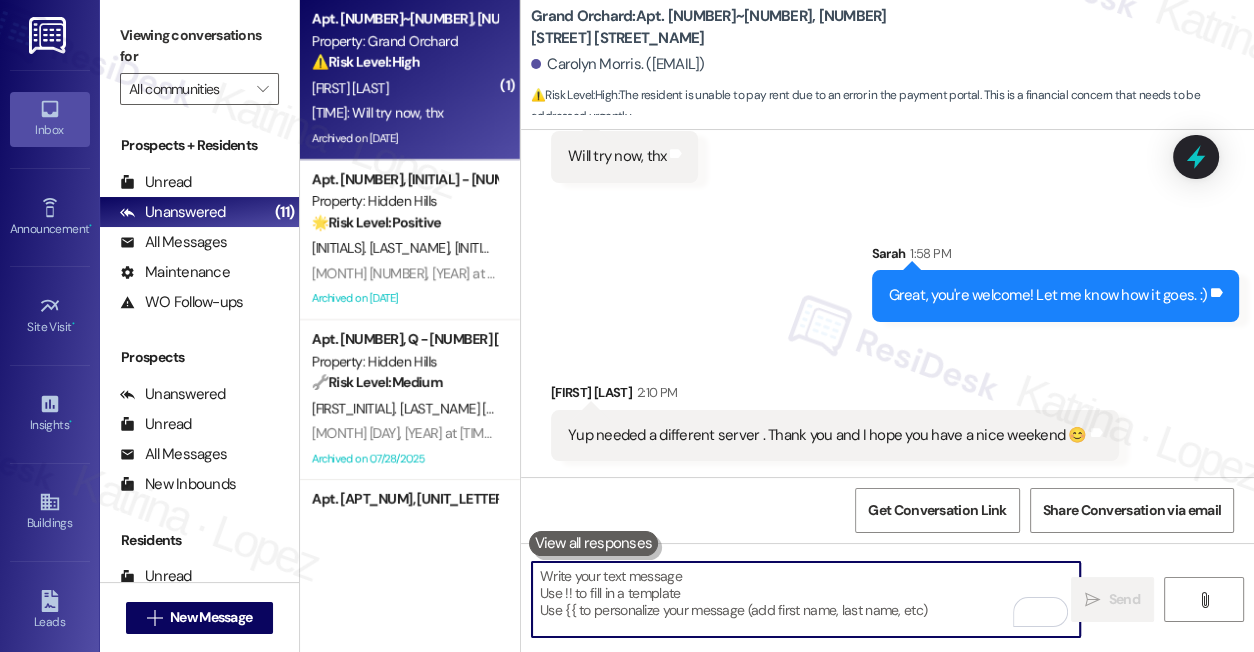 click on "Yup needed a different server  . Thank you and I hope you have a nice weekend 😊" at bounding box center (827, 435) 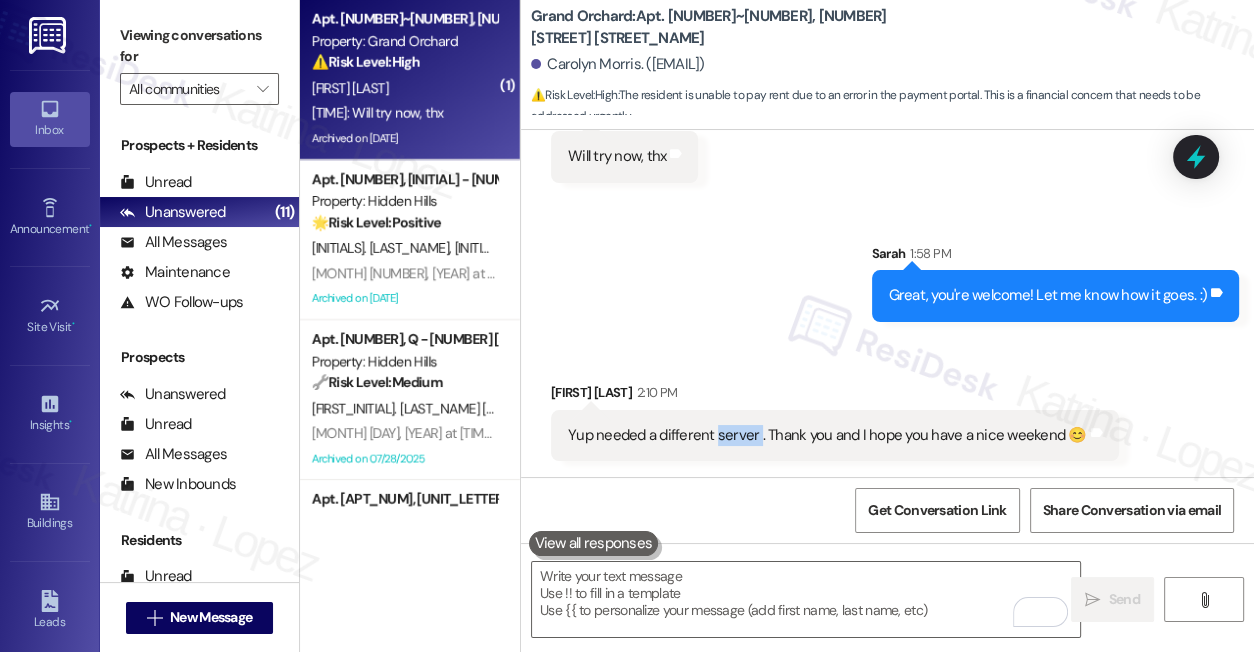 click on "Yup needed a different server  . Thank you and I hope you have a nice weekend 😊" at bounding box center [827, 435] 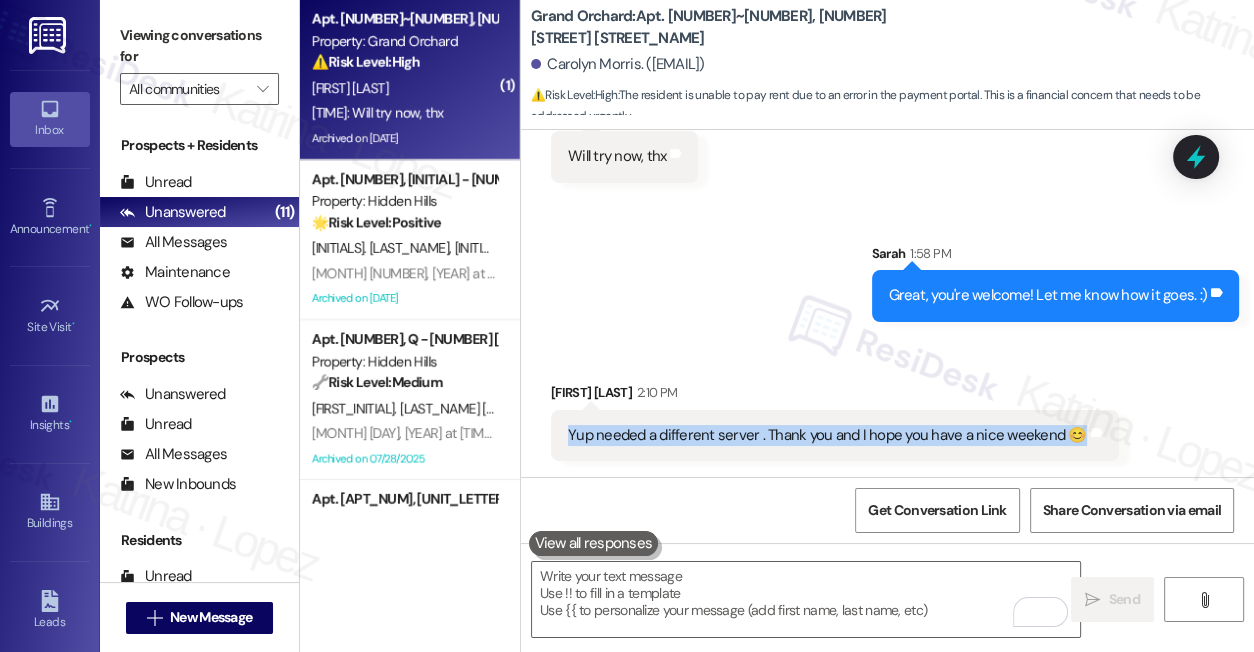 click on "Yup needed a different server  . Thank you and I hope you have a nice weekend 😊" at bounding box center [827, 435] 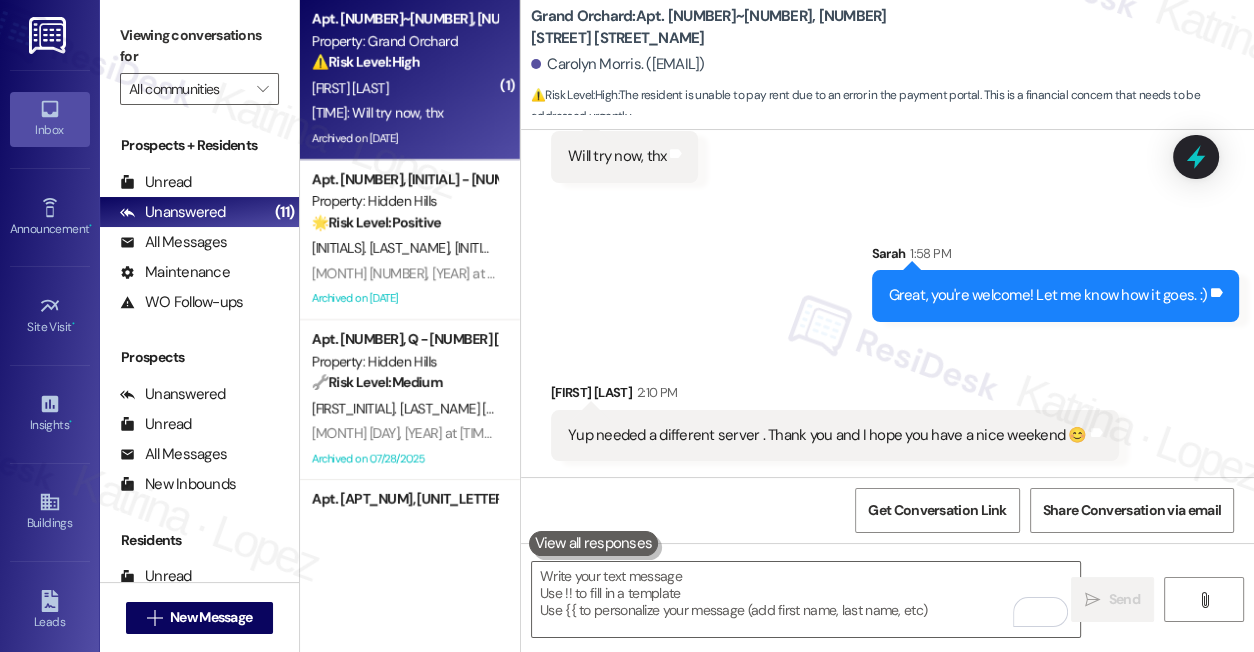 click on "Received via SMS [FIRST_NAME] [LAST_NAME] [TIME] Yup needed a different server  . Thank you and I hope you have a nice weekend 😊  Tags and notes" at bounding box center (887, 406) 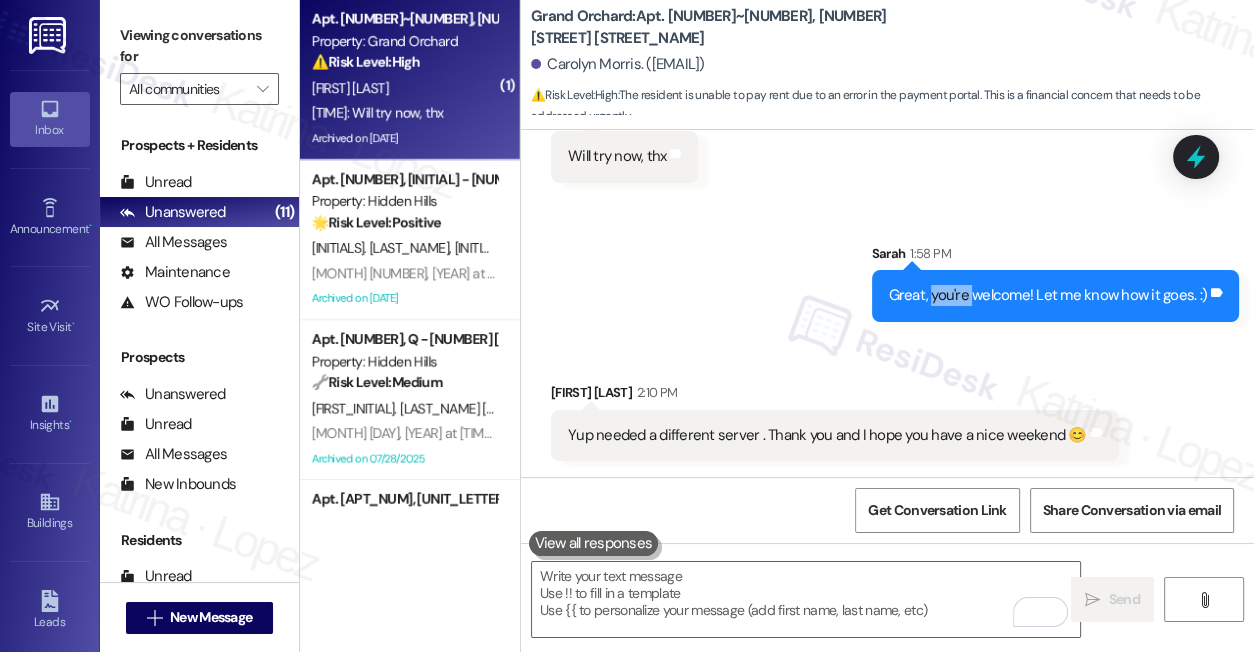 click on "Great, you're welcome! Let me know how it goes. :)" at bounding box center (1048, 295) 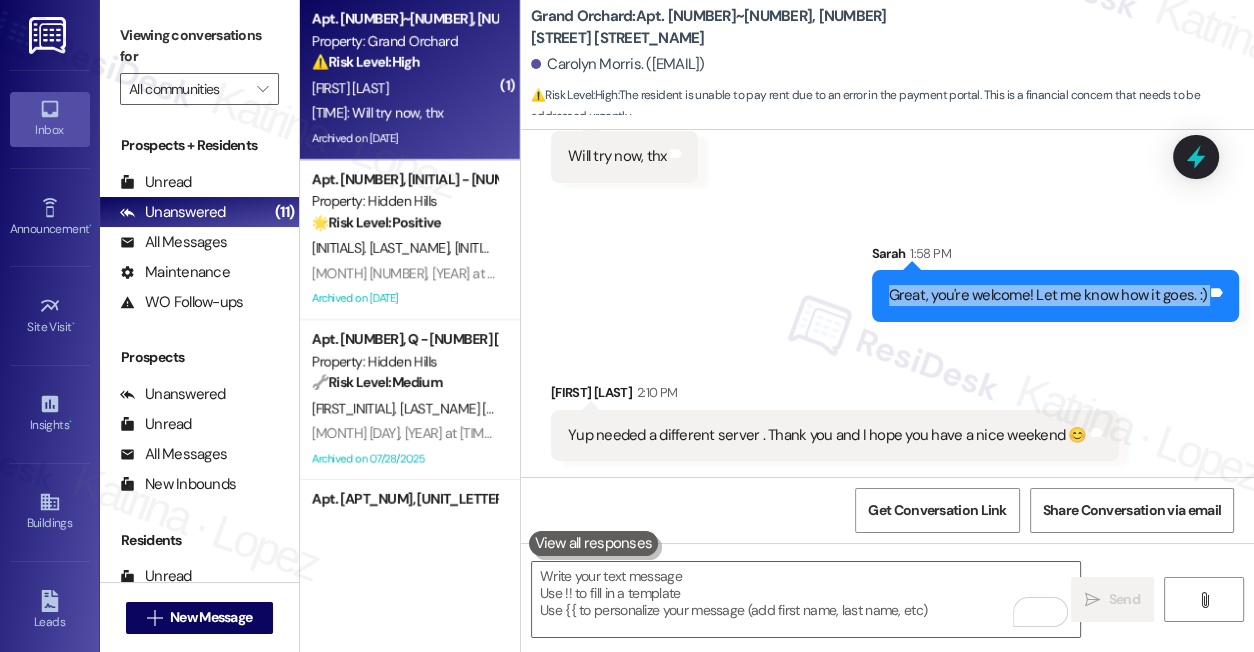 click on "Great, you're welcome! Let me know how it goes. :)" at bounding box center [1048, 295] 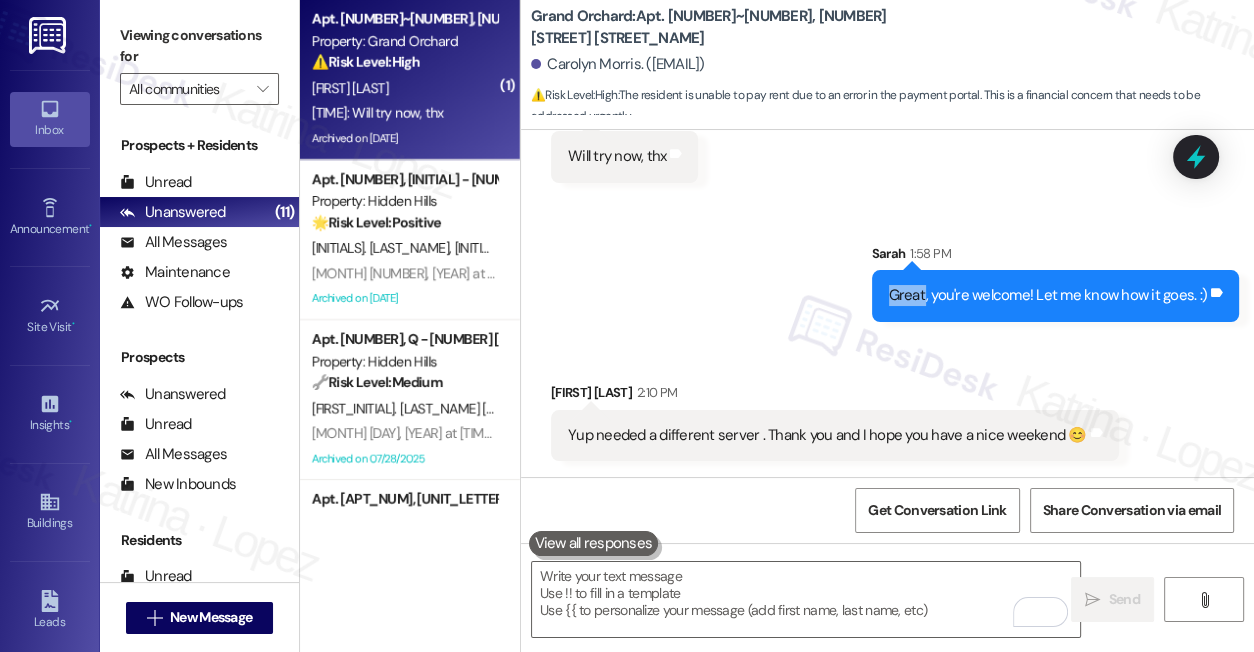 click on "Sent via SMS [FIRST] [TIME] Great, you're welcome! Let me know how it goes. :) Tags and notes" at bounding box center (887, 267) 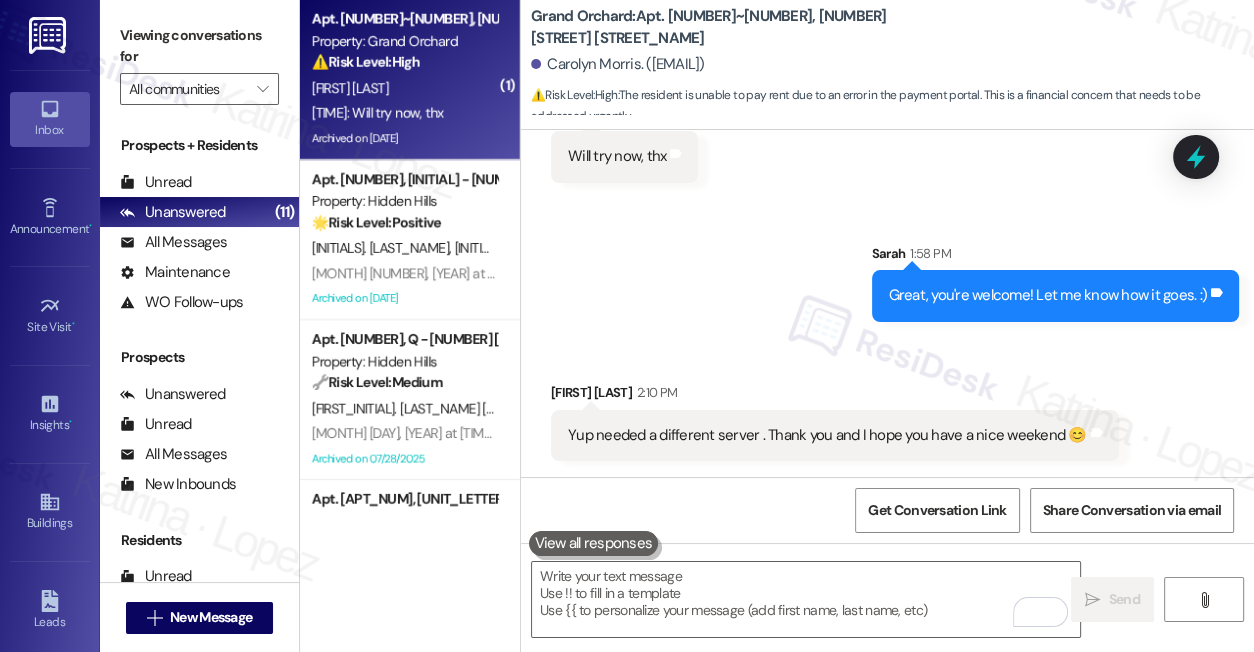 click on "Great, you're welcome! Let me know how it goes. :) Tags and notes" at bounding box center (1056, 295) 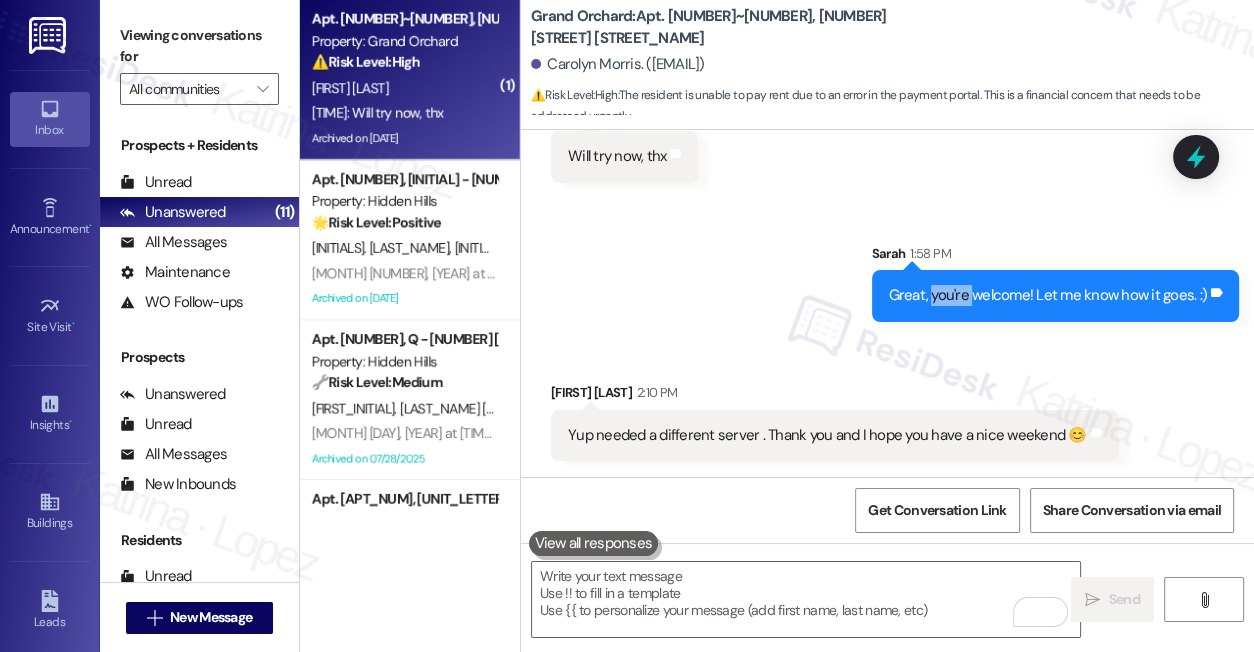 click on "Great, you're welcome! Let me know how it goes. :) Tags and notes" at bounding box center (1056, 295) 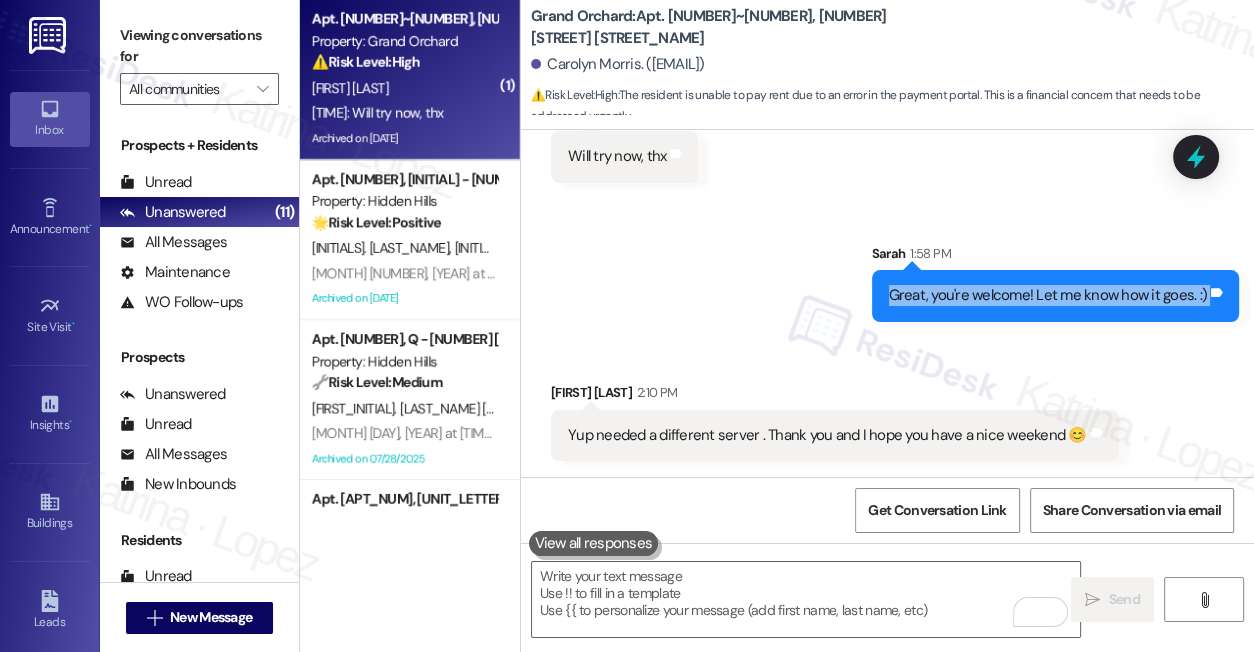 click on "Great, you're welcome! Let me know how it goes. :) Tags and notes" at bounding box center (1056, 295) 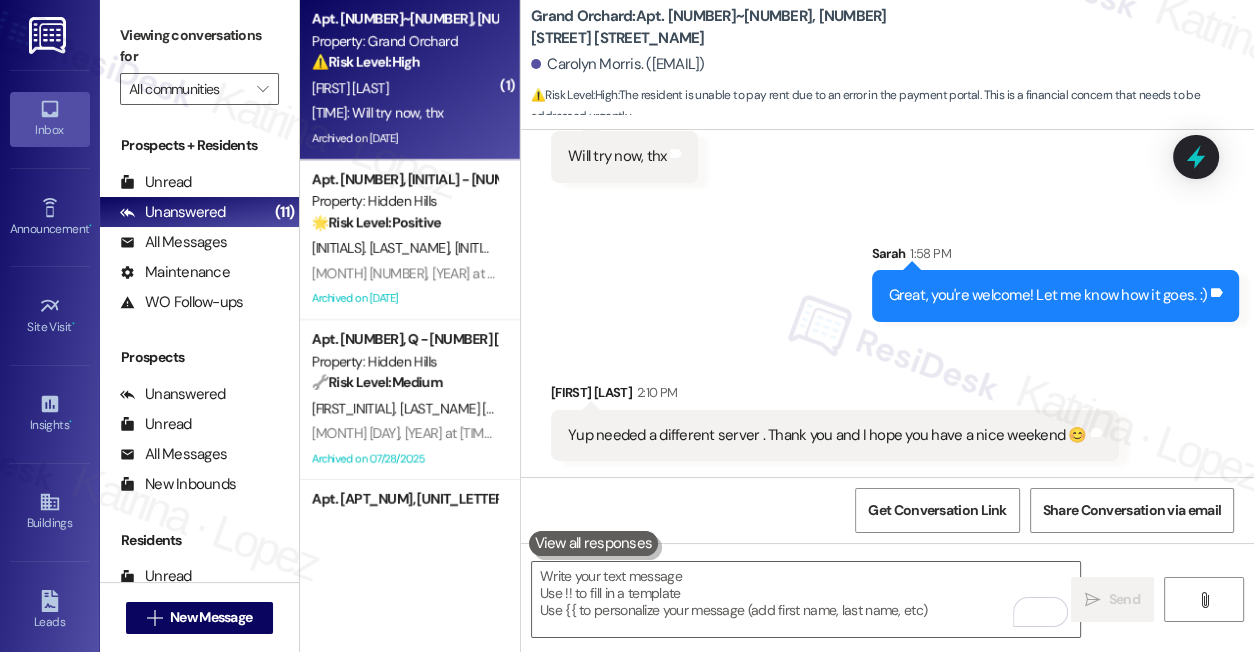 click on "Yup needed a different server  . Thank you and I hope you have a nice weekend 😊  Tags and notes" at bounding box center (835, 435) 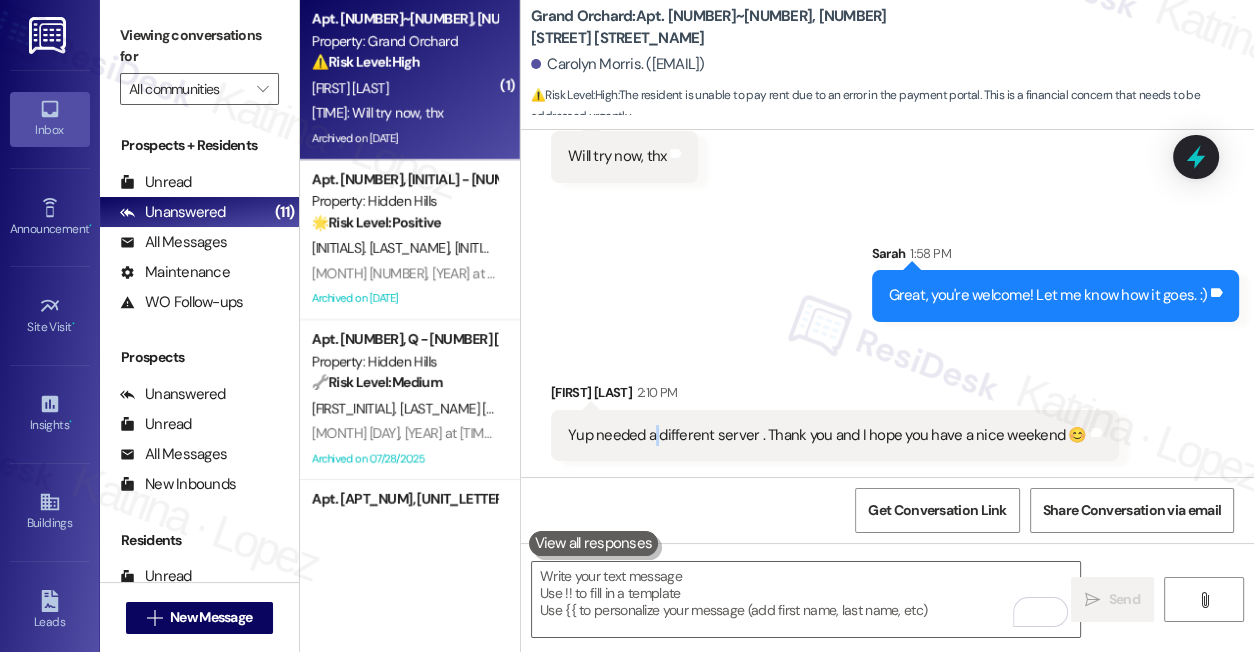 click on "Yup needed a different server  . Thank you and I hope you have a nice weekend 😊  Tags and notes" at bounding box center (835, 435) 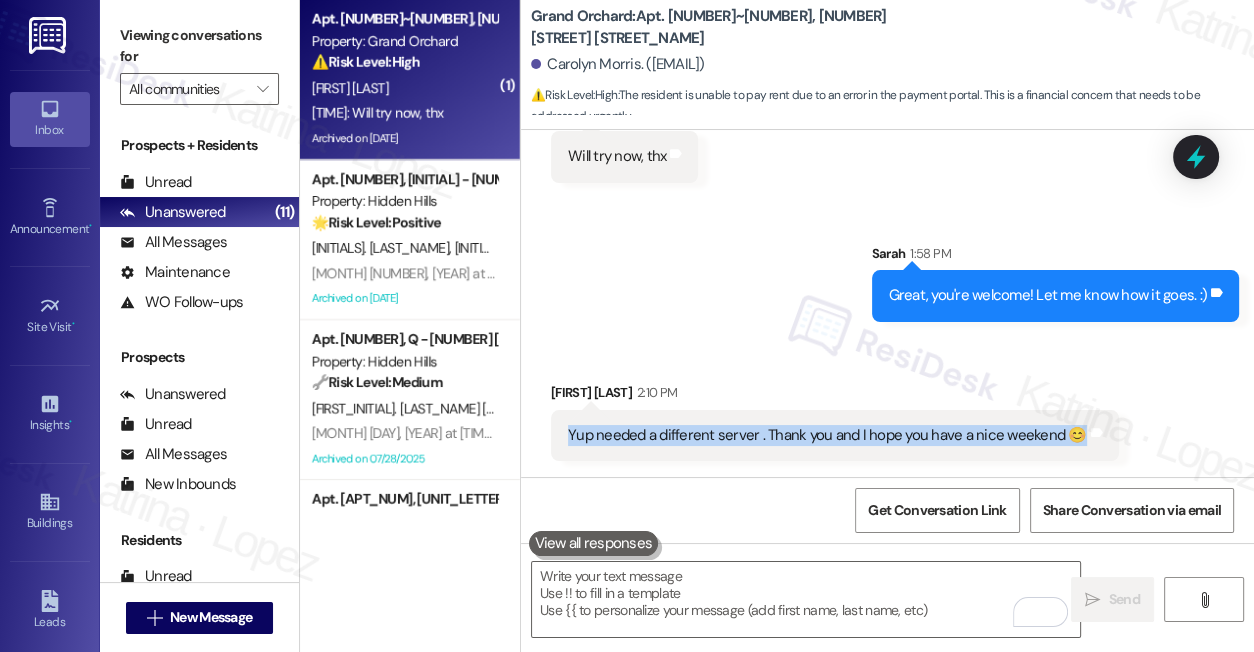 click on "Yup needed a different server  . Thank you and I hope you have a nice weekend 😊  Tags and notes" at bounding box center (835, 435) 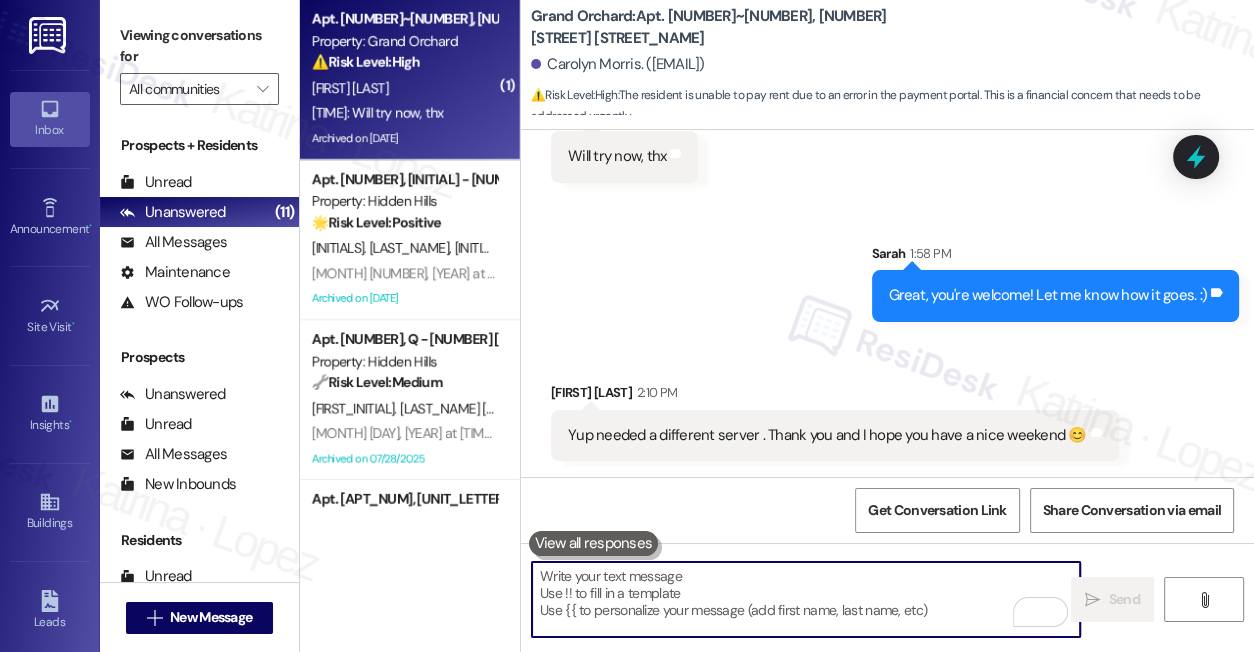 click at bounding box center (806, 599) 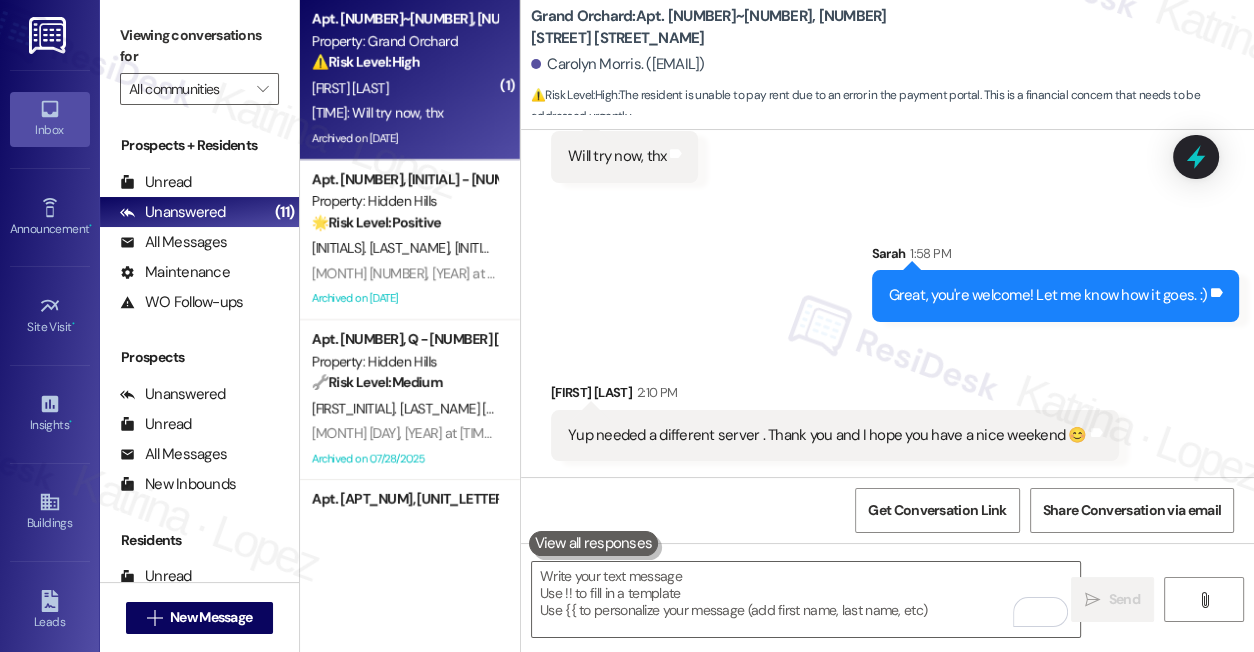 click on "Yup needed a different server  . Thank you and I hope you have a nice weekend 😊" at bounding box center [827, 435] 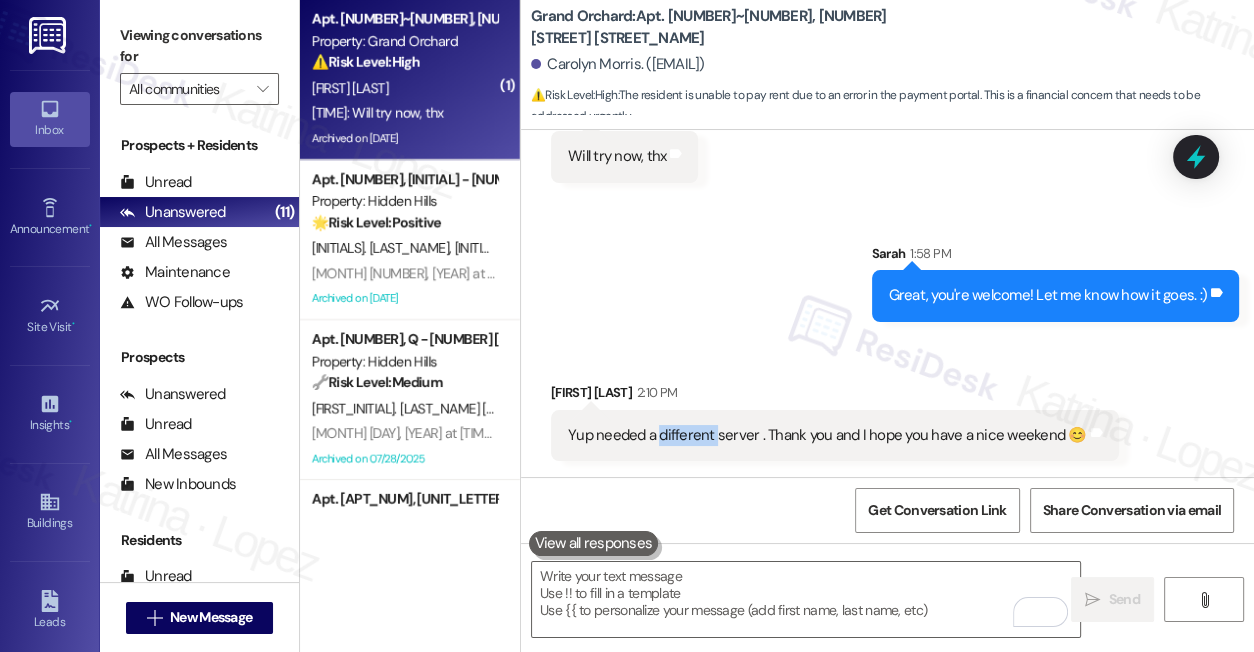 click on "Yup needed a different server  . Thank you and I hope you have a nice weekend 😊" at bounding box center (827, 435) 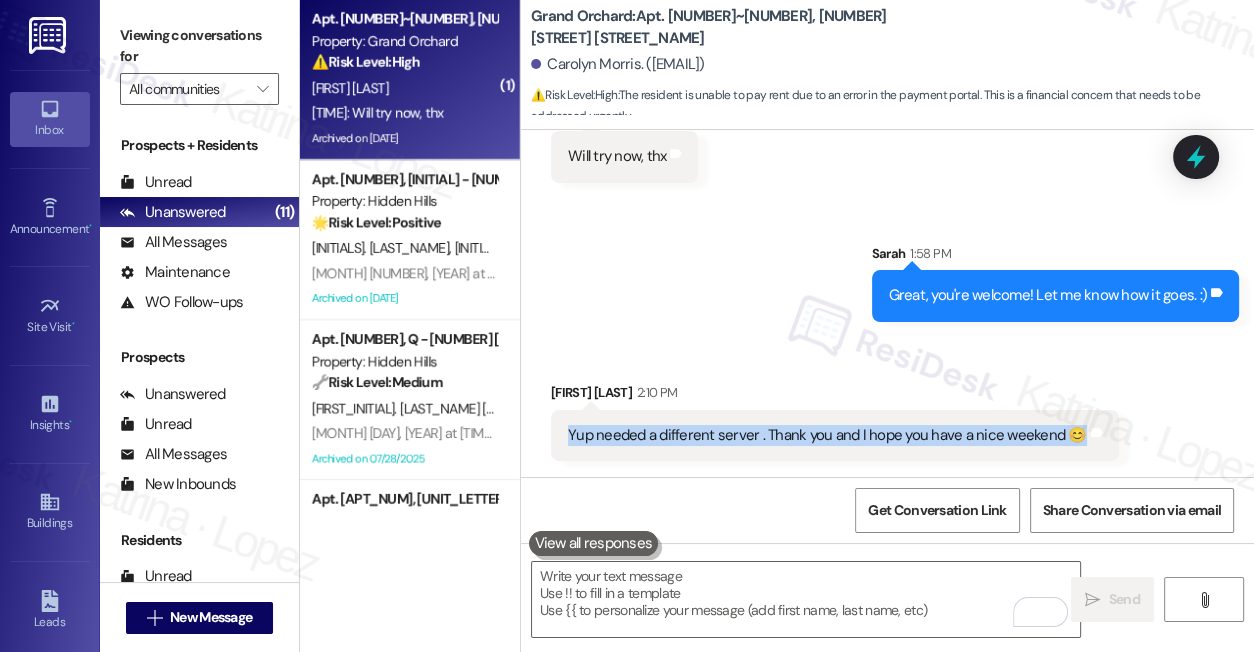 click on "Yup needed a different server  . Thank you and I hope you have a nice weekend 😊" at bounding box center [827, 435] 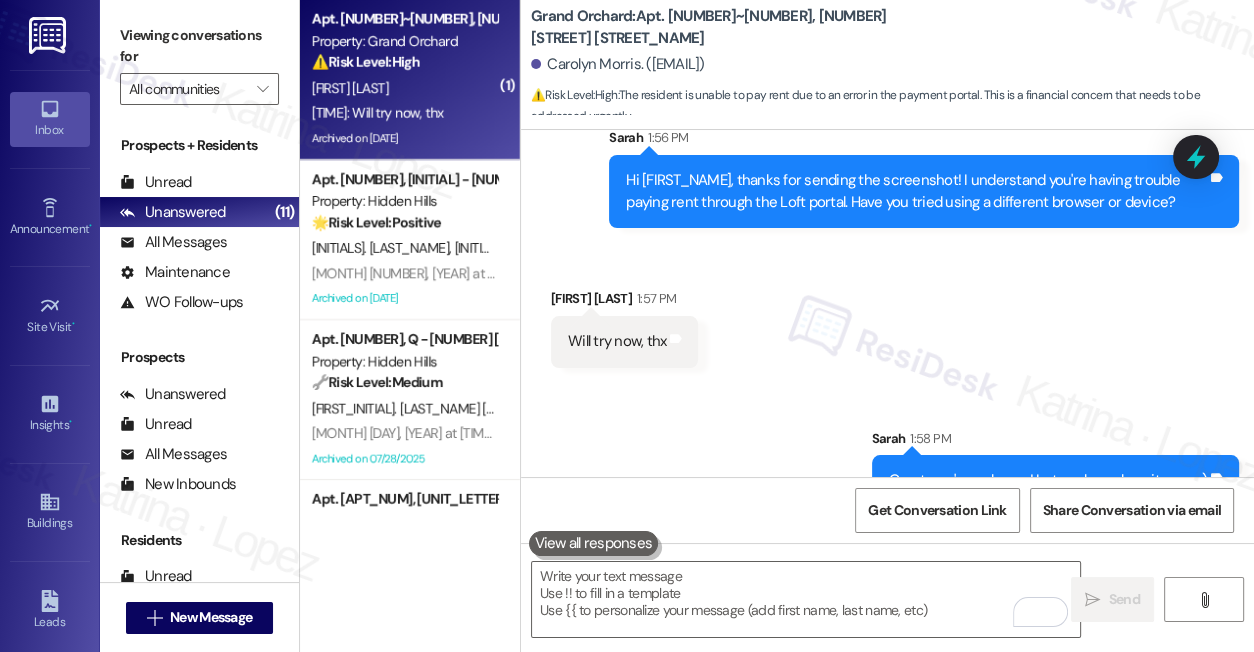 scroll, scrollTop: 19533, scrollLeft: 0, axis: vertical 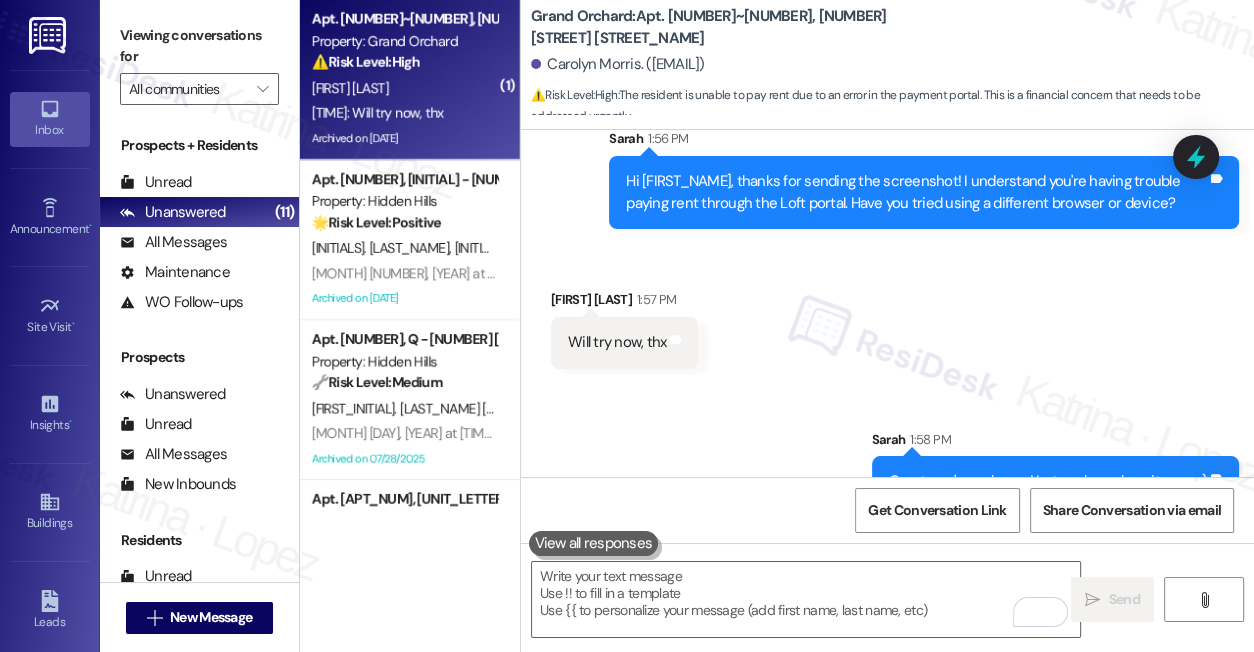 click on "Hi [FIRST_NAME], thanks for sending the screenshot! I understand you're having trouble paying rent through the Loft portal. Have you tried using a different browser or device?" at bounding box center [916, 192] 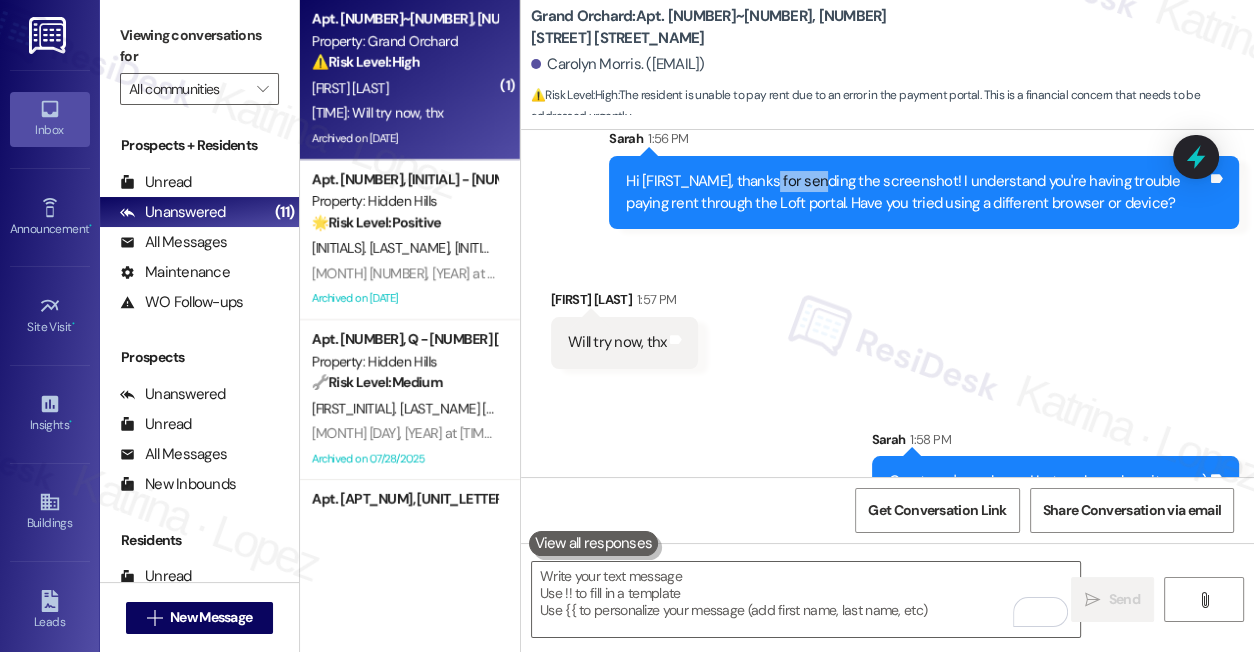 click on "Hi [FIRST_NAME], thanks for sending the screenshot! I understand you're having trouble paying rent through the Loft portal. Have you tried using a different browser or device?" at bounding box center (916, 192) 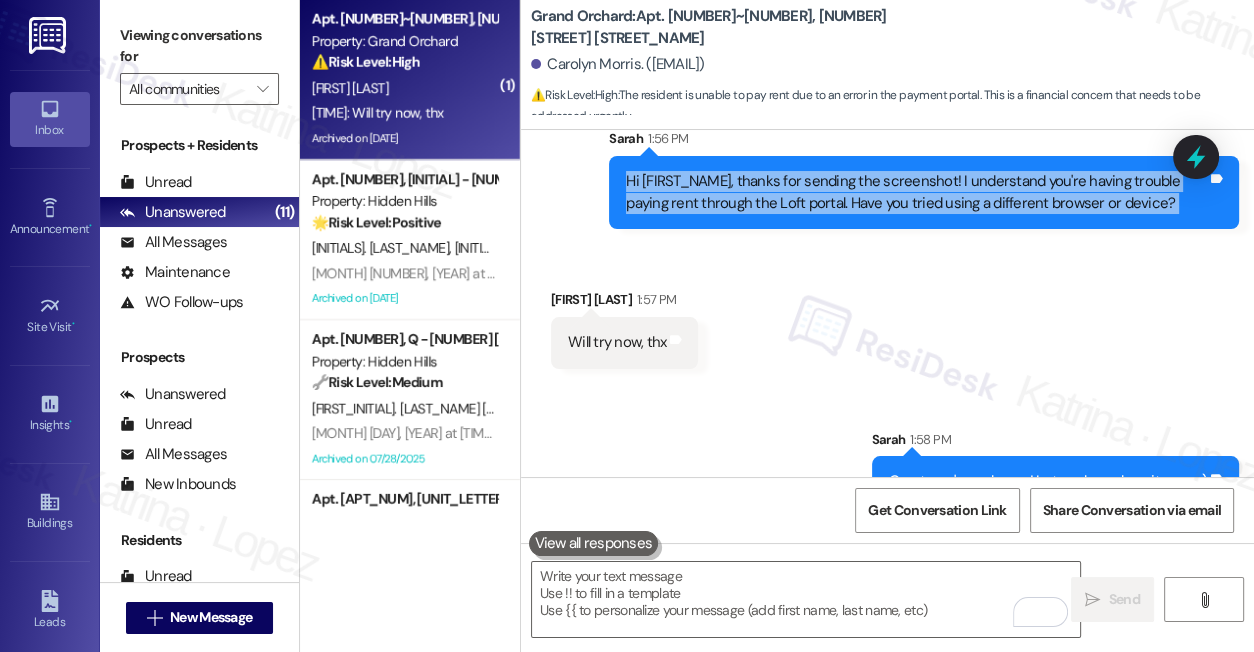 click on "Hi [FIRST_NAME], thanks for sending the screenshot! I understand you're having trouble paying rent through the Loft portal. Have you tried using a different browser or device?" at bounding box center (916, 192) 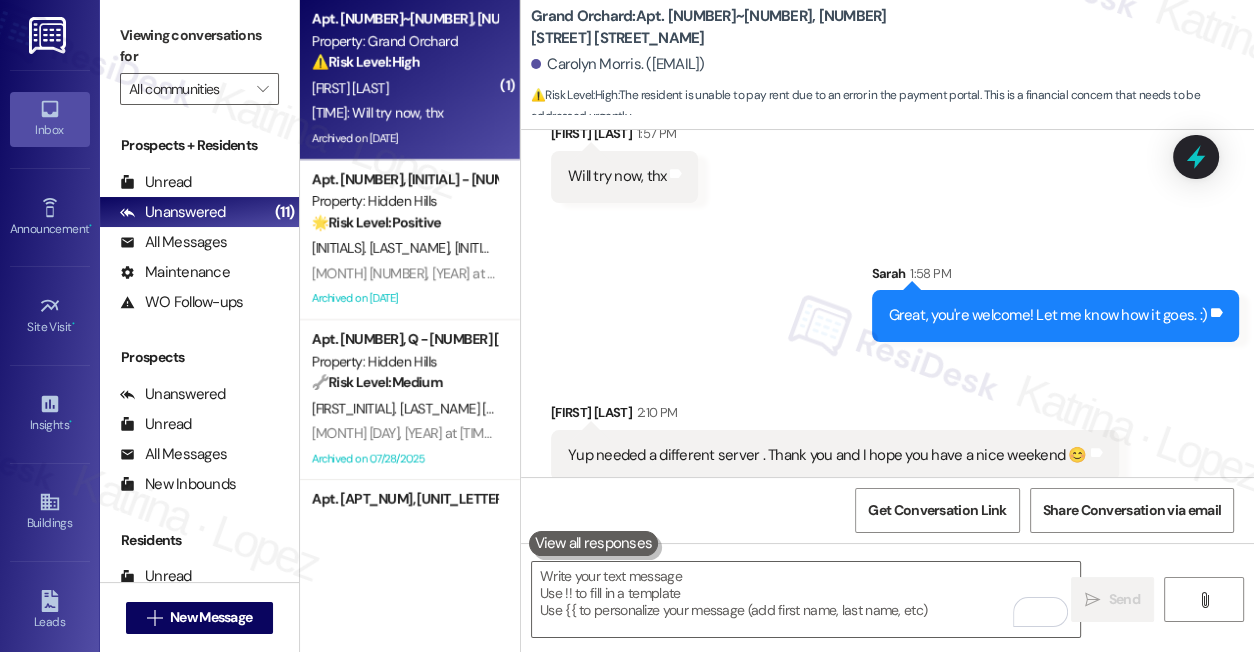 scroll, scrollTop: 19807, scrollLeft: 0, axis: vertical 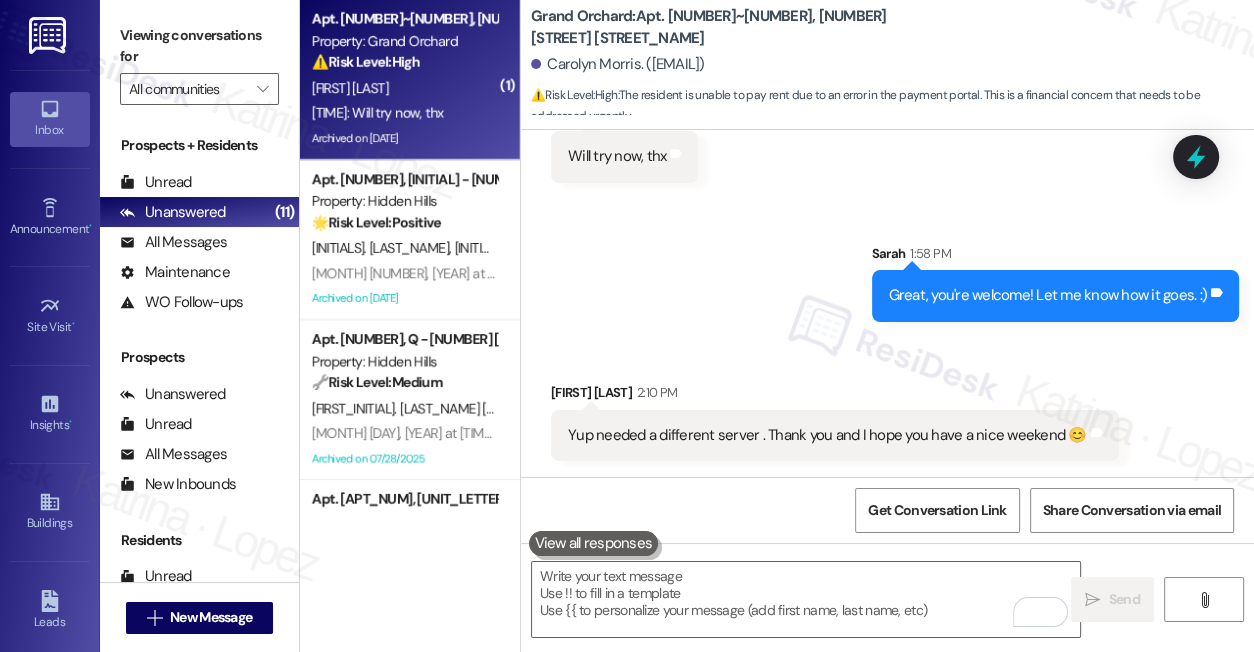 click on "Great, you're welcome! Let me know how it goes. :) Tags and notes" at bounding box center [1056, 295] 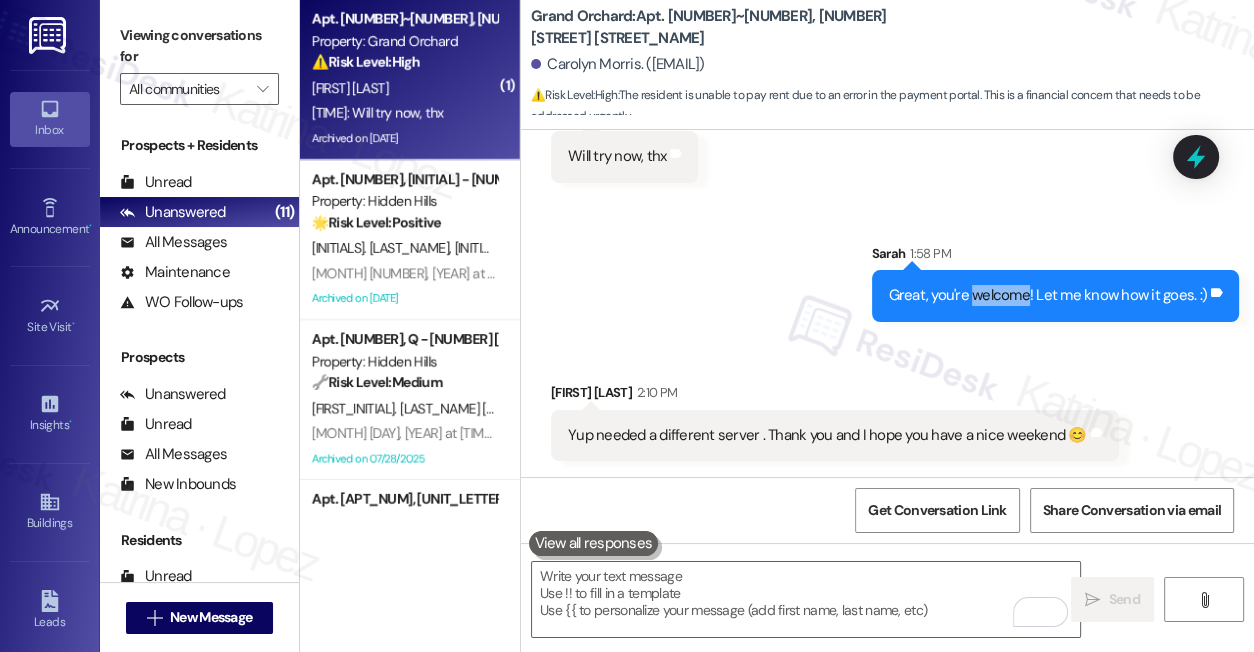 click on "Great, you're welcome! Let me know how it goes. :) Tags and notes" at bounding box center (1056, 295) 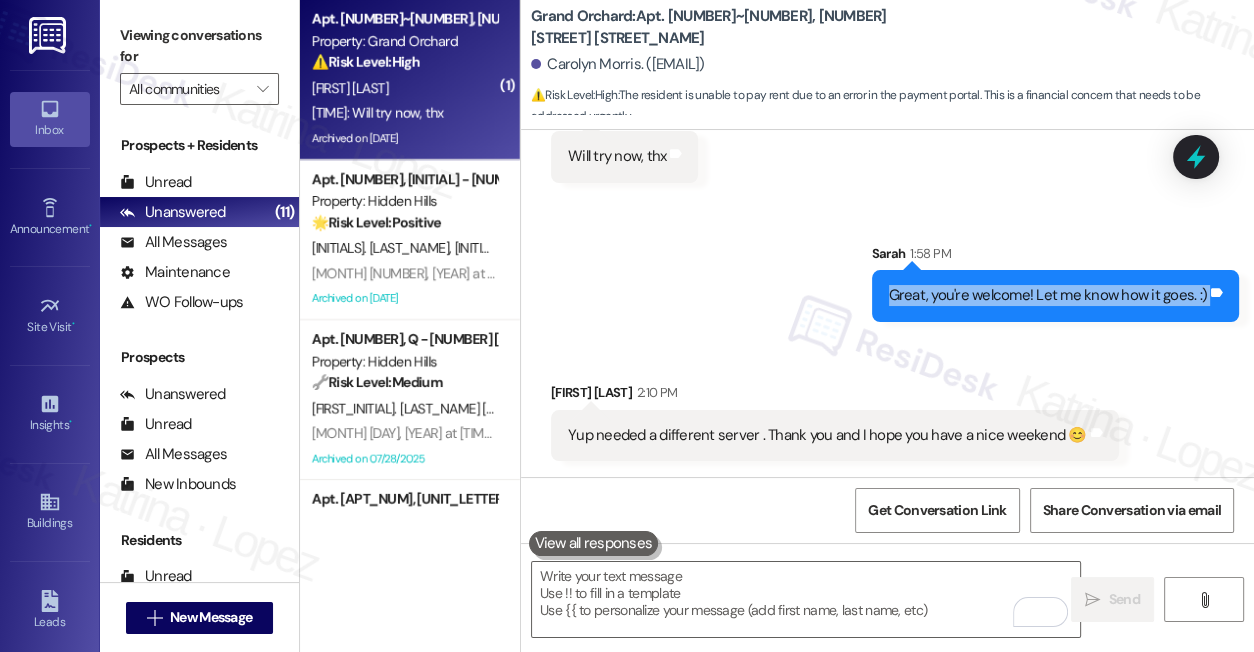 click on "Great, you're welcome! Let me know how it goes. :) Tags and notes" at bounding box center (1056, 295) 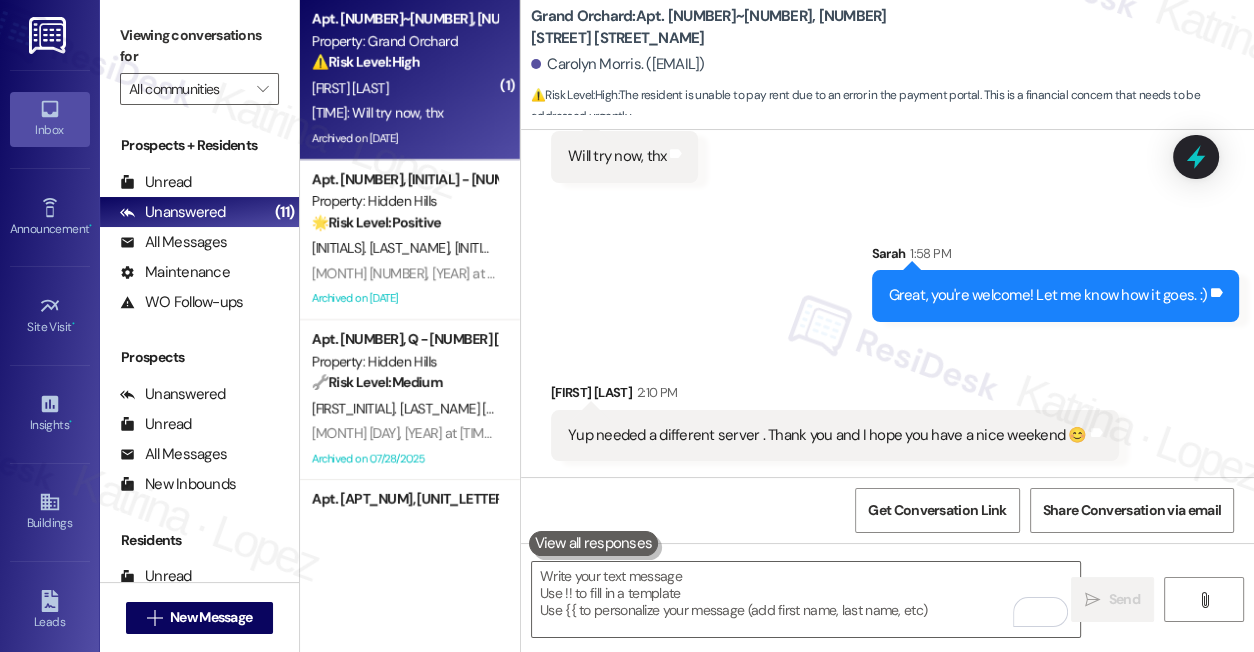click on "Yup needed a different server  . Thank you and I hope you have a nice weekend 😊" at bounding box center (827, 435) 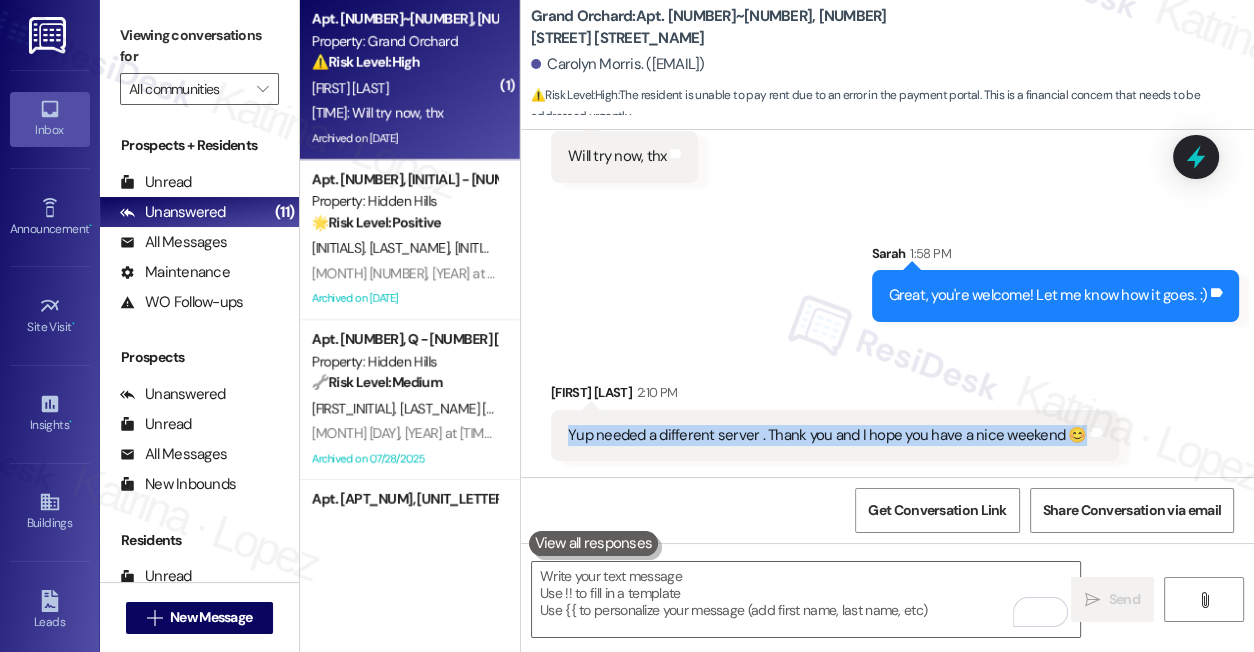 click on "Yup needed a different server  . Thank you and I hope you have a nice weekend 😊" at bounding box center (827, 435) 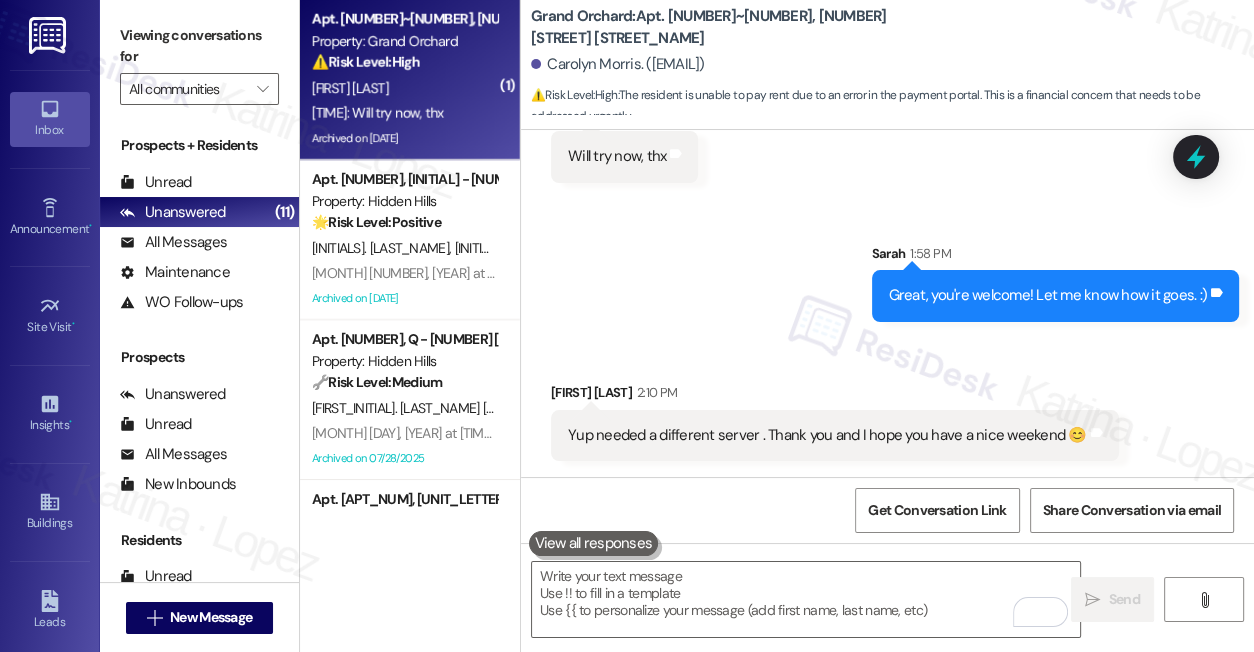 click on "Viewing conversations for All communities " at bounding box center [199, 62] 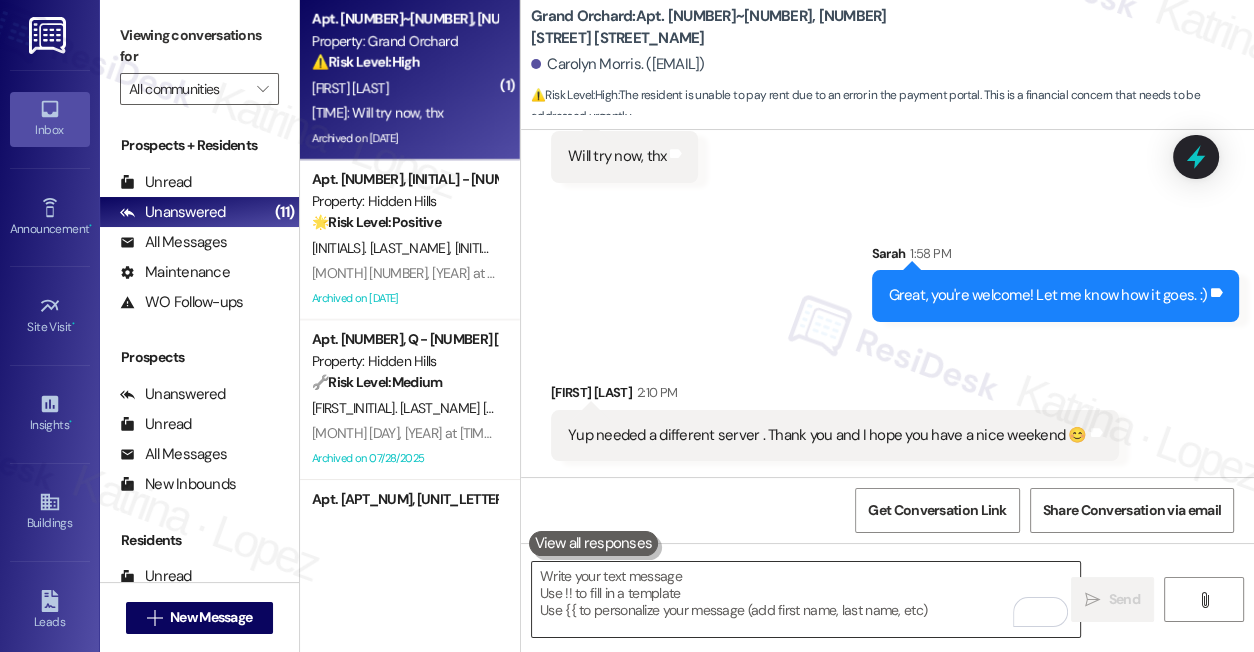 click on " Send " at bounding box center [887, 618] 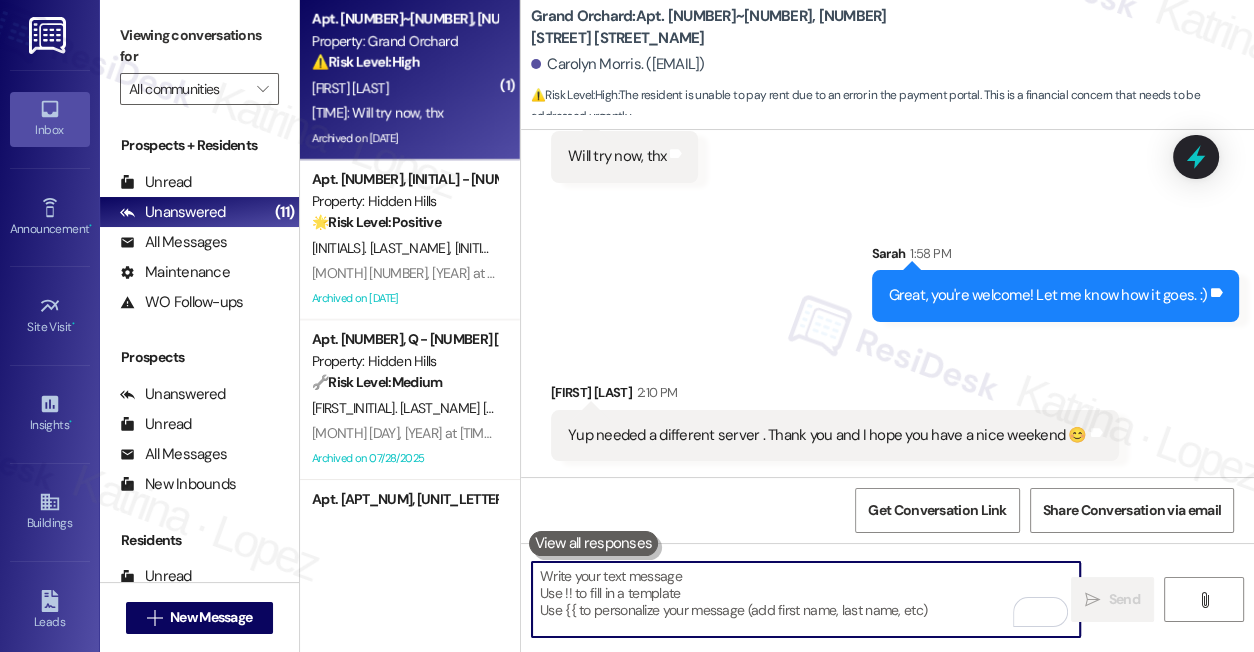 click at bounding box center (806, 599) 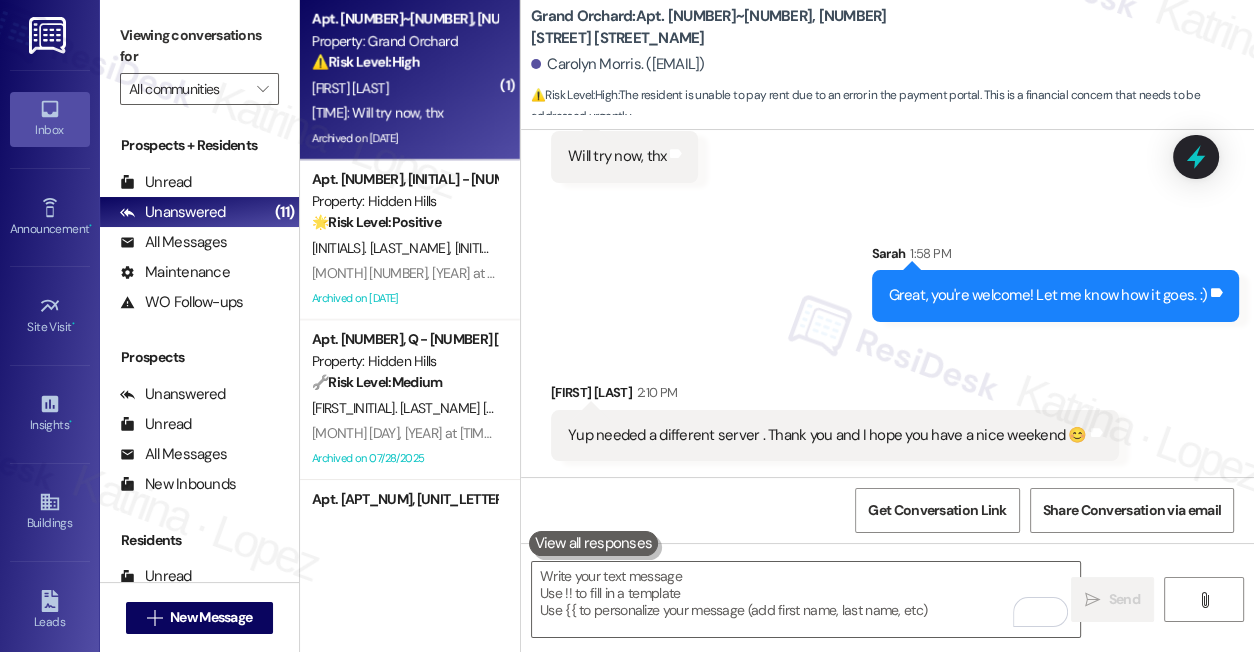 click on "Viewing conversations for" at bounding box center (199, 46) 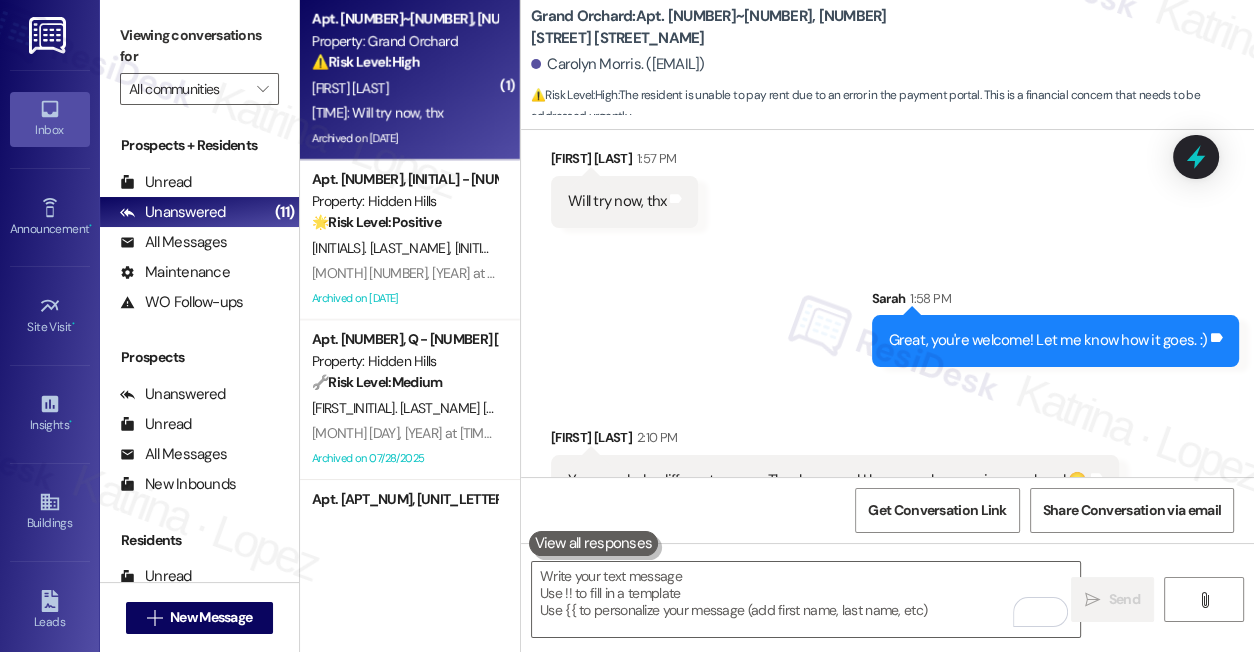 scroll, scrollTop: 19534, scrollLeft: 0, axis: vertical 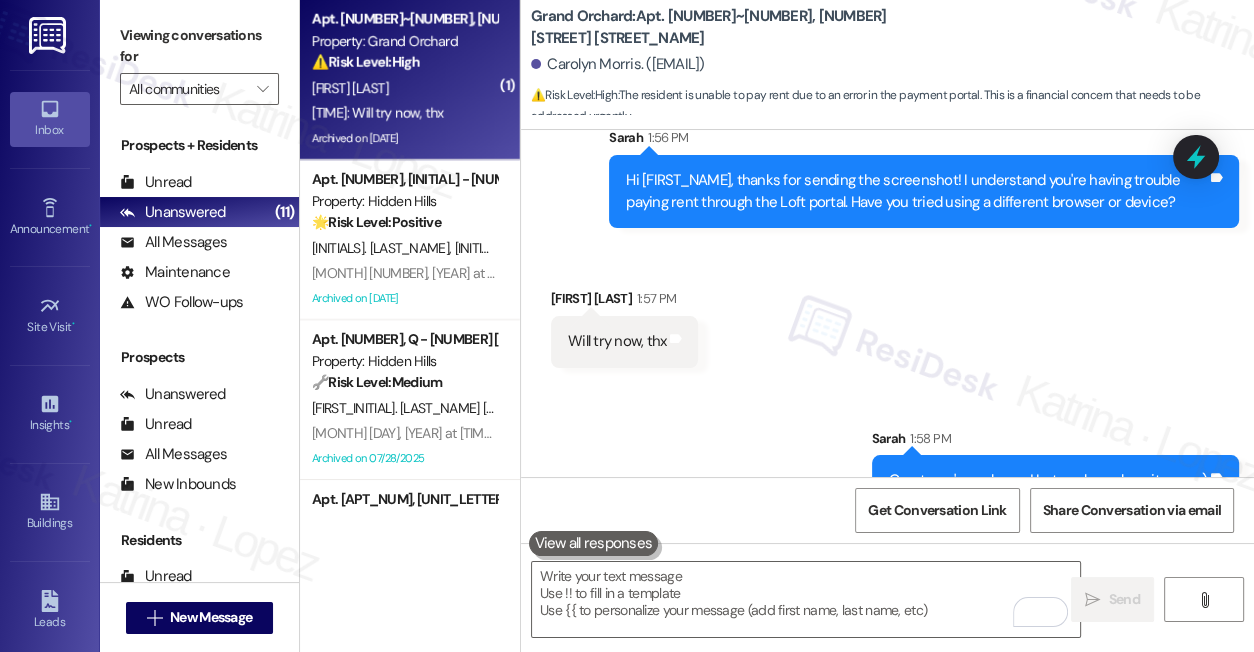 click on "Hi [FIRST_NAME], thanks for sending the screenshot! I understand you're having trouble paying rent through the Loft portal. Have you tried using a different browser or device?" at bounding box center [916, 191] 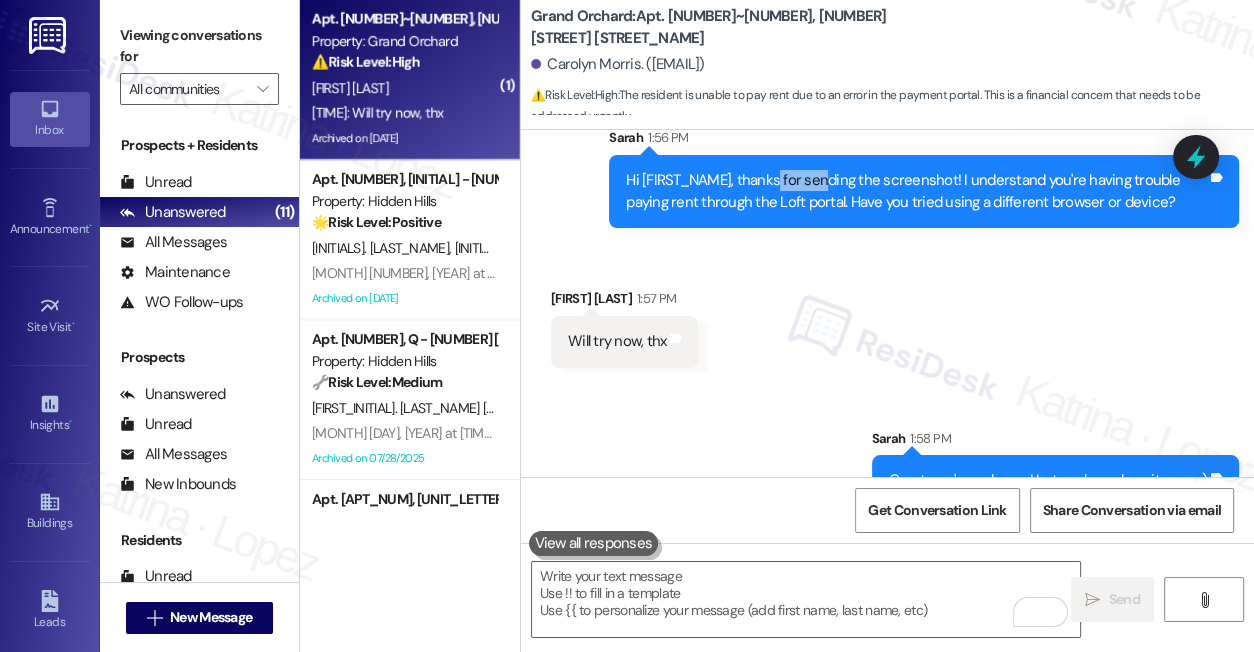 click on "Hi [FIRST_NAME], thanks for sending the screenshot! I understand you're having trouble paying rent through the Loft portal. Have you tried using a different browser or device?" at bounding box center [916, 191] 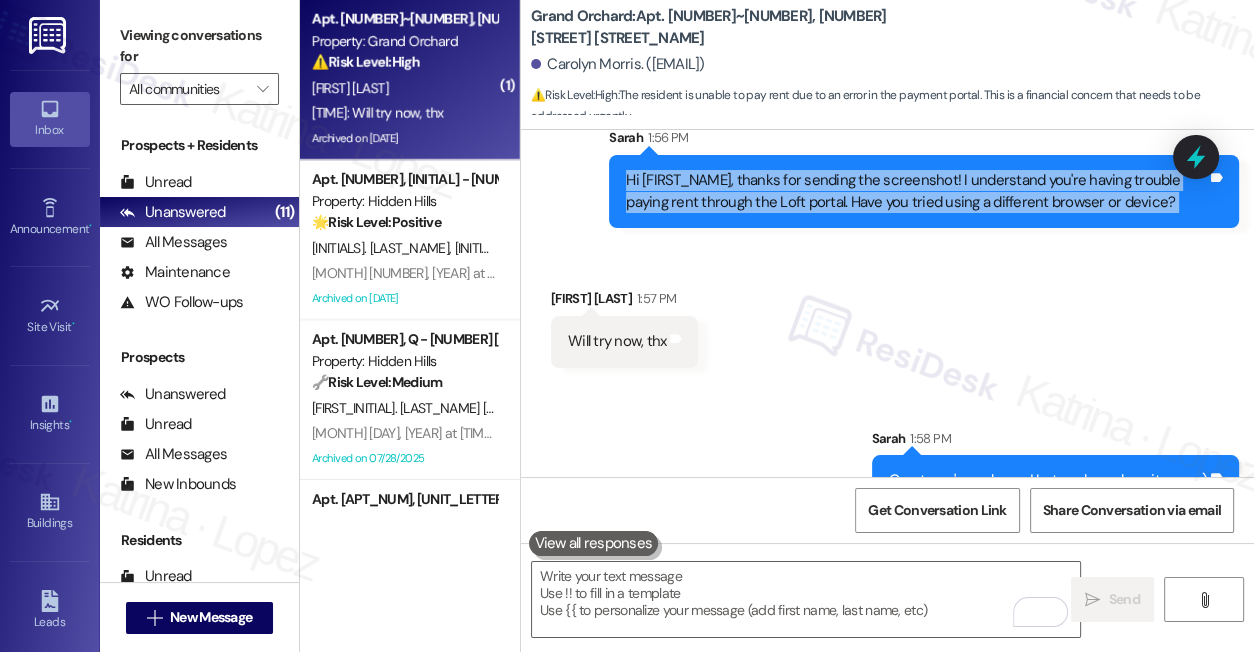 click on "Hi [FIRST_NAME], thanks for sending the screenshot! I understand you're having trouble paying rent through the Loft portal. Have you tried using a different browser or device?" at bounding box center (916, 191) 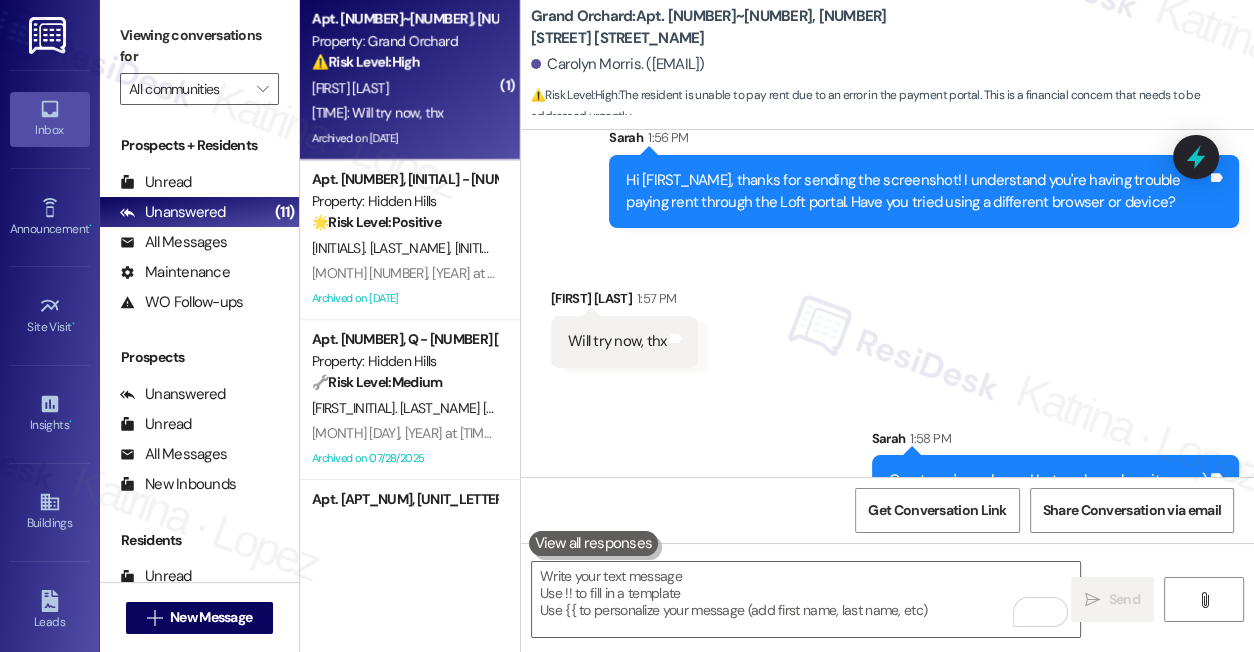 click on "Viewing conversations for" at bounding box center [199, 46] 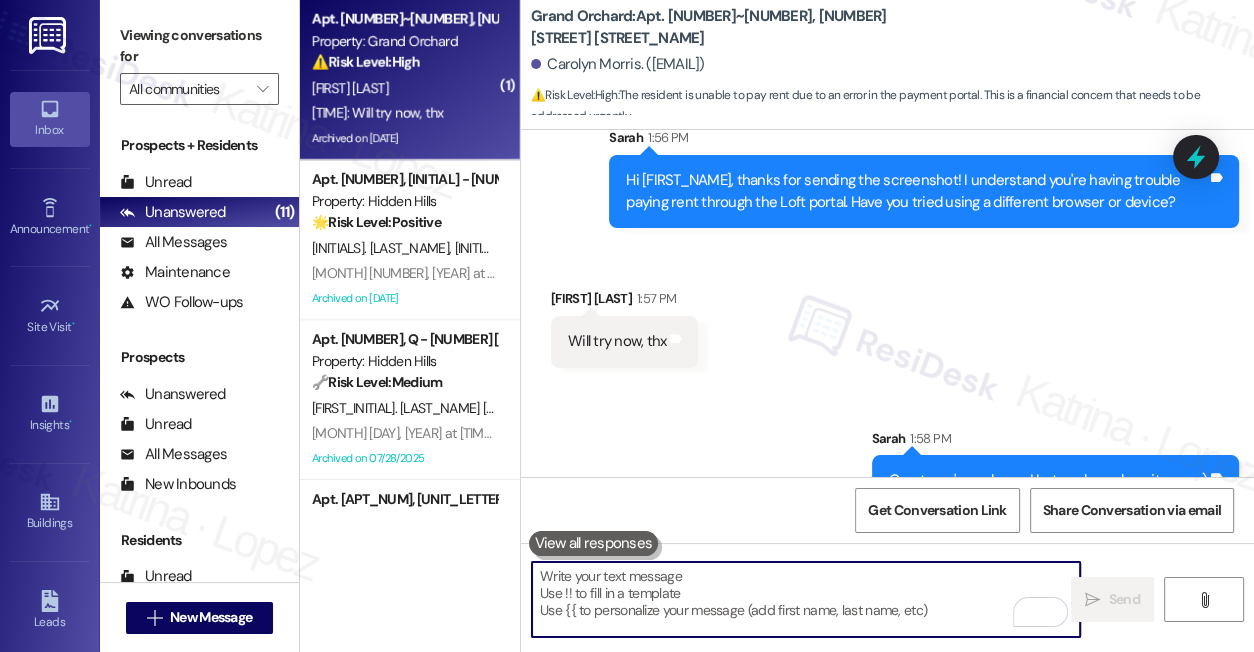 click at bounding box center [806, 599] 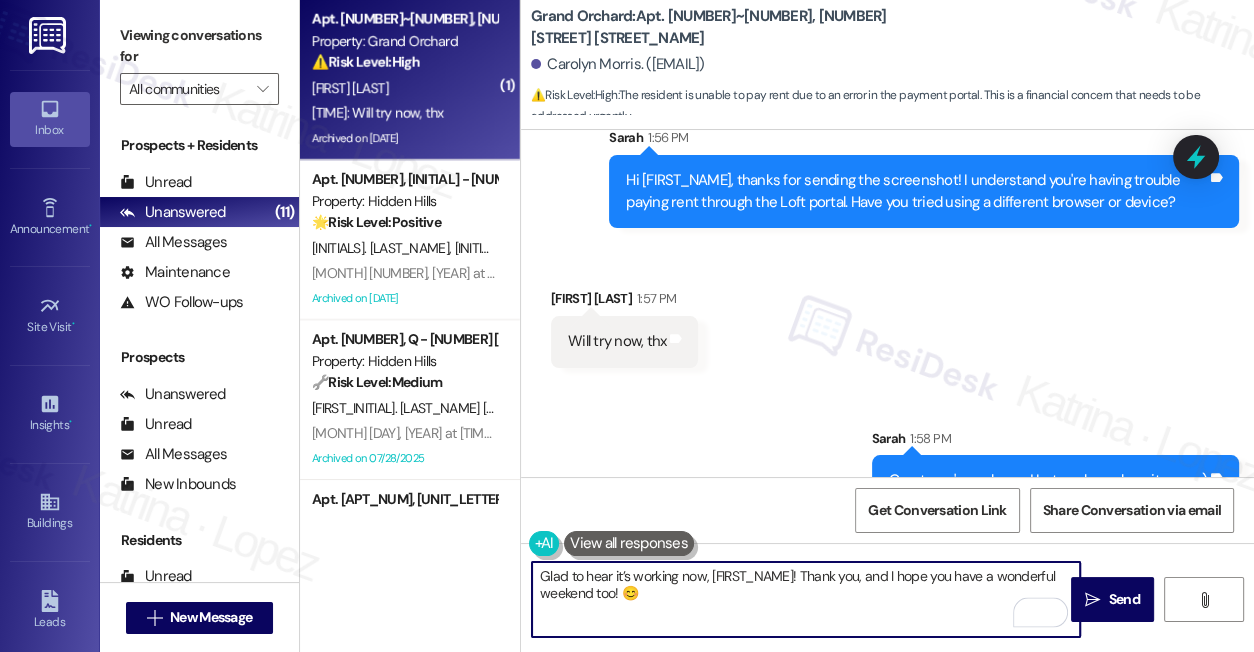 drag, startPoint x: 794, startPoint y: 574, endPoint x: 702, endPoint y: 566, distance: 92.34717 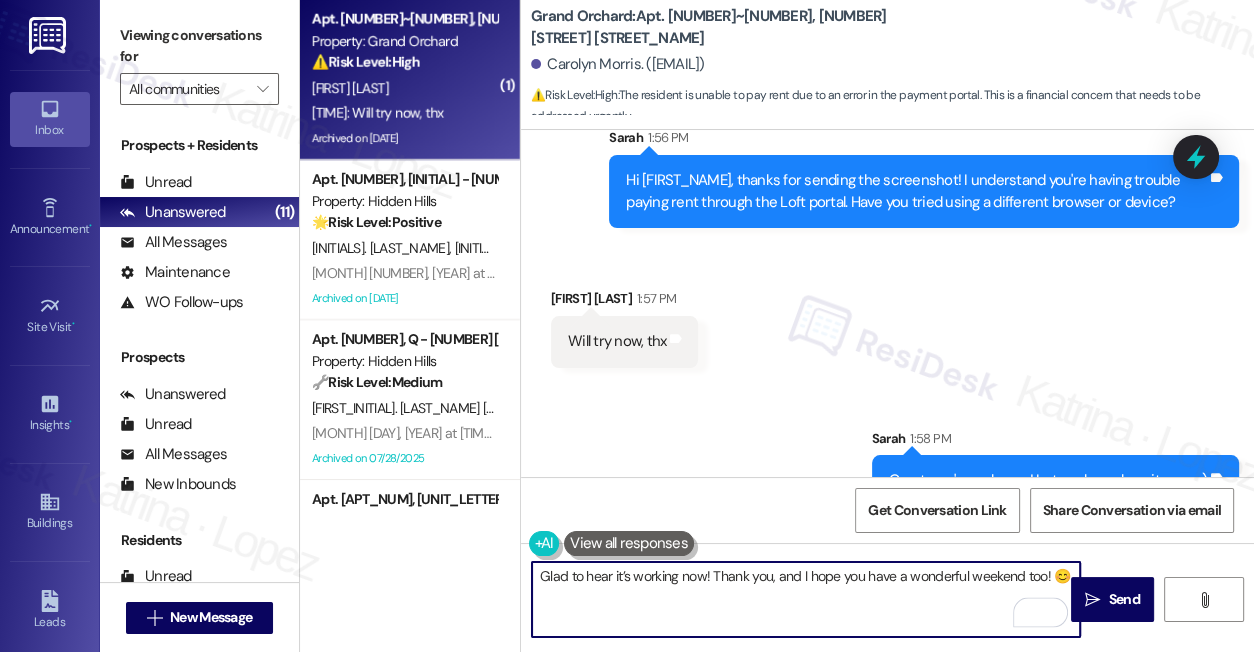 type on "Glad to hear it’s working now! Thank you, and I hope you have a wonderful weekend too! 😊" 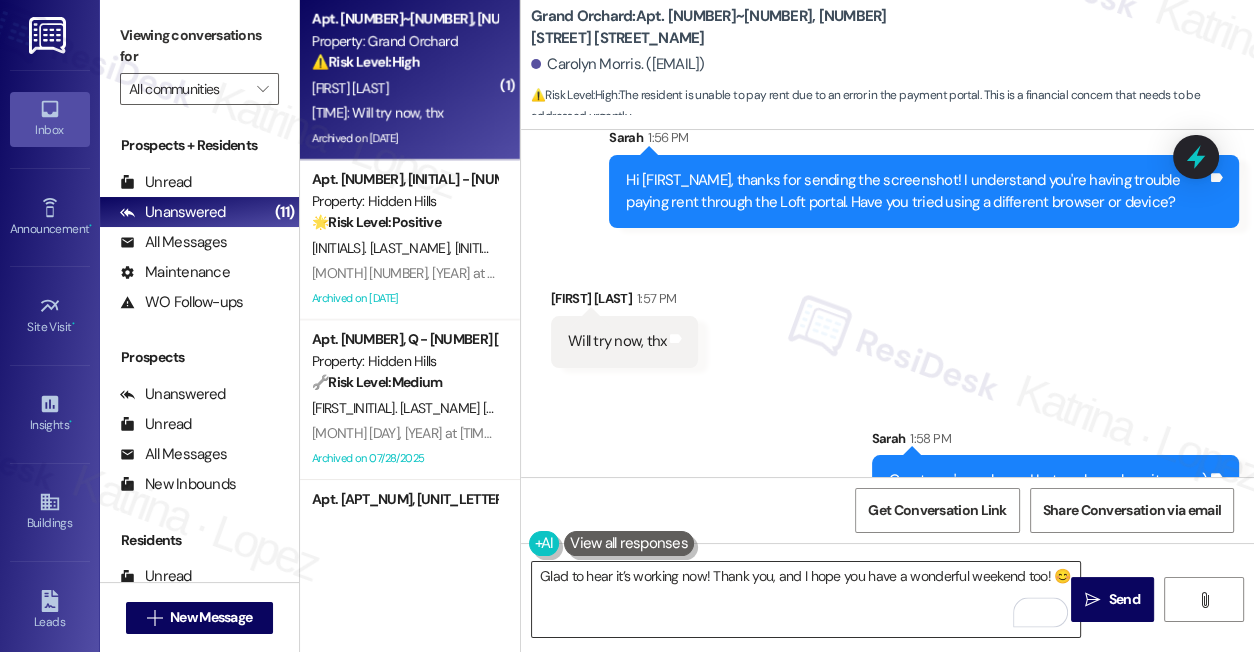 click on "Glad to hear it’s working now! Thank you, and I hope you have a wonderful weekend too! 😊" at bounding box center (806, 599) 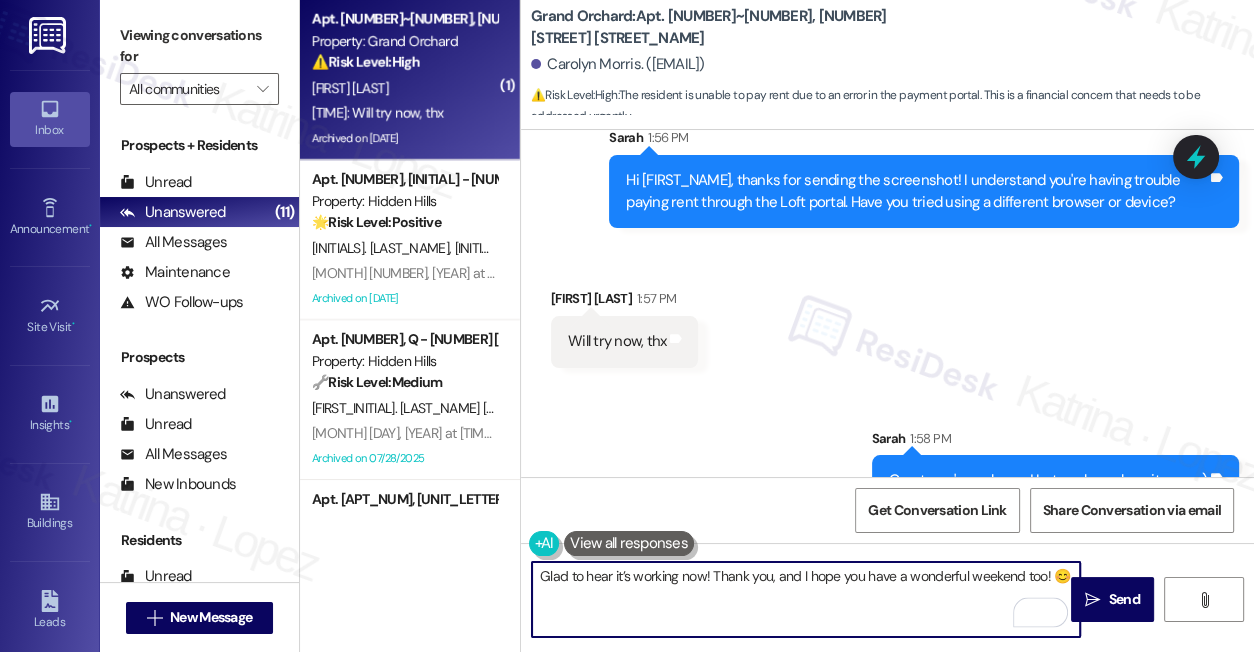 click on "Glad to hear it’s working now! Thank you, and I hope you have a wonderful weekend too! 😊" at bounding box center (806, 599) 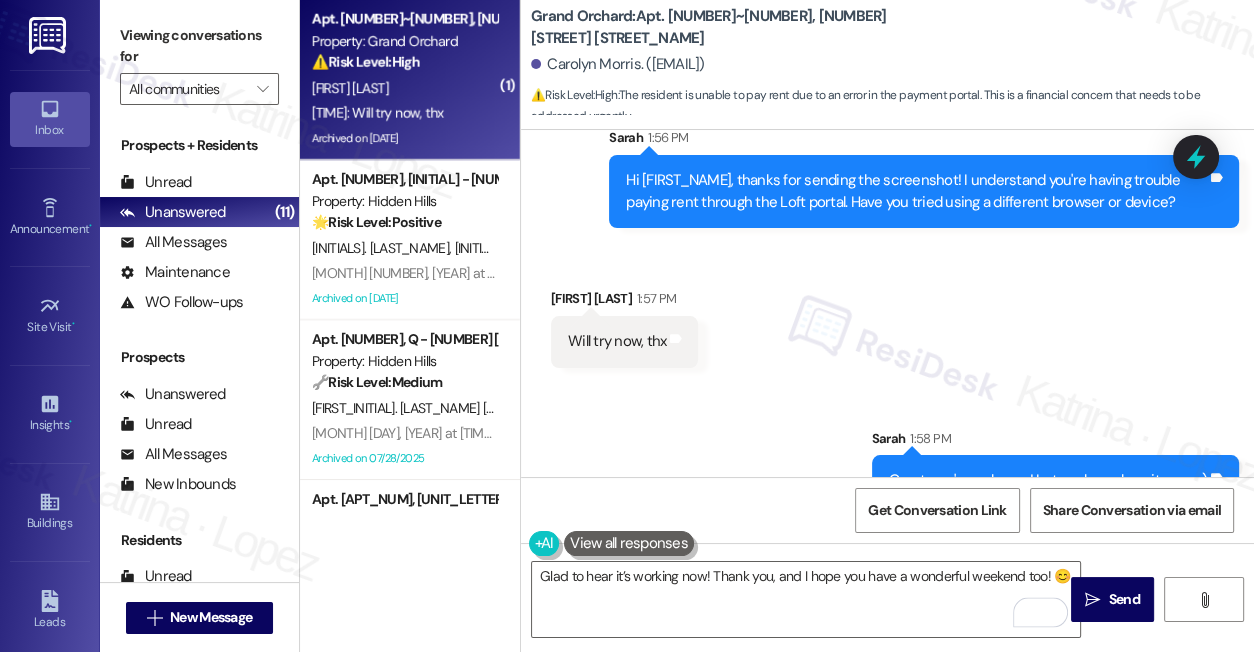 click on "Received via SMS [FIRST_NAME] [LAST_NAME] [TIME] Will try now, thx Tags and notes" at bounding box center (887, 312) 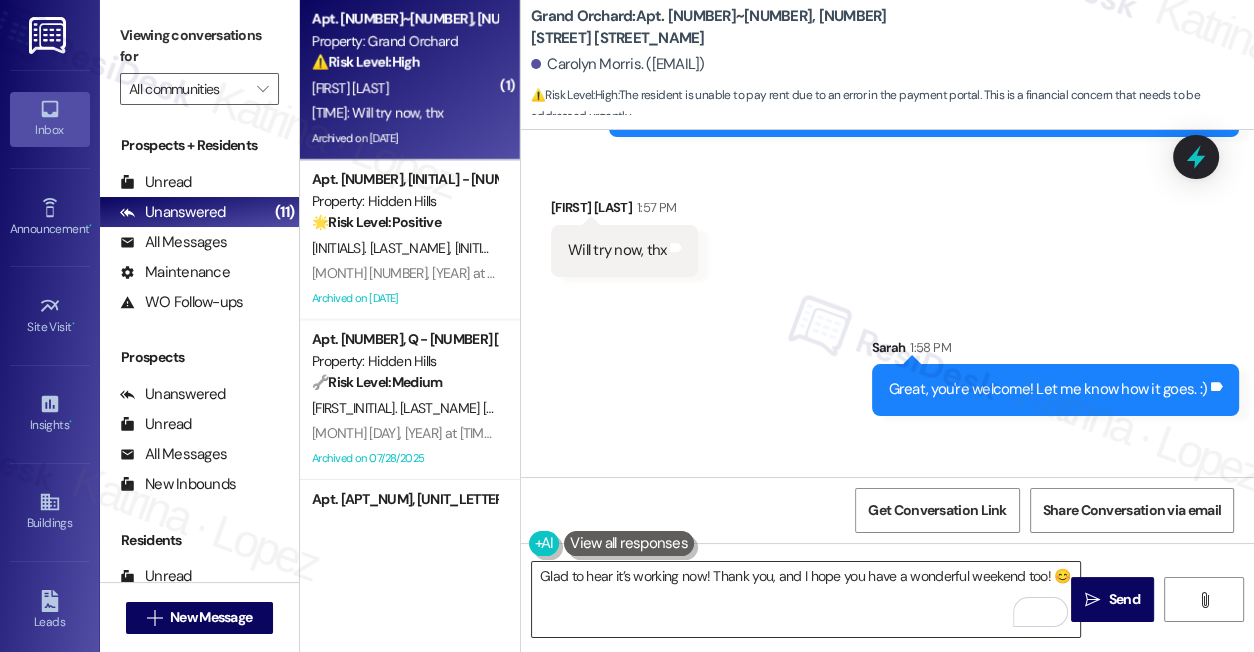 click on "Glad to hear it’s working now! Thank you, and I hope you have a wonderful weekend too! 😊" at bounding box center (806, 599) 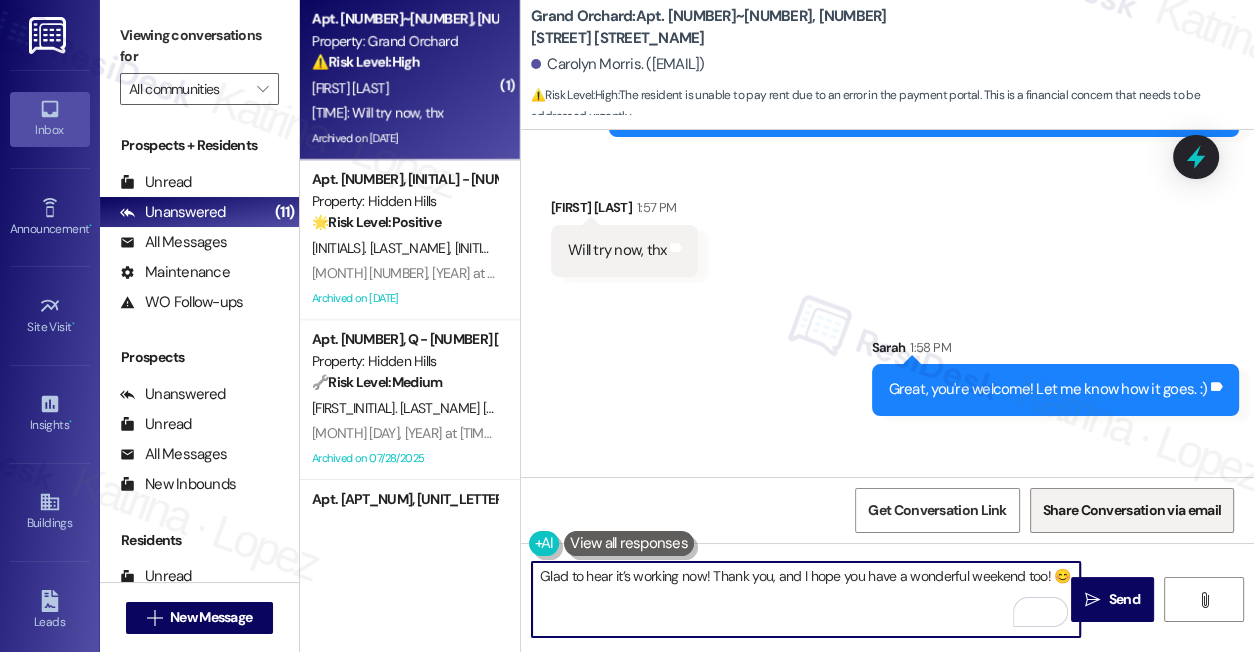 scroll, scrollTop: 19807, scrollLeft: 0, axis: vertical 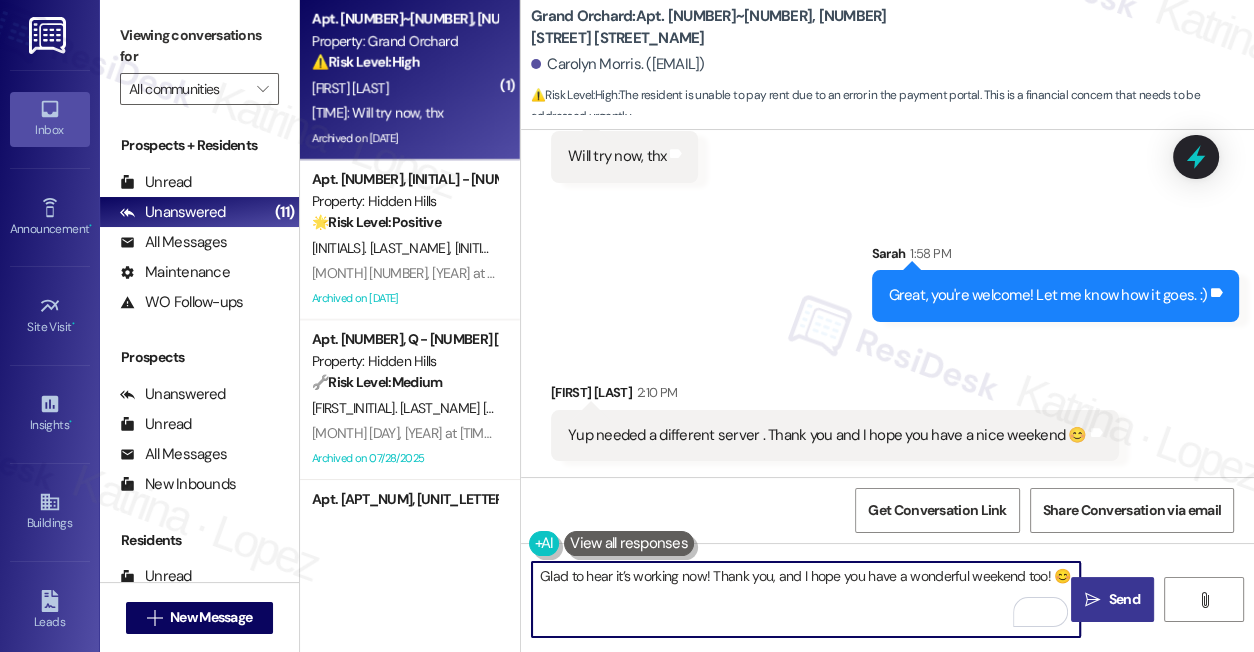 click on " Send" at bounding box center [1112, 599] 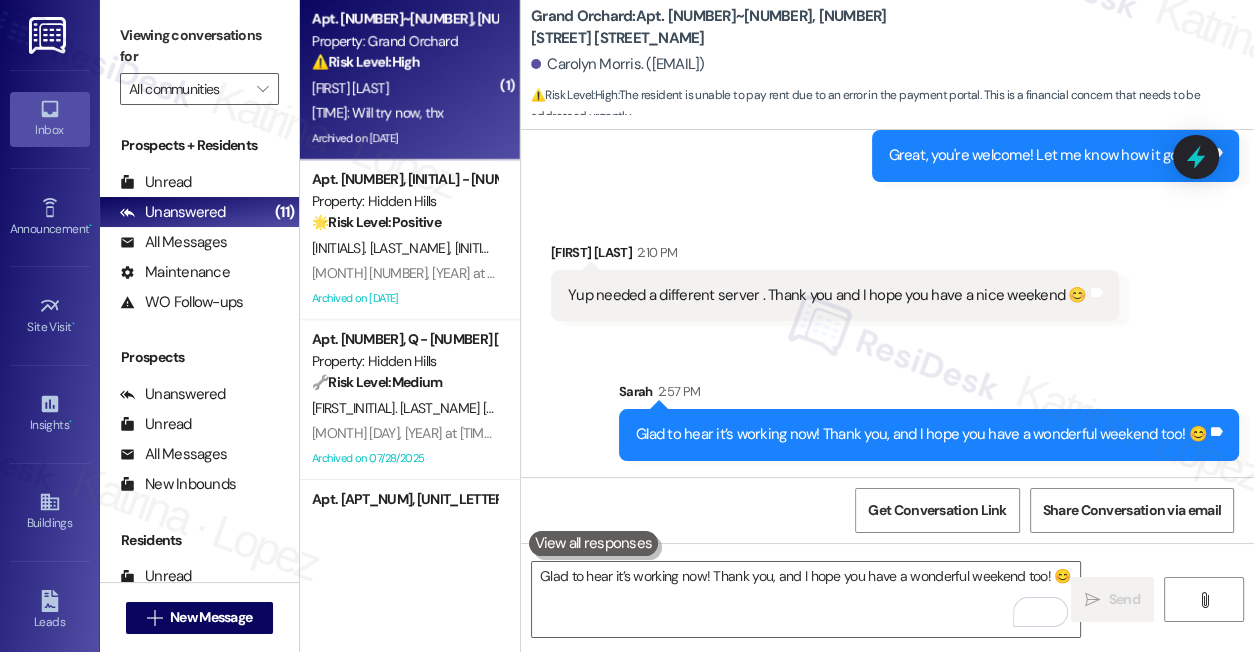 scroll, scrollTop: 19946, scrollLeft: 0, axis: vertical 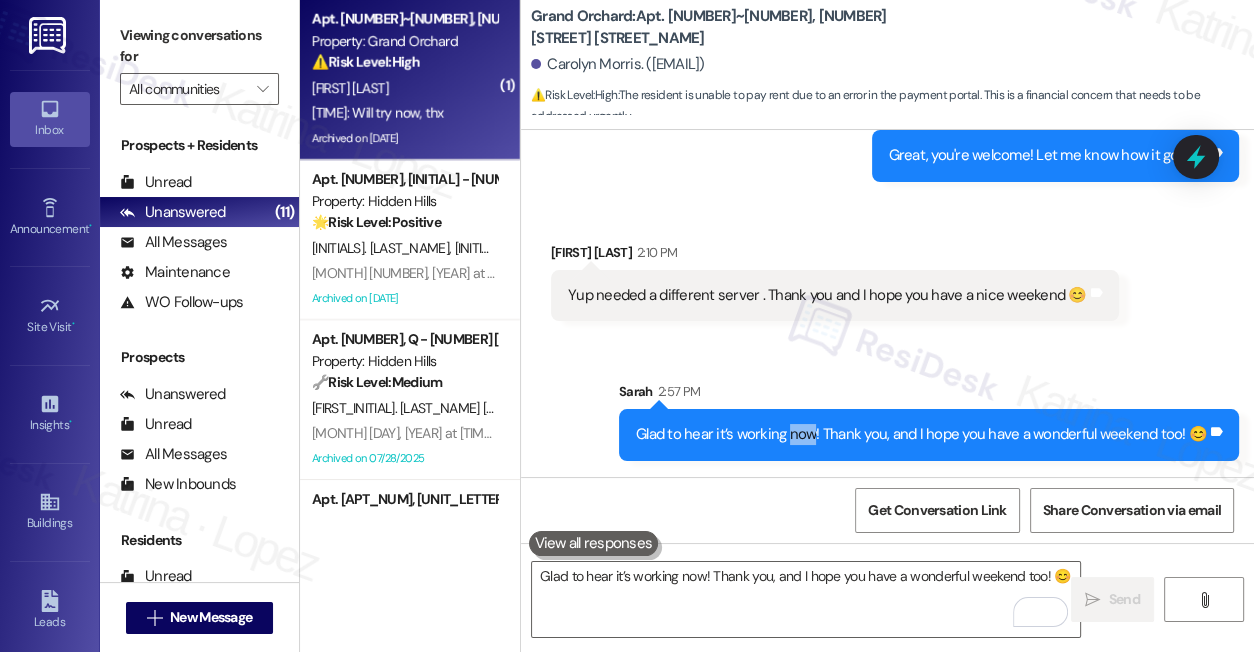 click on "Glad to hear it’s working now! Thank you, and I hope you have a wonderful weekend too! 😊" at bounding box center (921, 434) 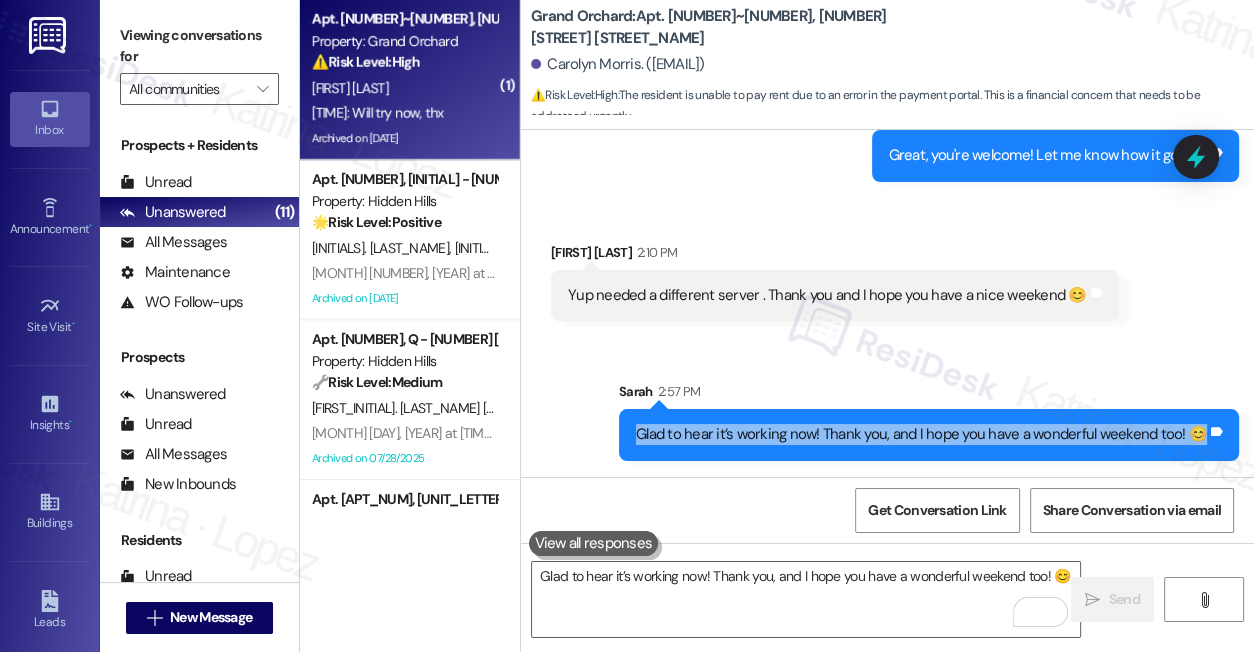 click on "Glad to hear it’s working now! Thank you, and I hope you have a wonderful weekend too! 😊" at bounding box center (921, 434) 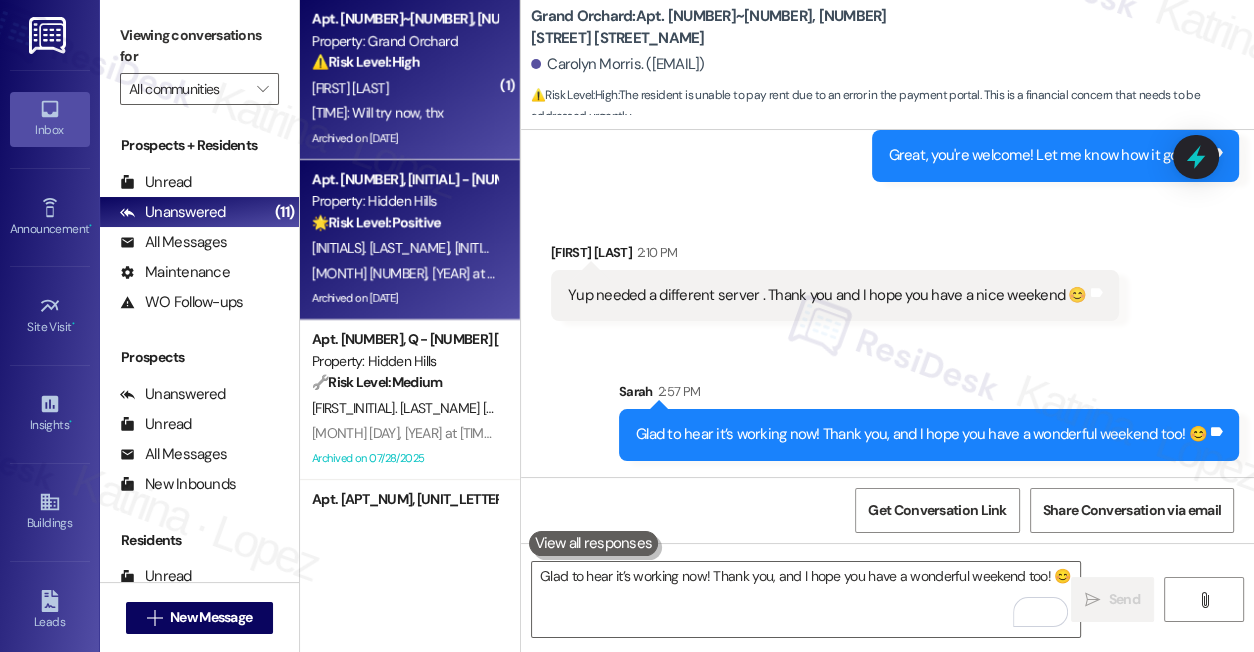 click on "[INITIALS]. [LAST_NAME]" at bounding box center (523, 248) 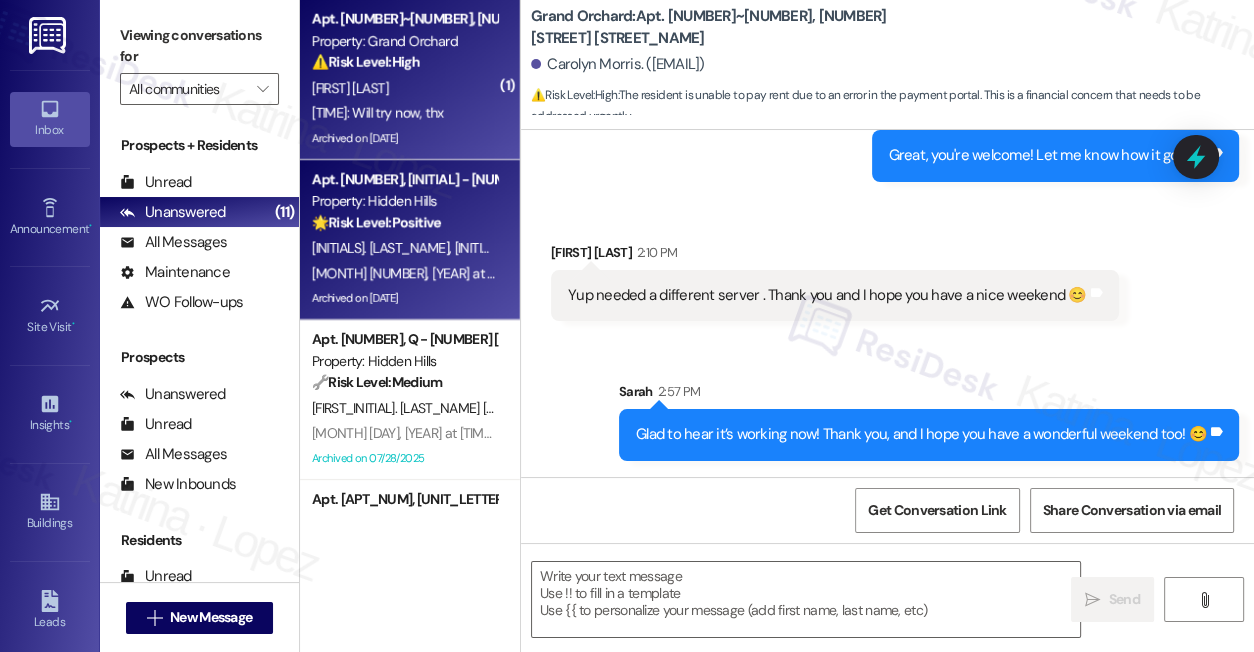 type on "Fetching suggested responses. Please feel free to read through the conversation in the meantime." 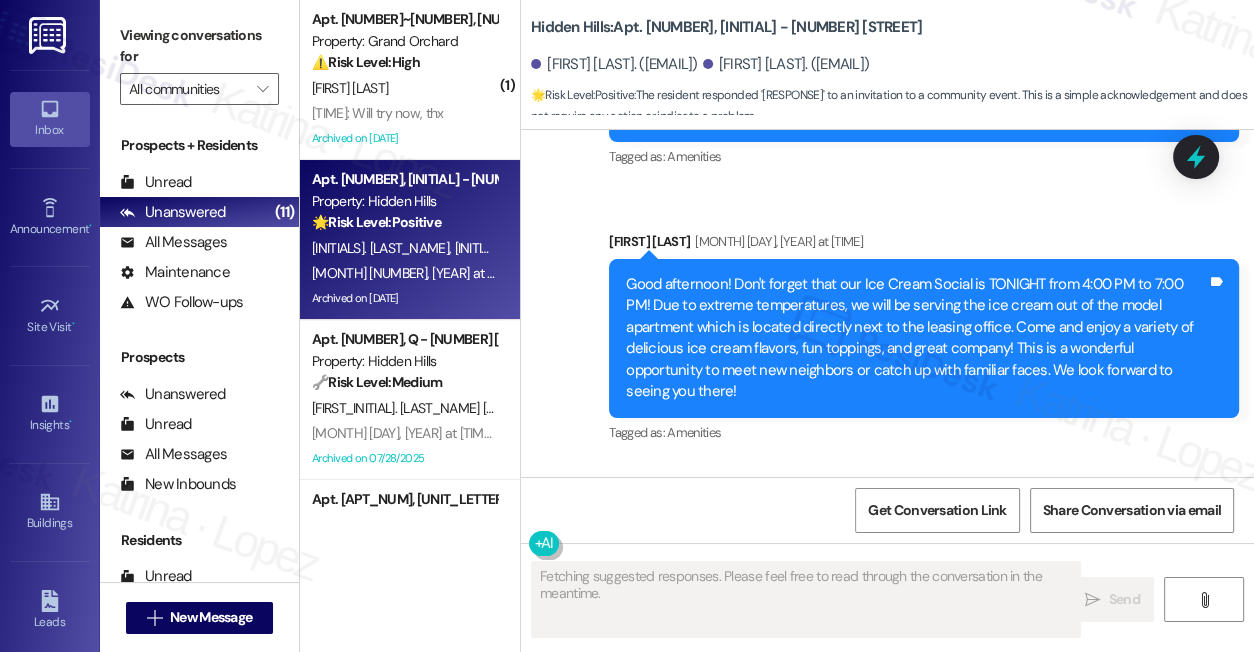 scroll, scrollTop: 25218, scrollLeft: 0, axis: vertical 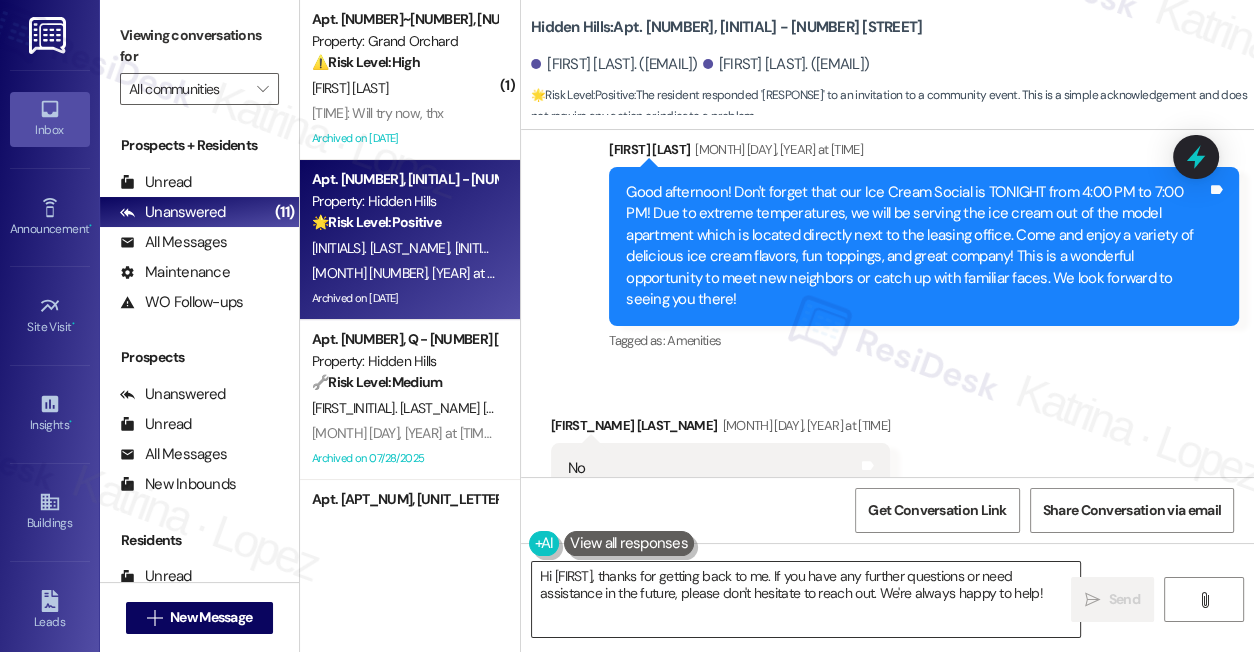 click on "Hi [FIRST], thanks for getting back to me. If you have any further questions or need assistance in the future, please don't hesitate to reach out. We're always happy to help!" at bounding box center [806, 599] 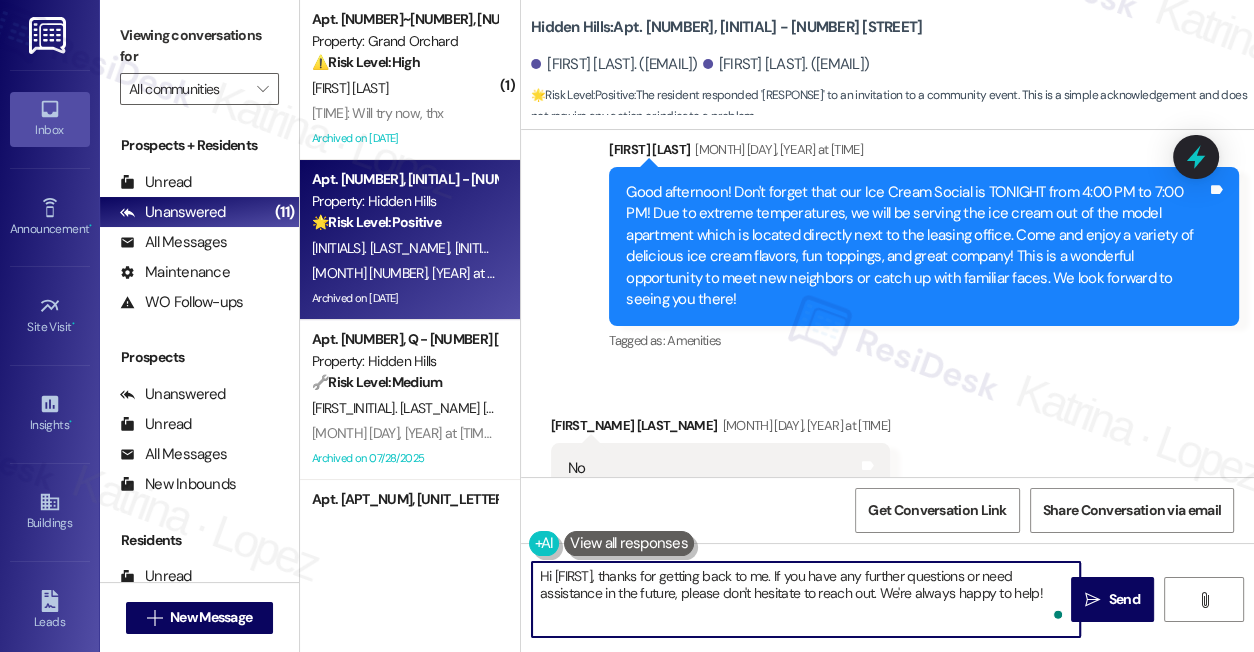 click on "Hi [FIRST], thanks for getting back to me. If you have any further questions or need assistance in the future, please don't hesitate to reach out. We're always happy to help!" at bounding box center (806, 599) 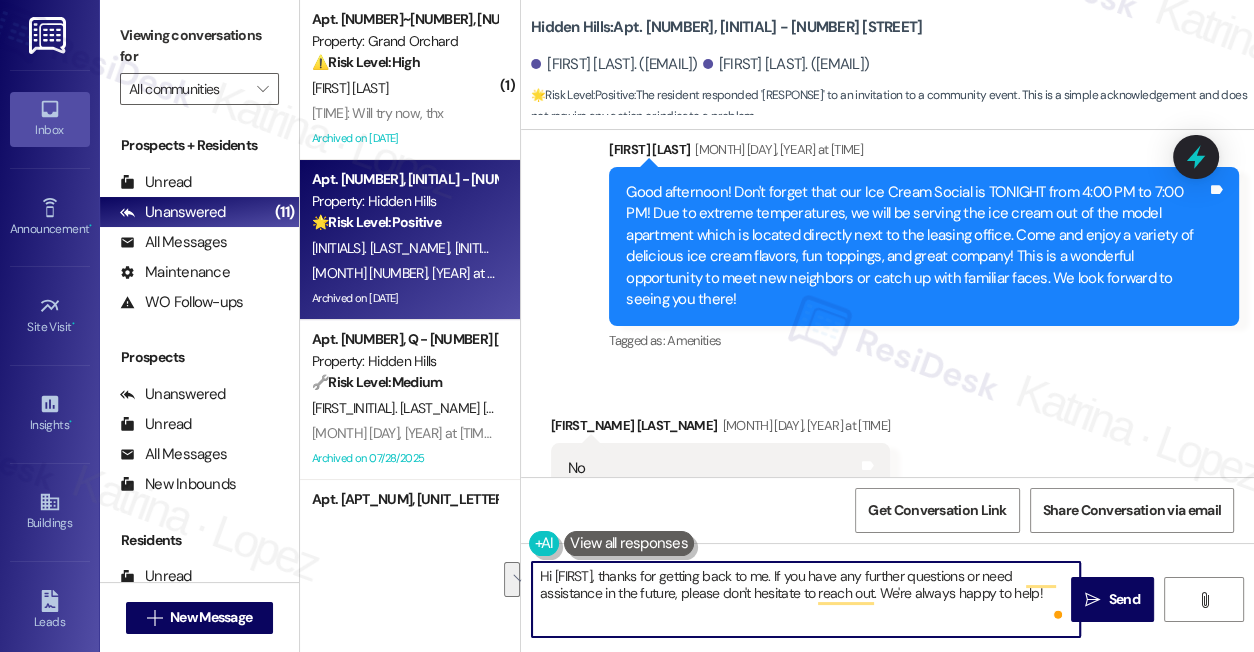 click on "Hi [FIRST], thanks for getting back to me. If you have any further questions or need assistance in the future, please don't hesitate to reach out. We're always happy to help!" at bounding box center [806, 599] 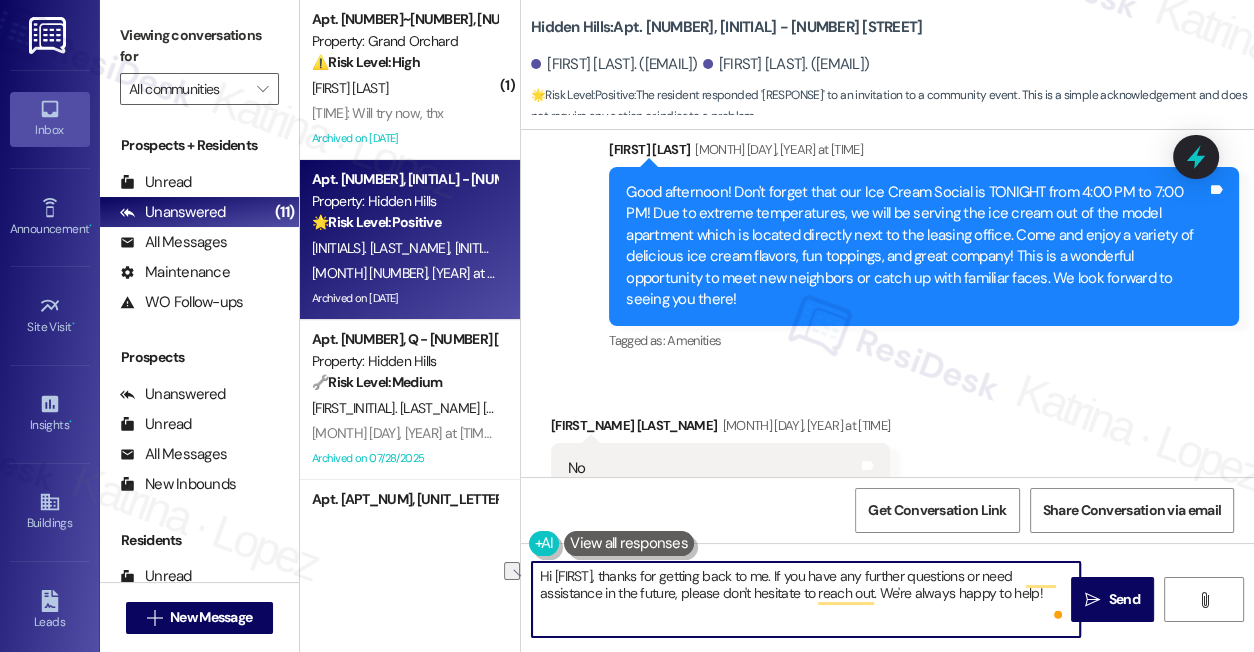 drag, startPoint x: 819, startPoint y: 576, endPoint x: 645, endPoint y: 568, distance: 174.1838 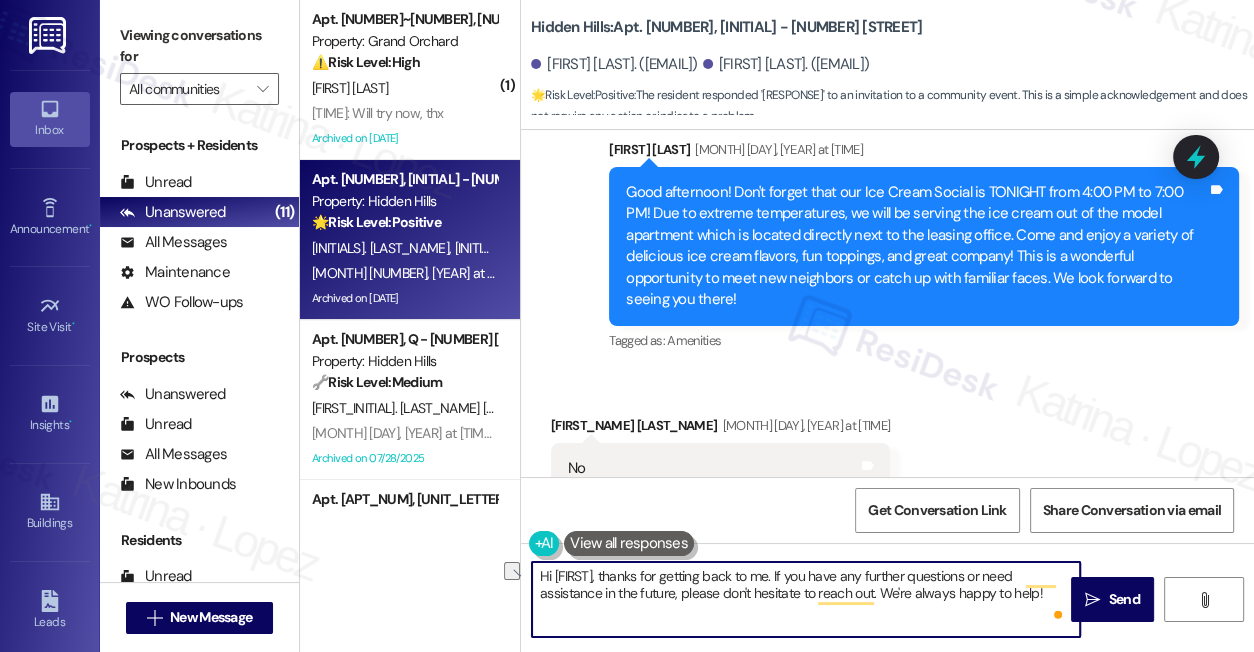 click on "Hi [FIRST], thanks for getting back to me. If you have any further questions or need assistance in the future, please don't hesitate to reach out. We're always happy to help!" at bounding box center (806, 599) 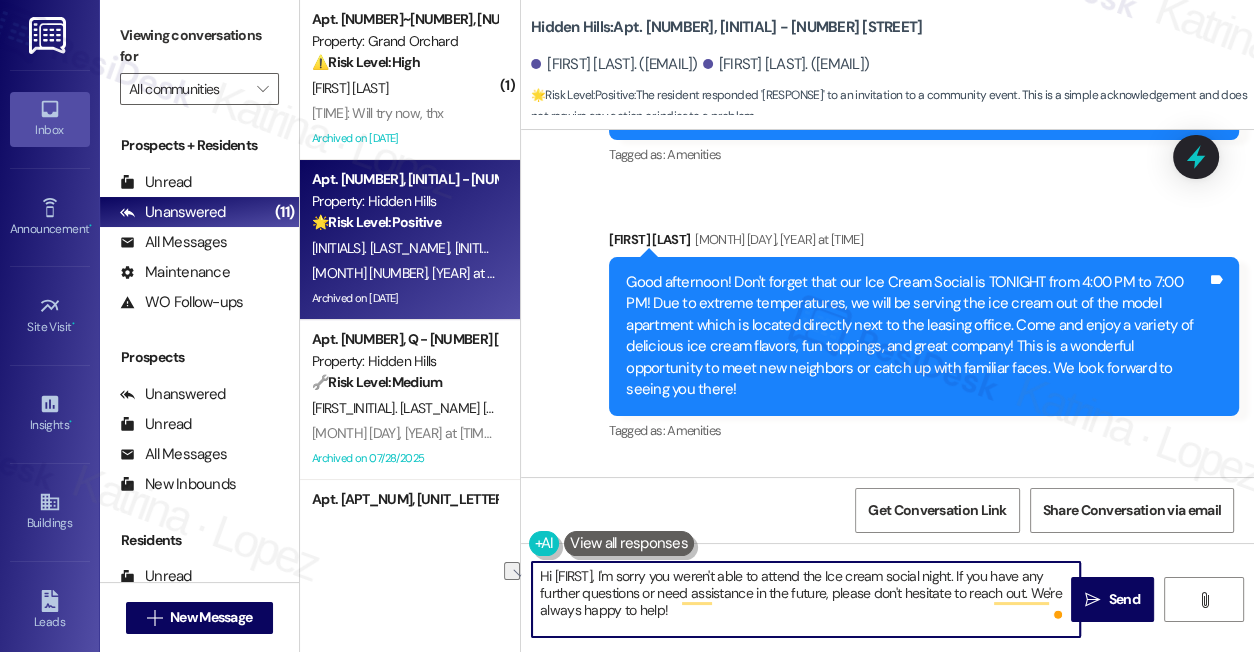 drag, startPoint x: 725, startPoint y: 619, endPoint x: 546, endPoint y: 616, distance: 179.02513 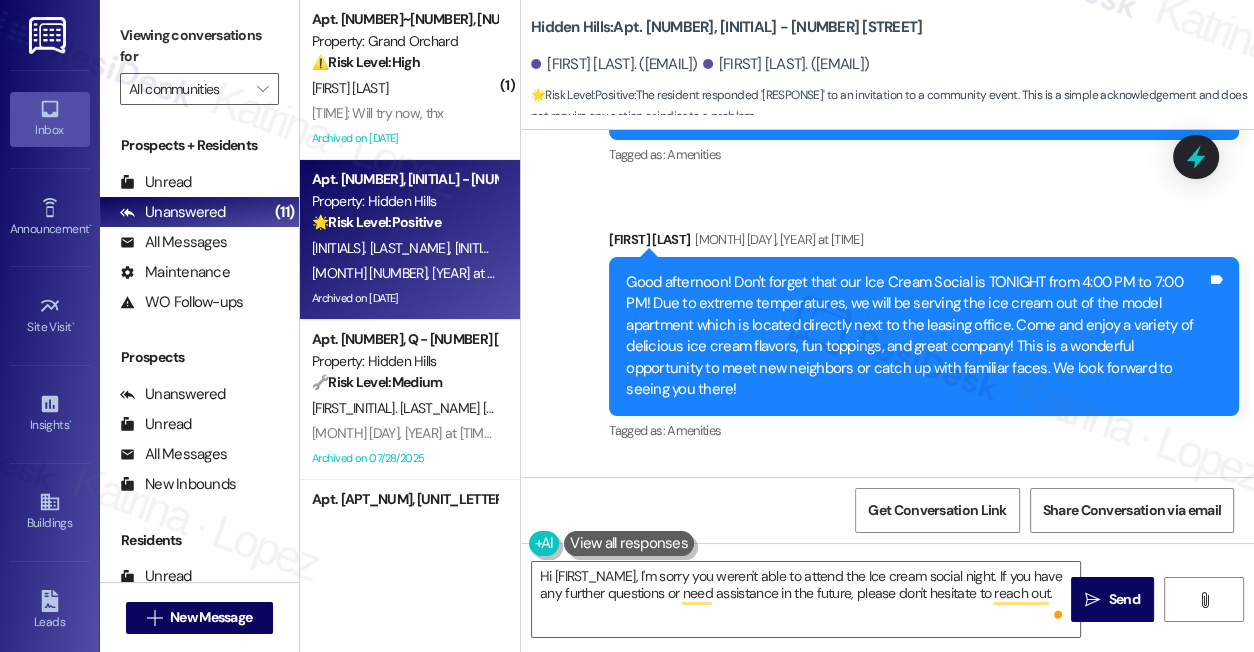 click on "Good afternoon! Don't forget that our Ice Cream Social is TONIGHT from 4:00 PM to 7:00 PM! Due to extreme temperatures, we will be serving the ice cream out of the model apartment which is located directly next to the leasing office.  Come and enjoy a variety of delicious ice cream flavors, fun toppings, and great company!  This is a wonderful opportunity to meet new neighbors or catch up with familiar faces.  We look forward to seeing you there!" at bounding box center [916, 336] 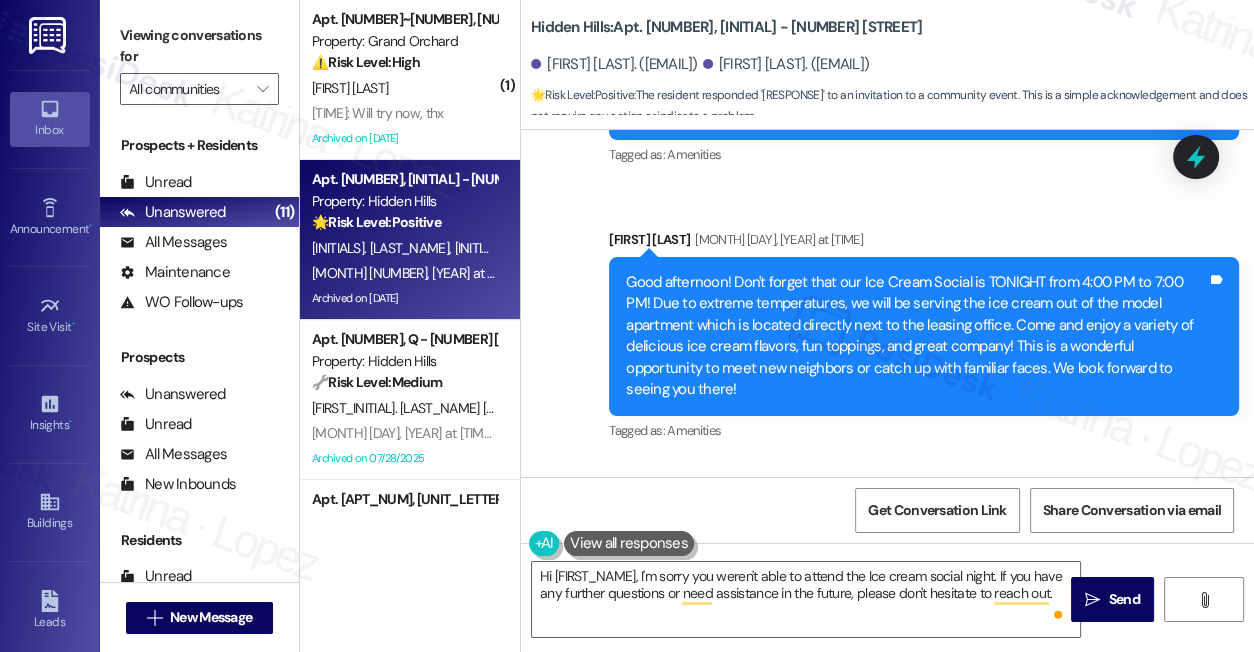 click on "Good afternoon! Don't forget that our Ice Cream Social is TONIGHT from 4:00 PM to 7:00 PM! Due to extreme temperatures, we will be serving the ice cream out of the model apartment which is located directly next to the leasing office.  Come and enjoy a variety of delicious ice cream flavors, fun toppings, and great company!  This is a wonderful opportunity to meet new neighbors or catch up with familiar faces.  We look forward to seeing you there!" at bounding box center [916, 336] 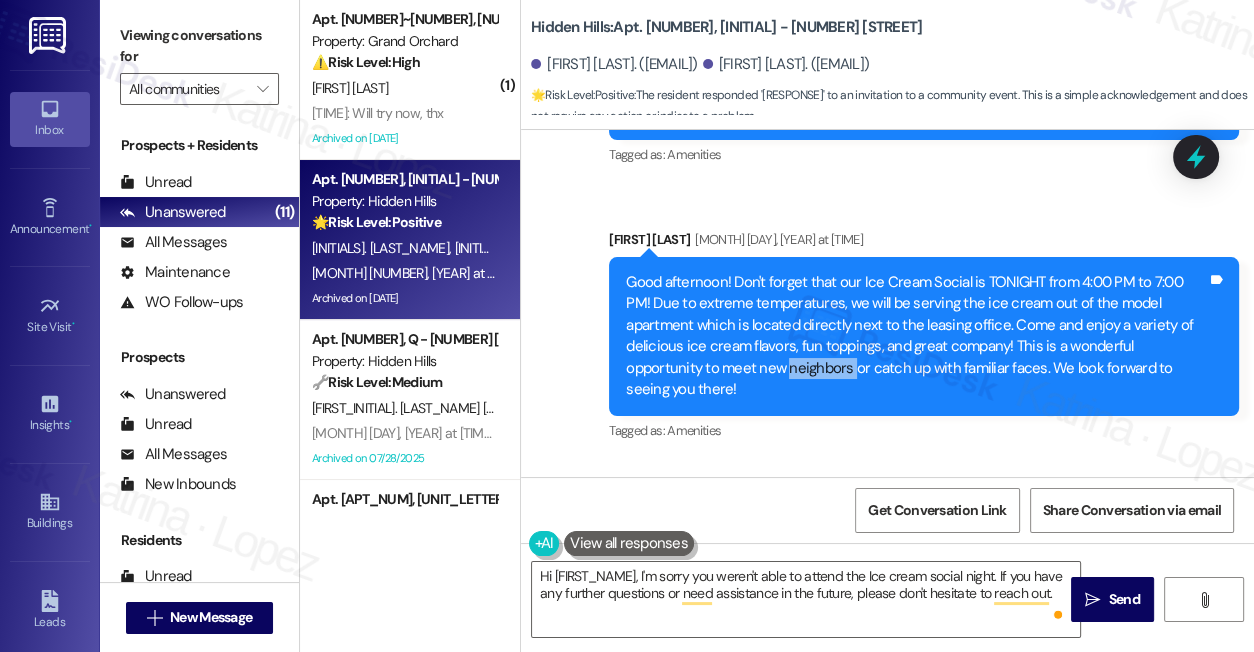 click on "Good afternoon! Don't forget that our Ice Cream Social is TONIGHT from 4:00 PM to 7:00 PM! Due to extreme temperatures, we will be serving the ice cream out of the model apartment which is located directly next to the leasing office.  Come and enjoy a variety of delicious ice cream flavors, fun toppings, and great company!  This is a wonderful opportunity to meet new neighbors or catch up with familiar faces.  We look forward to seeing you there!" at bounding box center (916, 336) 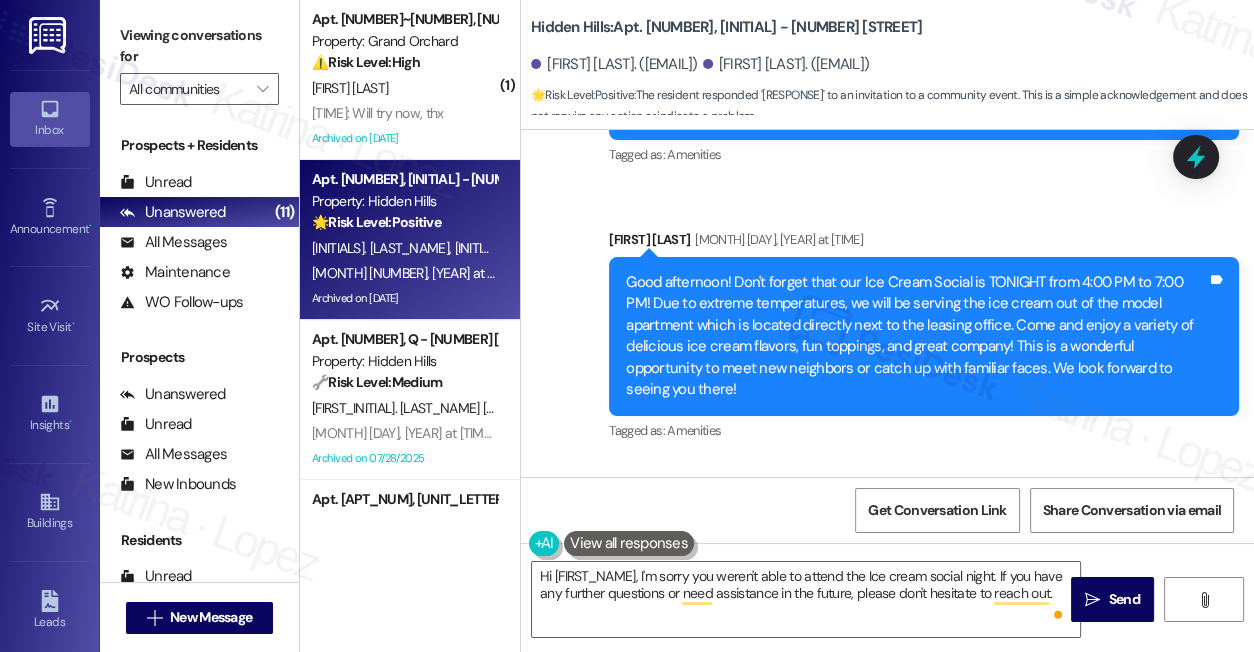click on "Good afternoon! Don't forget that our Ice Cream Social is TONIGHT from 4:00 PM to 7:00 PM! Due to extreme temperatures, we will be serving the ice cream out of the model apartment which is located directly next to the leasing office.  Come and enjoy a variety of delicious ice cream flavors, fun toppings, and great company!  This is a wonderful opportunity to meet new neighbors or catch up with familiar faces.  We look forward to seeing you there!" at bounding box center [916, 336] 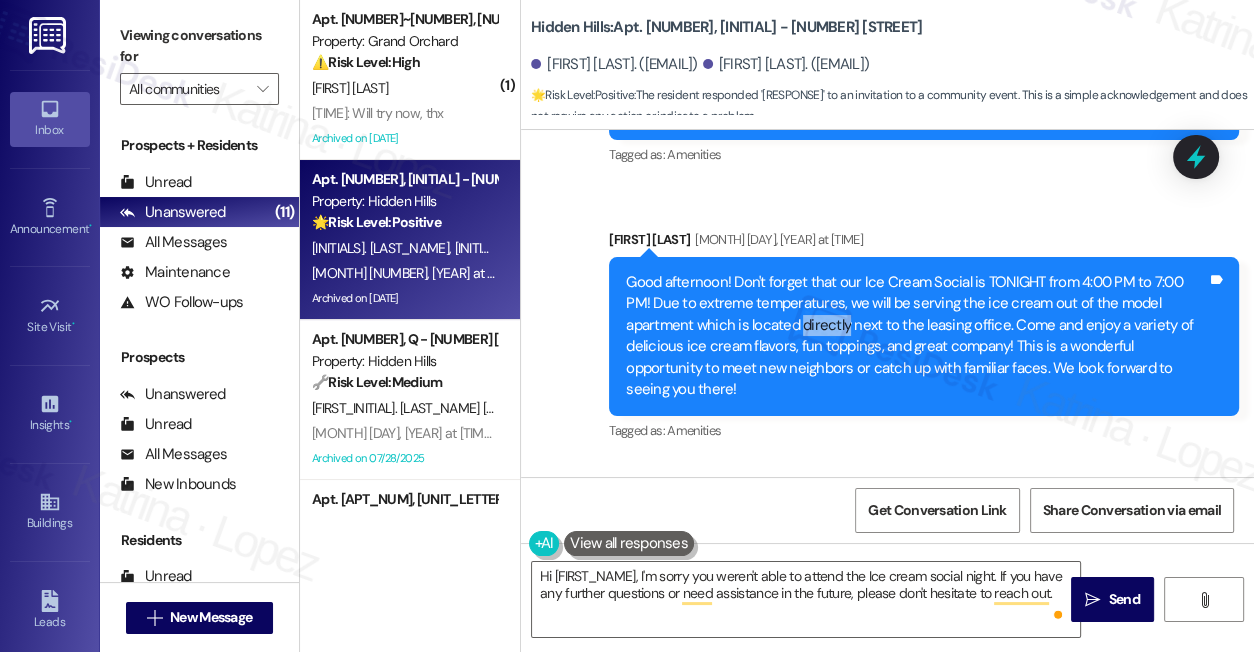 click on "Good afternoon! Don't forget that our Ice Cream Social is TONIGHT from 4:00 PM to 7:00 PM! Due to extreme temperatures, we will be serving the ice cream out of the model apartment which is located directly next to the leasing office.  Come and enjoy a variety of delicious ice cream flavors, fun toppings, and great company!  This is a wonderful opportunity to meet new neighbors or catch up with familiar faces.  We look forward to seeing you there!" at bounding box center [916, 336] 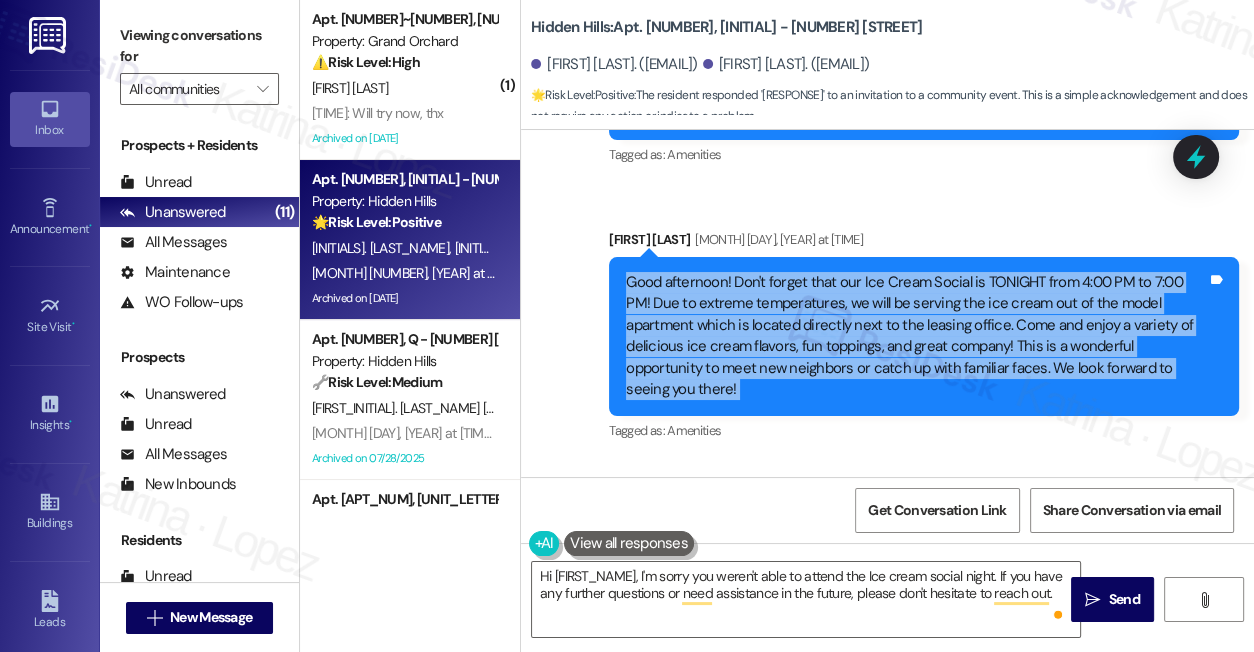click on "Good afternoon! Don't forget that our Ice Cream Social is TONIGHT from 4:00 PM to 7:00 PM! Due to extreme temperatures, we will be serving the ice cream out of the model apartment which is located directly next to the leasing office.  Come and enjoy a variety of delicious ice cream flavors, fun toppings, and great company!  This is a wonderful opportunity to meet new neighbors or catch up with familiar faces.  We look forward to seeing you there!" at bounding box center [916, 336] 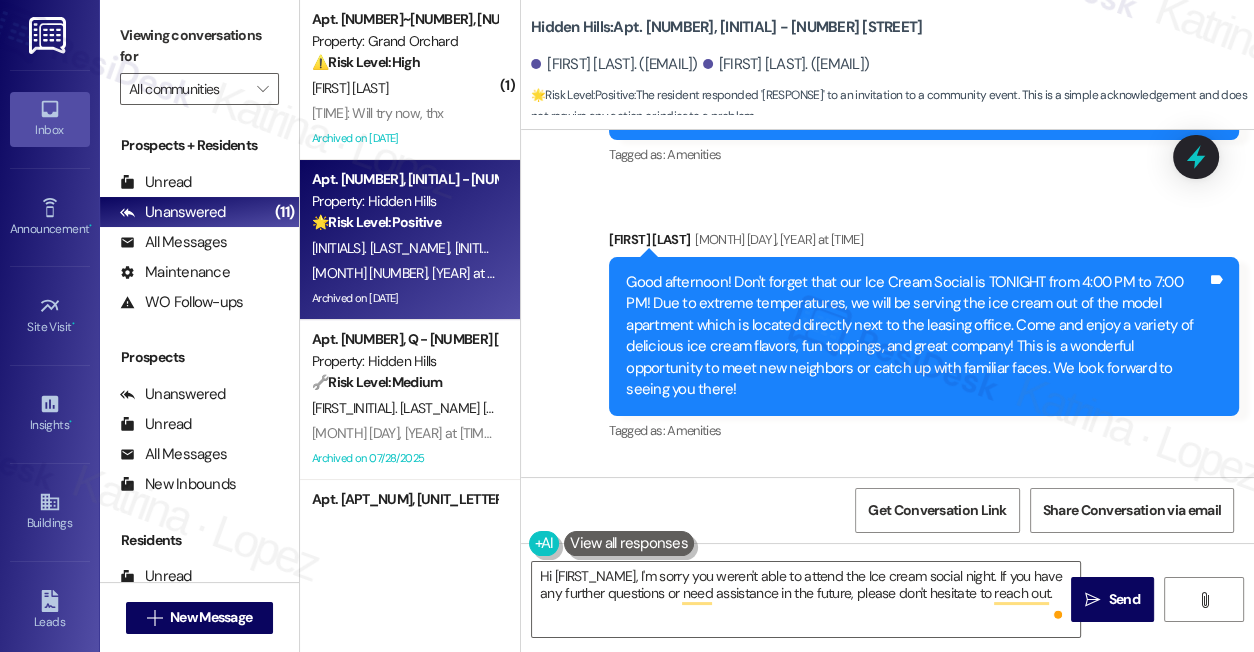 click on "Viewing conversations for" at bounding box center [199, 46] 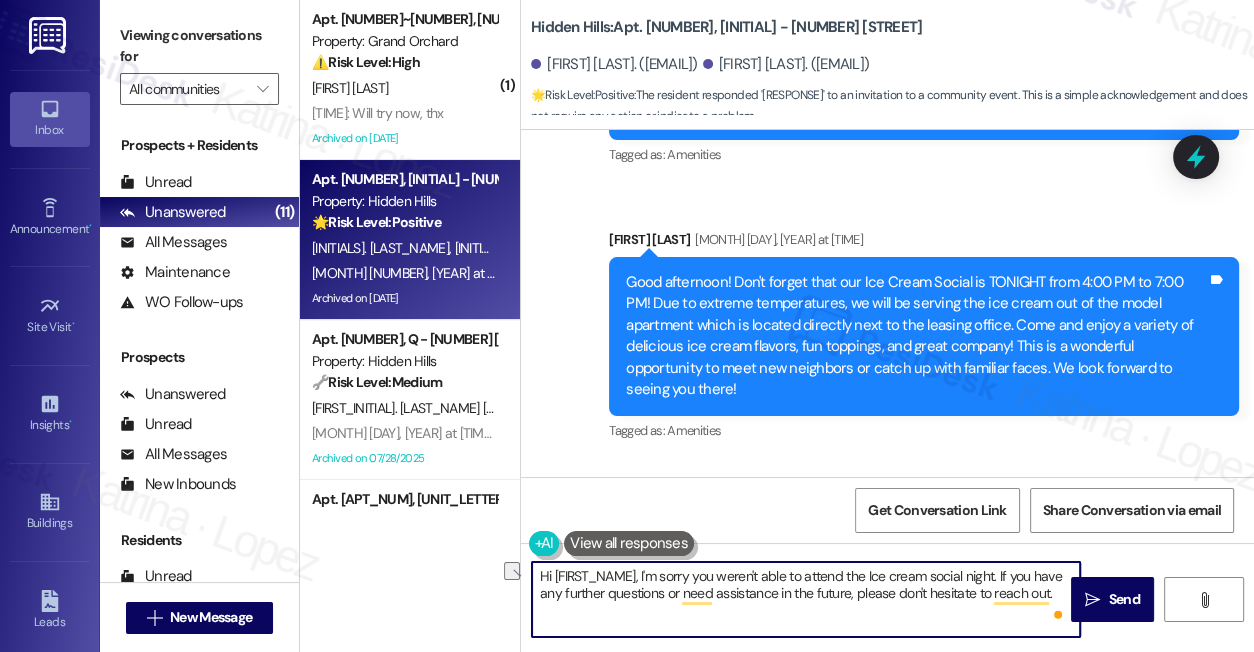 drag, startPoint x: 806, startPoint y: 575, endPoint x: 994, endPoint y: 574, distance: 188.00266 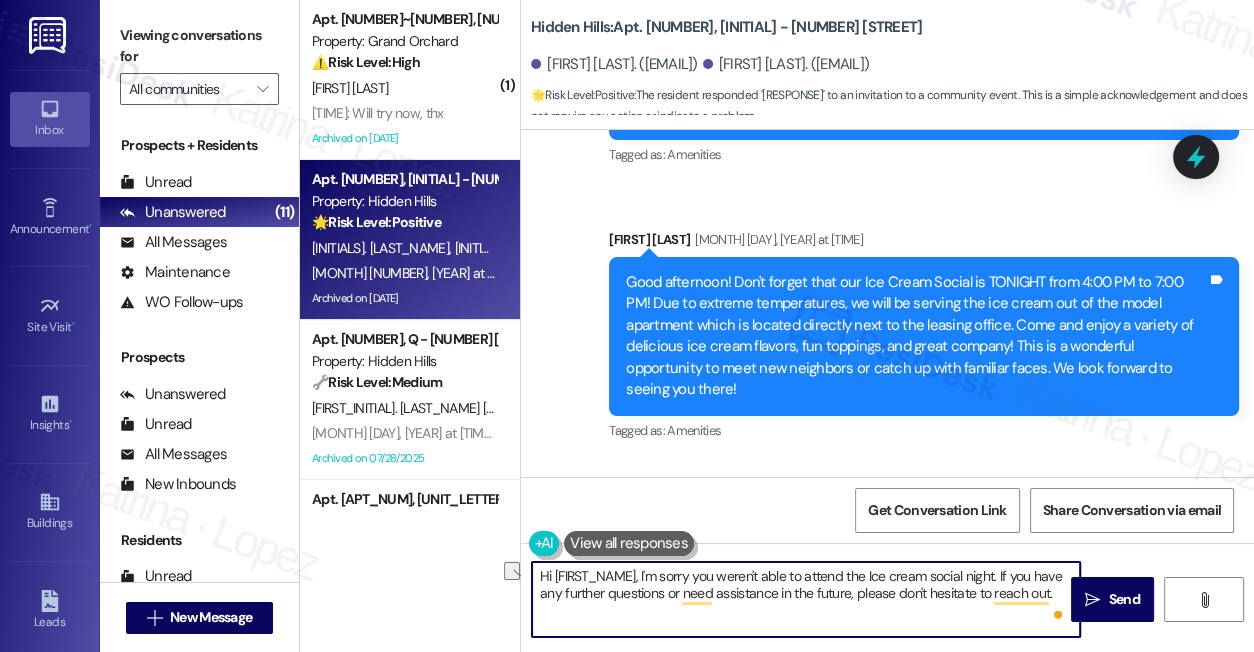 click on "Hi [FIRST_NAME], I'm sorry you weren't able to attend the Ice cream social night. If you have any further questions or need assistance in the future, please don't hesitate to reach out." at bounding box center [806, 599] 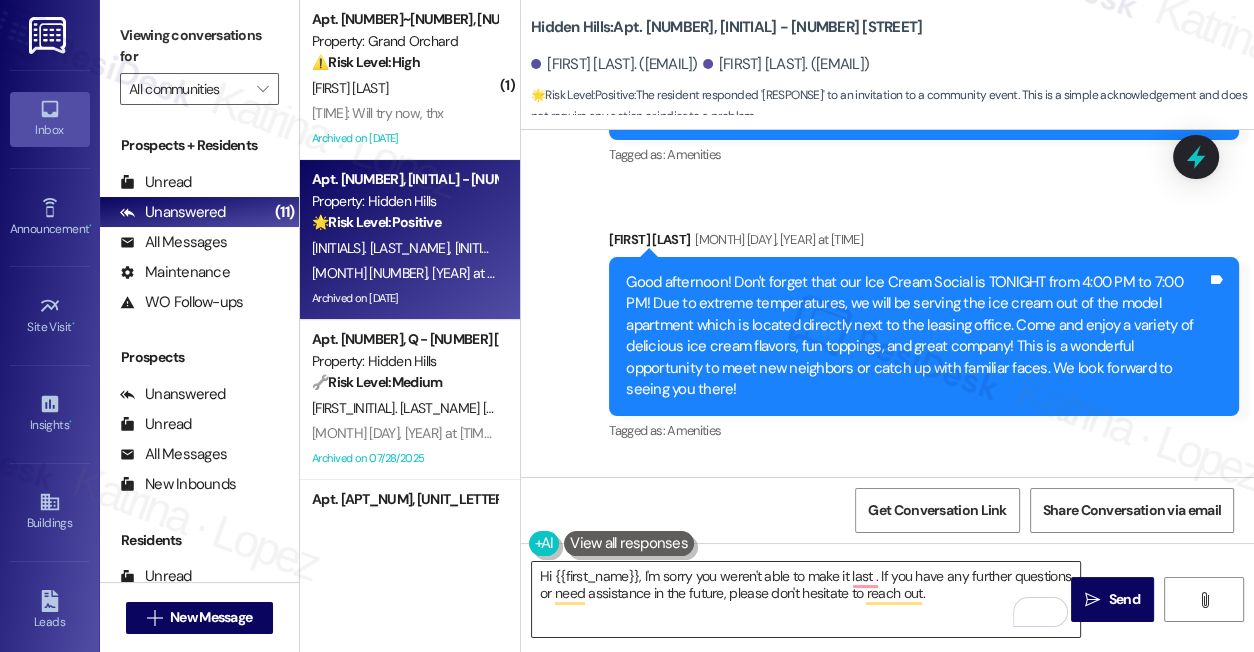 click on "Hi {{first_name}}, I'm sorry you weren't able to make it last . If you have any further questions or need assistance in the future, please don't hesitate to reach out." at bounding box center [806, 599] 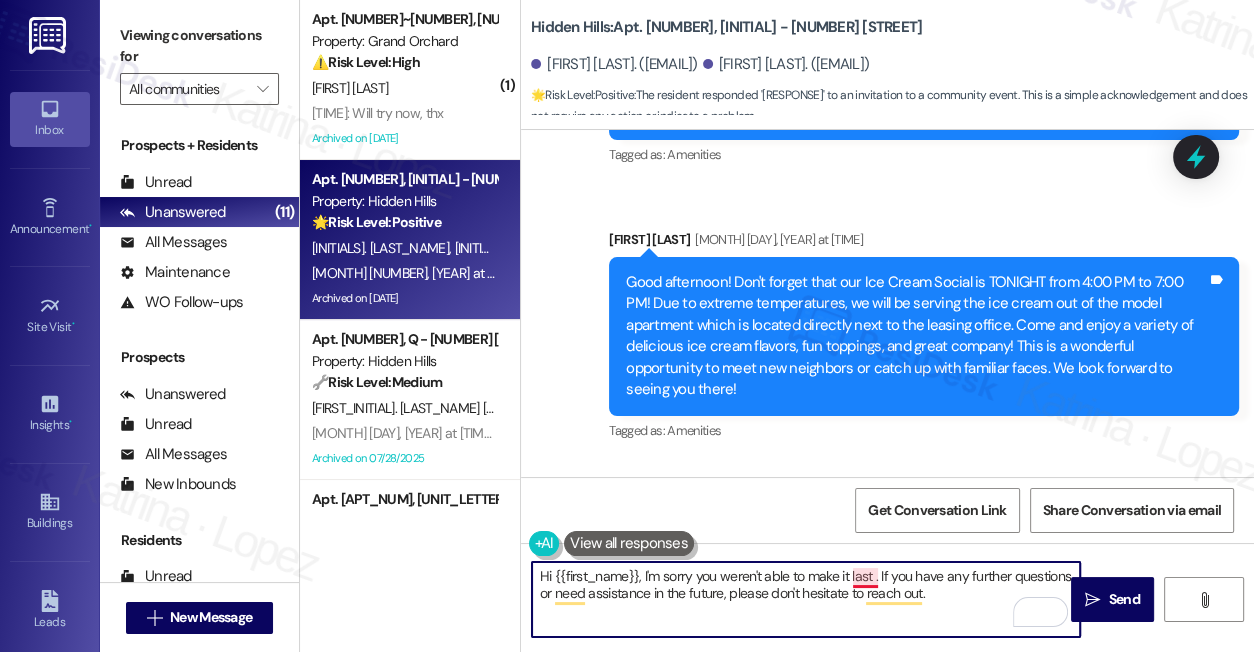 click on "Hi {{first_name}}, I'm sorry you weren't able to make it last . If you have any further questions or need assistance in the future, please don't hesitate to reach out." at bounding box center (806, 599) 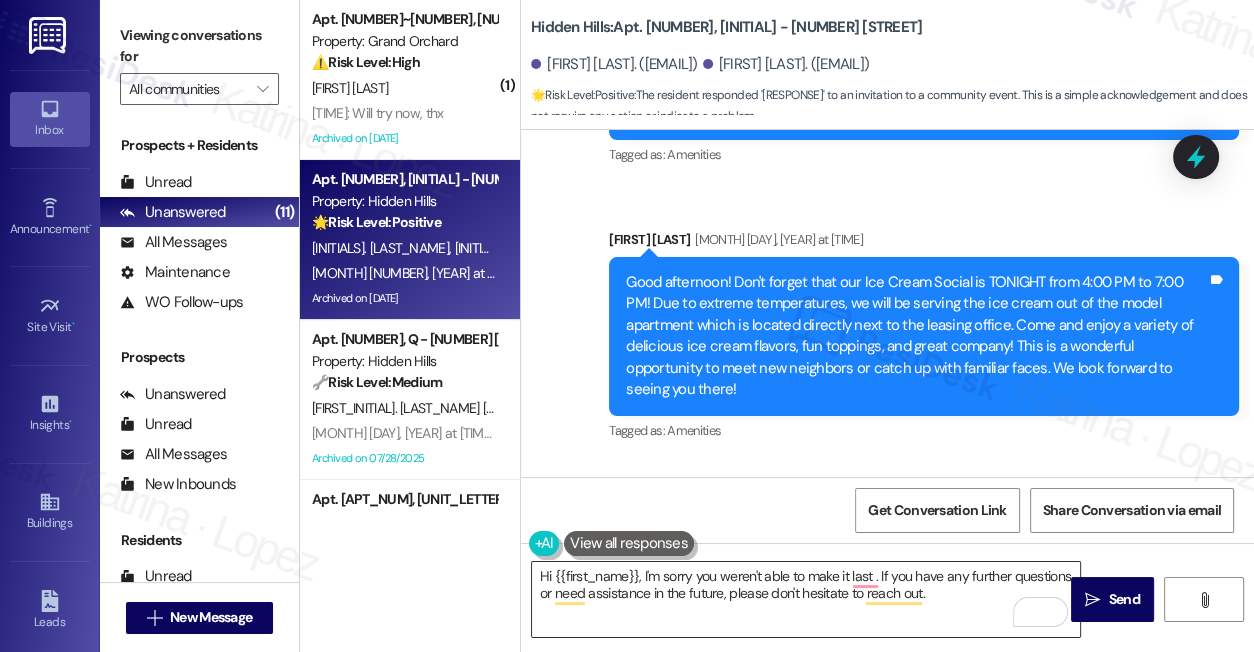 click on "Hi {{first_name}}, I'm sorry you weren't able to make it last . If you have any further questions or need assistance in the future, please don't hesitate to reach out." at bounding box center [806, 599] 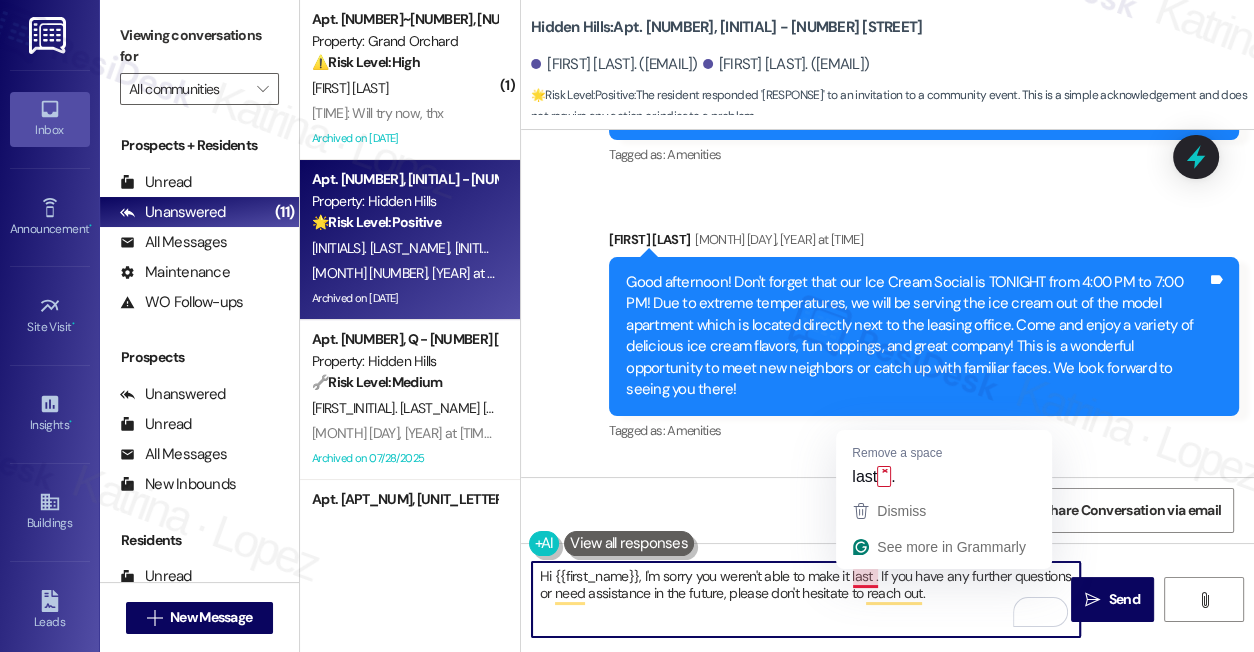 click on "Hi {{first_name}}, I'm sorry you weren't able to make it last . If you have any further questions or need assistance in the future, please don't hesitate to reach out." at bounding box center [806, 599] 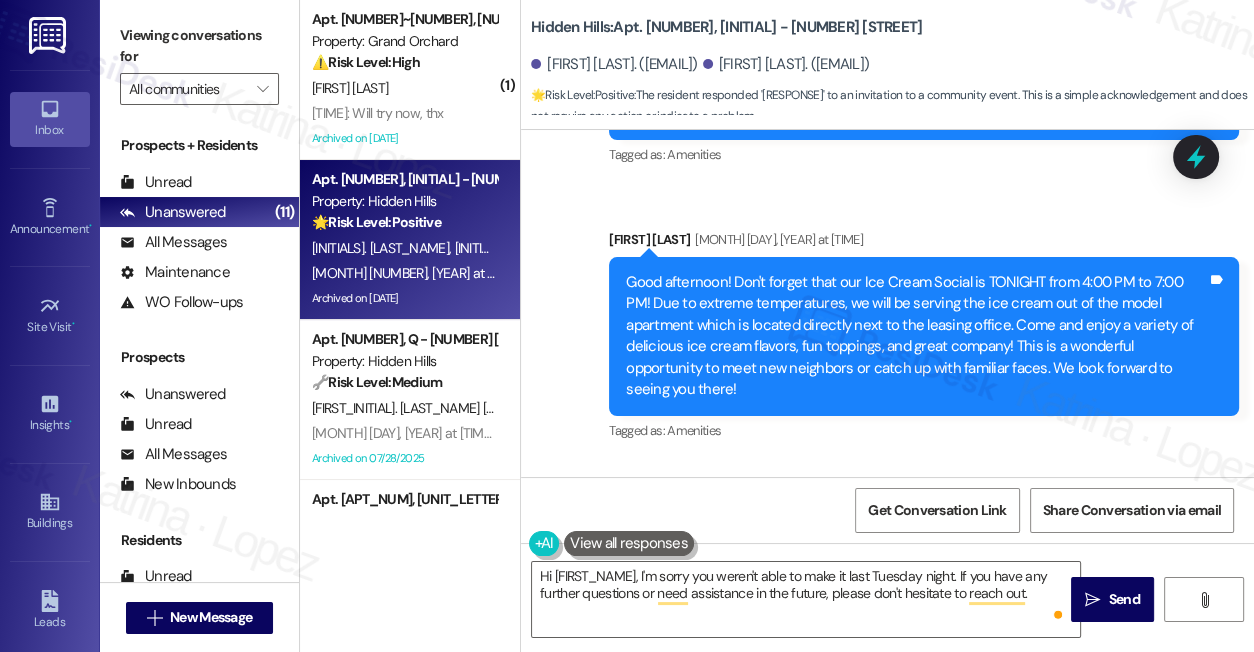 click on "Viewing conversations for" at bounding box center [199, 46] 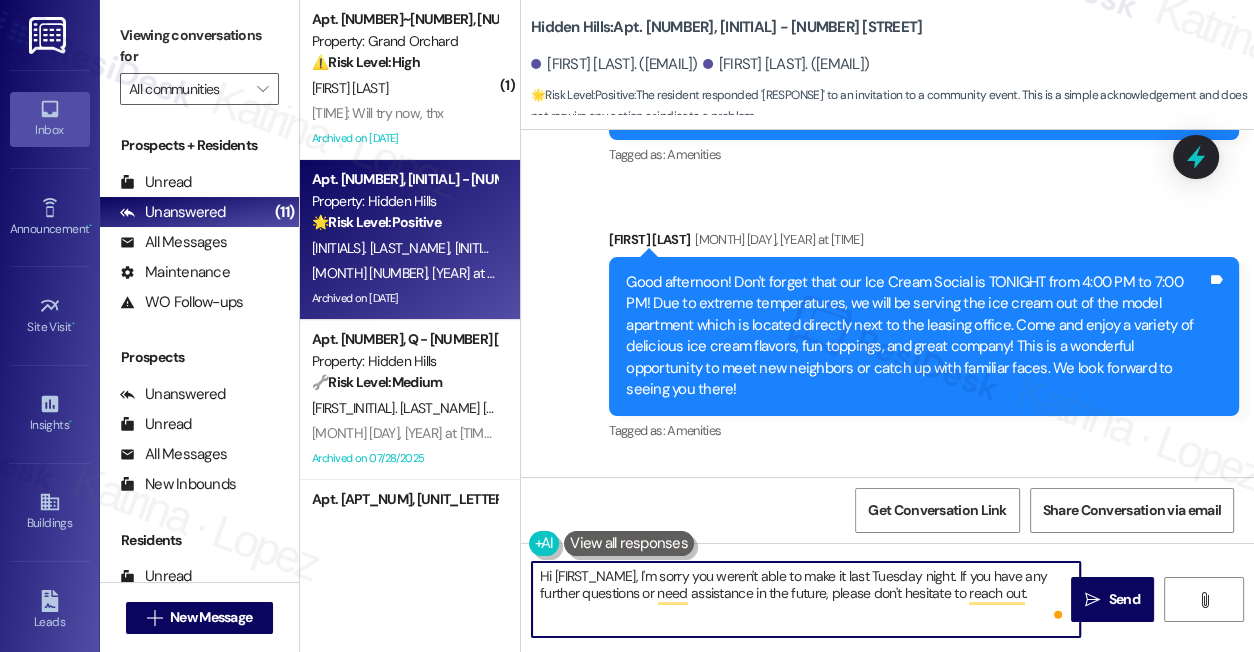 drag, startPoint x: 554, startPoint y: 574, endPoint x: 634, endPoint y: 556, distance: 82 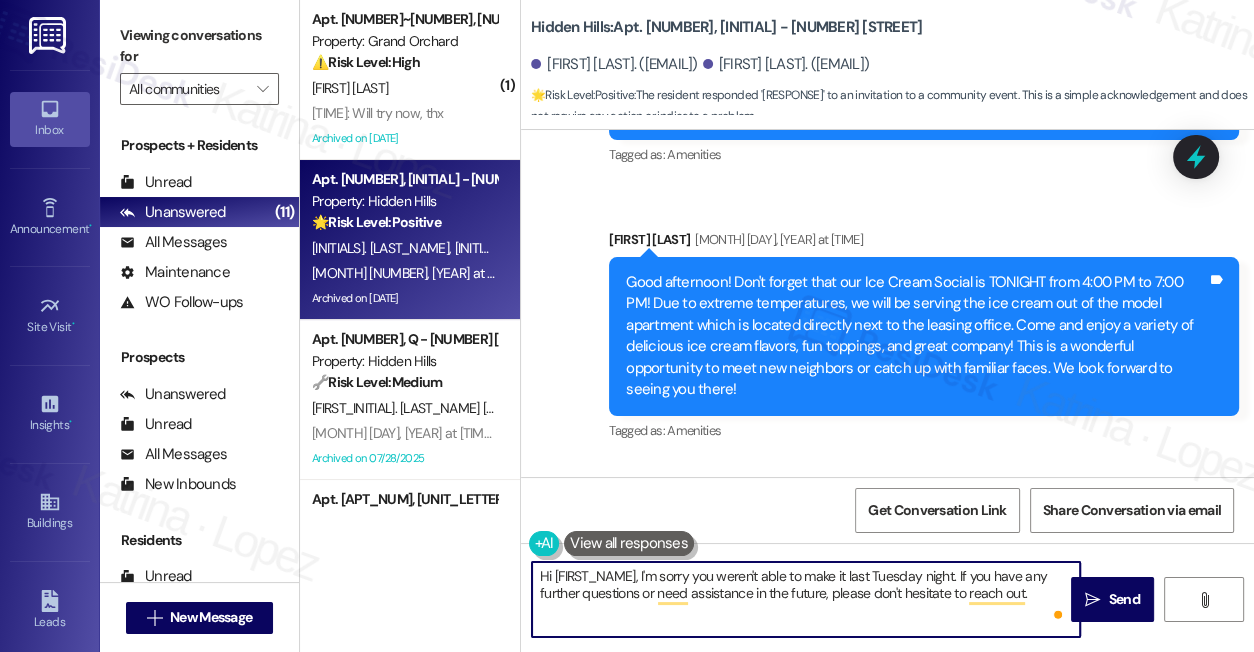 click on "Hi [FIRST_NAME], I'm sorry you weren't able to make it last Tuesday night. If you have any further questions or need assistance in the future, please don't hesitate to reach out." at bounding box center (796, 599) 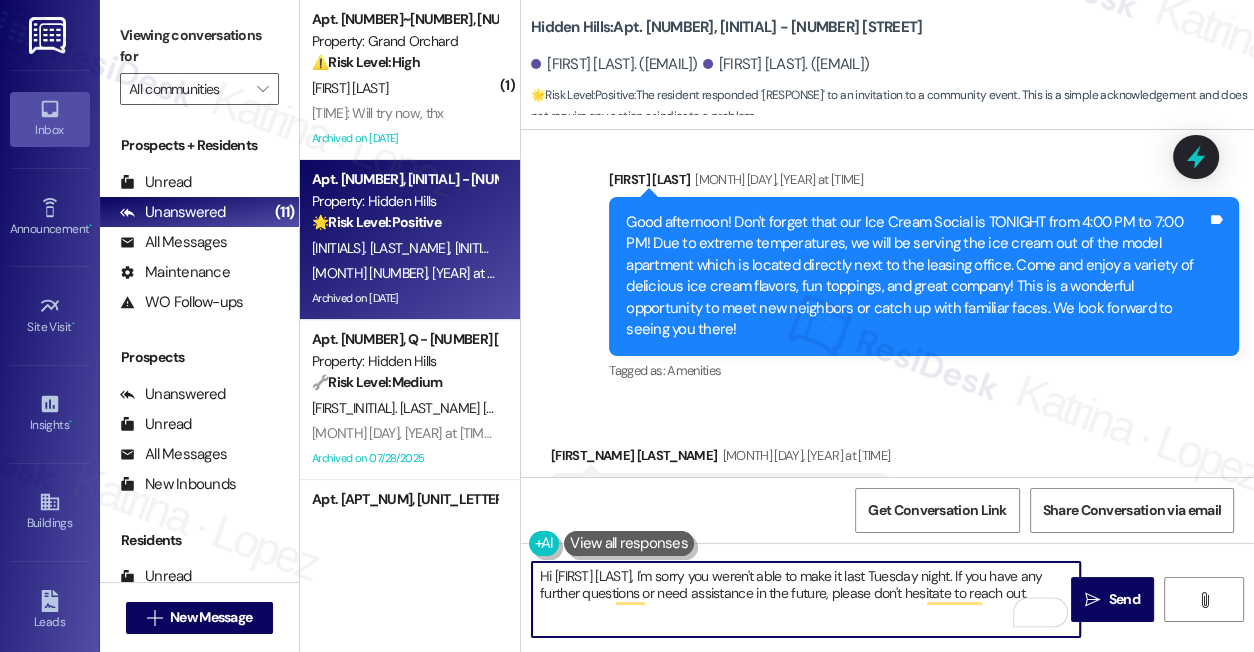 scroll, scrollTop: 25218, scrollLeft: 0, axis: vertical 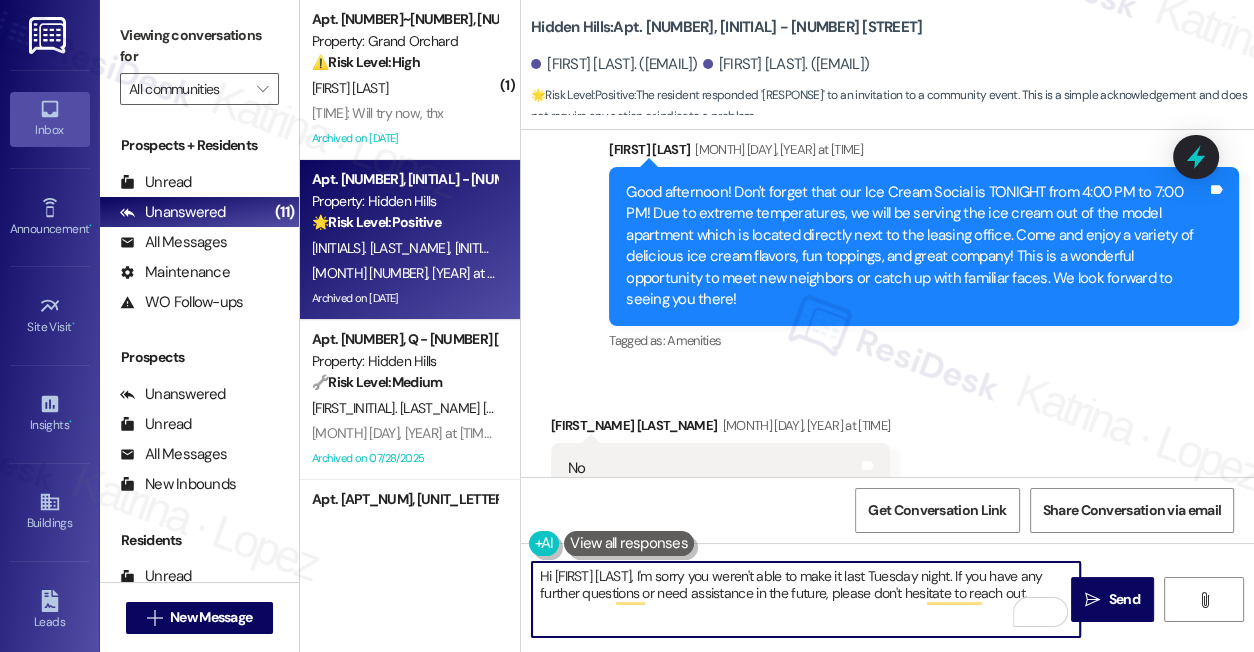 click on "Hi [FIRST] [LAST], I'm sorry you weren't able to make it last Tuesday night. If you have any further questions or need assistance in the future, please don't hesitate to reach out." at bounding box center (806, 599) 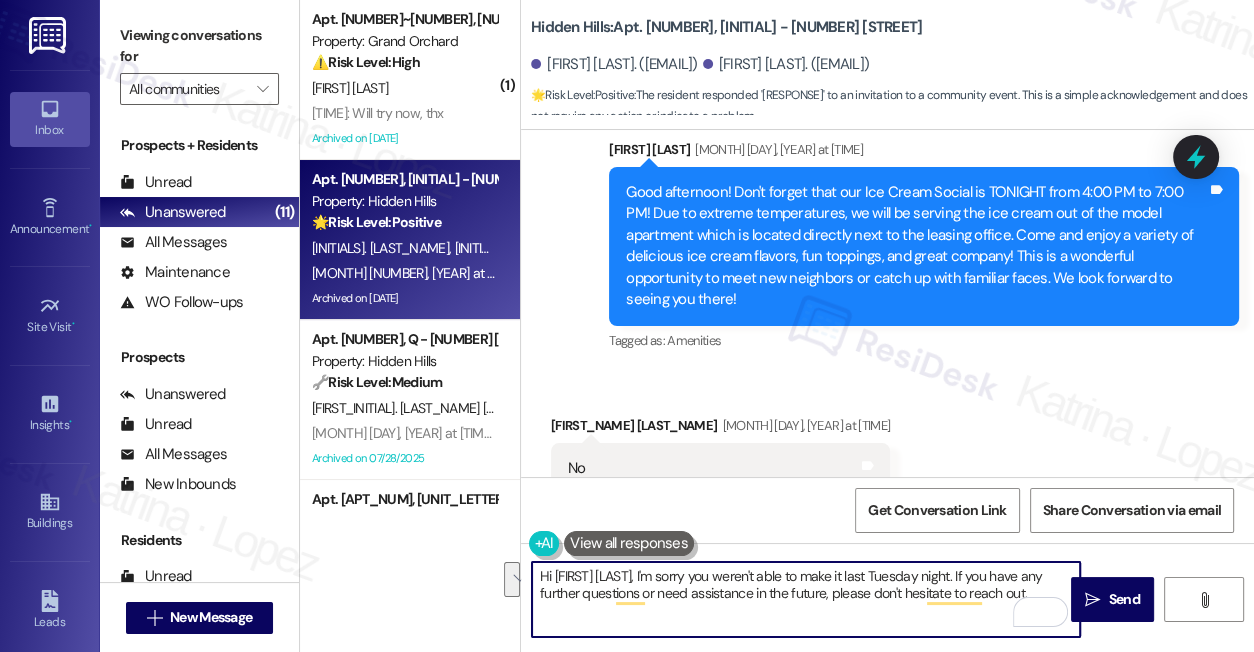 click on "Received via SMS [FIRST_NAME] [LAST_NAME] [MONTH] 29, 2025 at 2:32 [AM/PM] No Tags and notes Tagged as: Negative response Click to highlight conversations about Negative response" at bounding box center [887, 454] 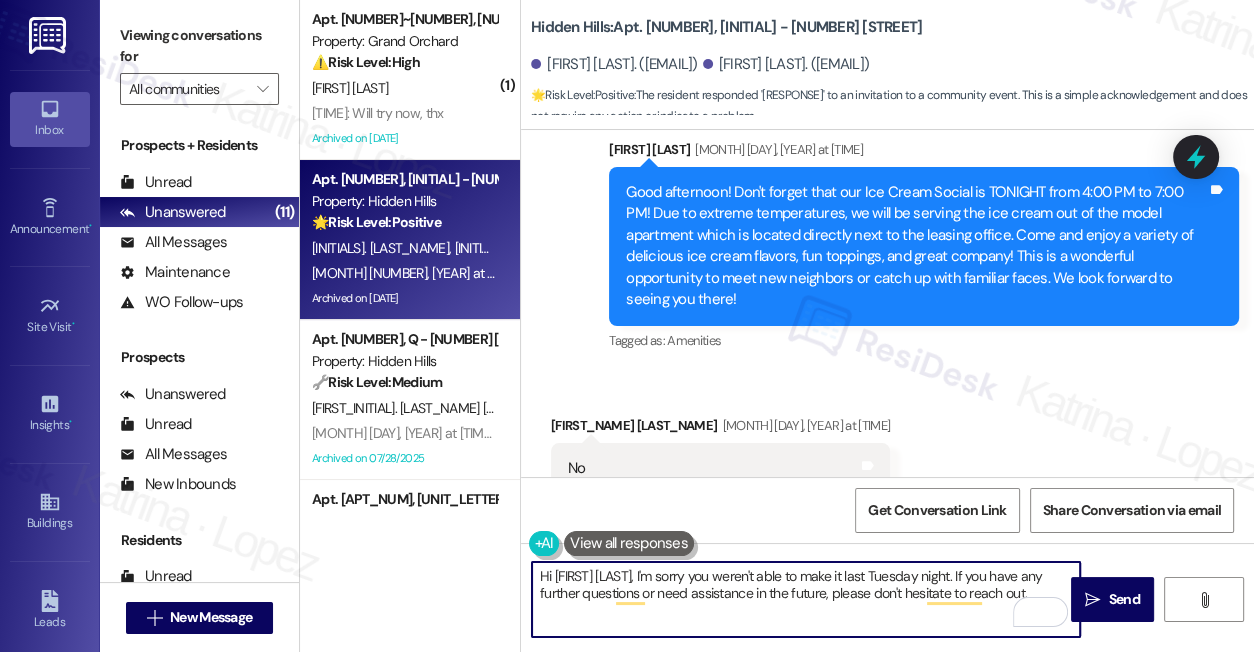 click on "Hi [FIRST] [LAST], I'm sorry you weren't able to make it last Tuesday night. If you have any further questions or need assistance in the future, please don't hesitate to reach out." at bounding box center (806, 599) 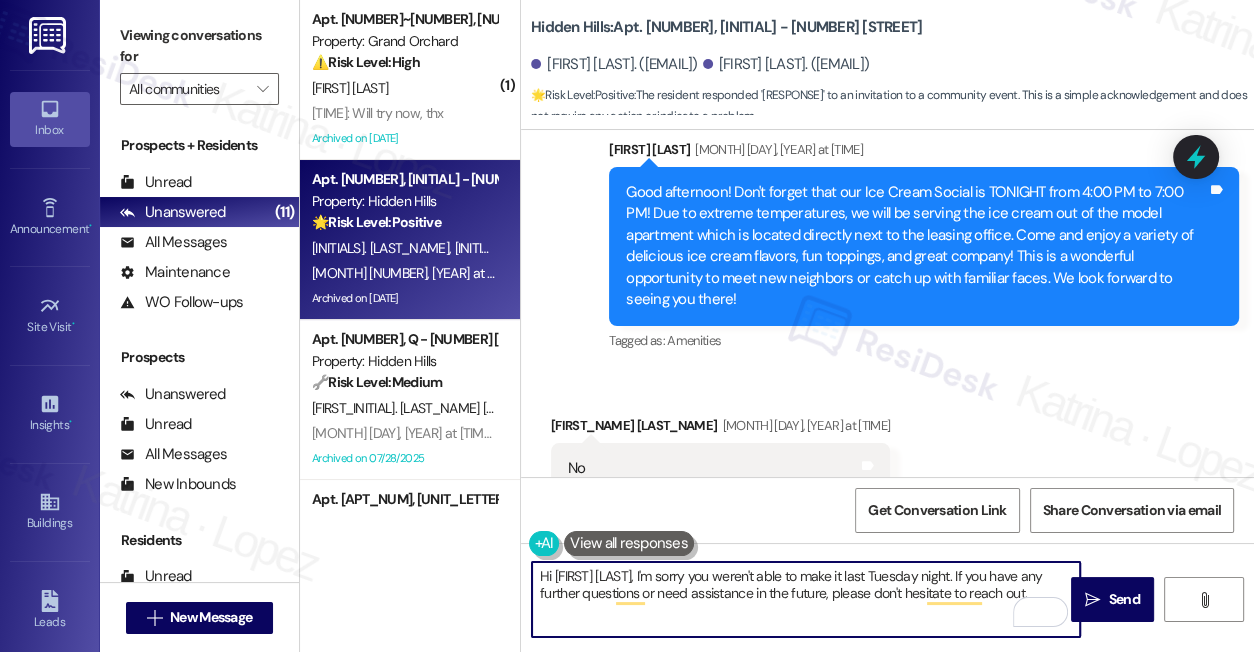 click on "Hi [FIRST] [LAST], I'm sorry you weren't able to make it last Tuesday night. If you have any further questions or need assistance in the future, please don't hesitate to reach out." at bounding box center [806, 599] 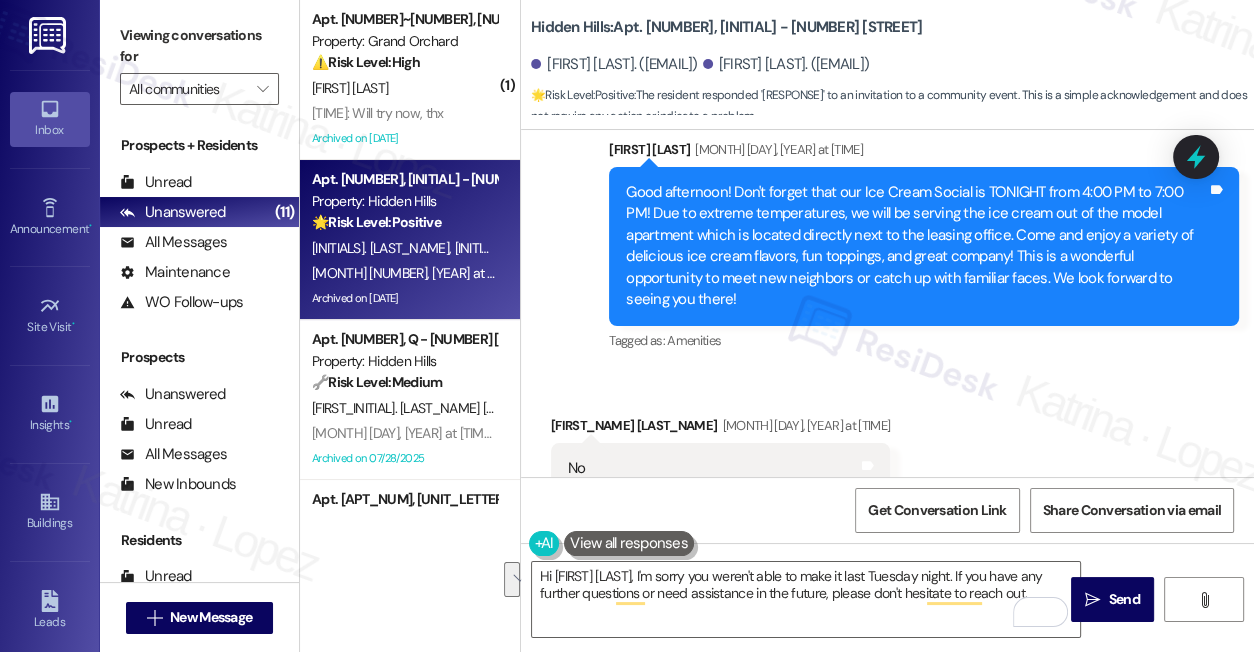 click on "Received via SMS [FIRST_NAME] [LAST_NAME] [MONTH] 29, 2025 at 2:32 [AM/PM] No Tags and notes Tagged as: Negative response Click to highlight conversations about Negative response" at bounding box center [887, 454] 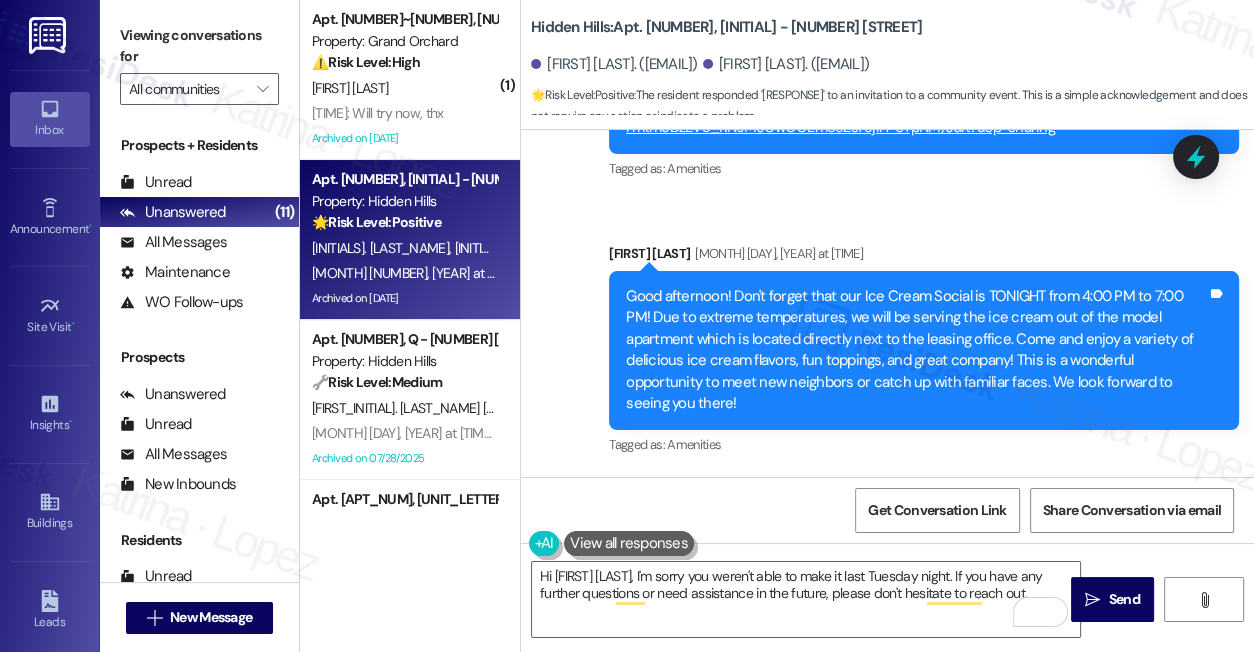 scroll, scrollTop: 25037, scrollLeft: 0, axis: vertical 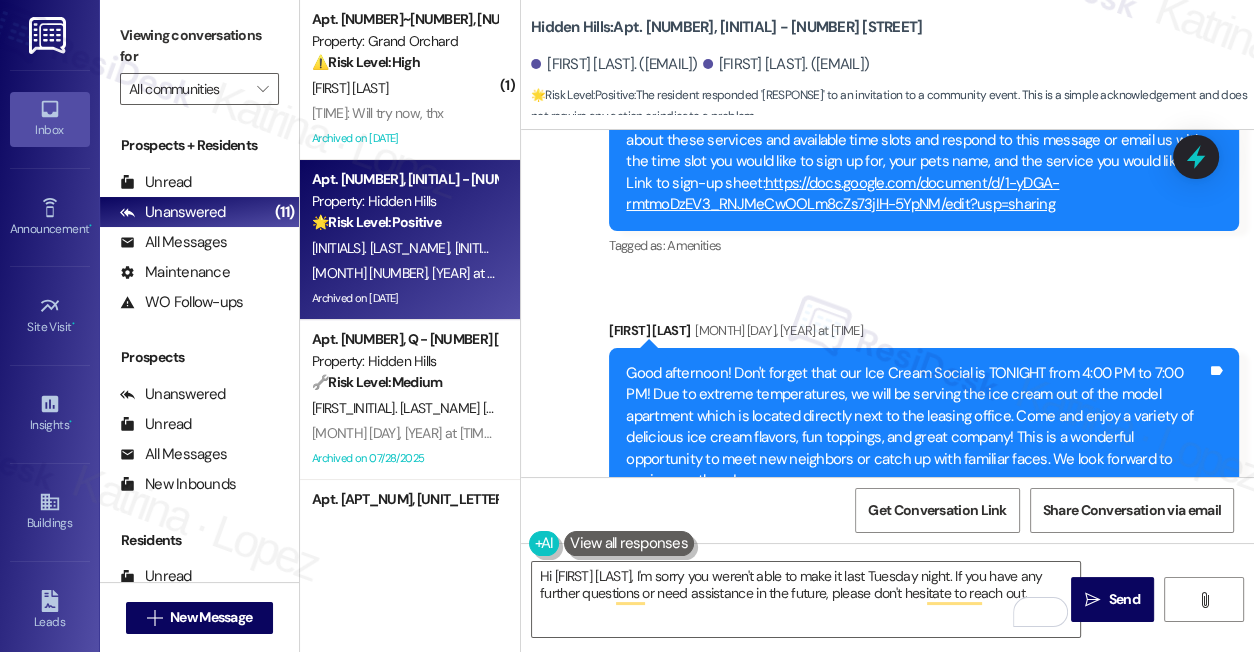 click on "Good afternoon! Don't forget that our Ice Cream Social is TONIGHT from 4:00 PM to 7:00 PM! Due to extreme temperatures, we will be serving the ice cream out of the model apartment which is located directly next to the leasing office.  Come and enjoy a variety of delicious ice cream flavors, fun toppings, and great company!  This is a wonderful opportunity to meet new neighbors or catch up with familiar faces.  We look forward to seeing you there!" at bounding box center [916, 427] 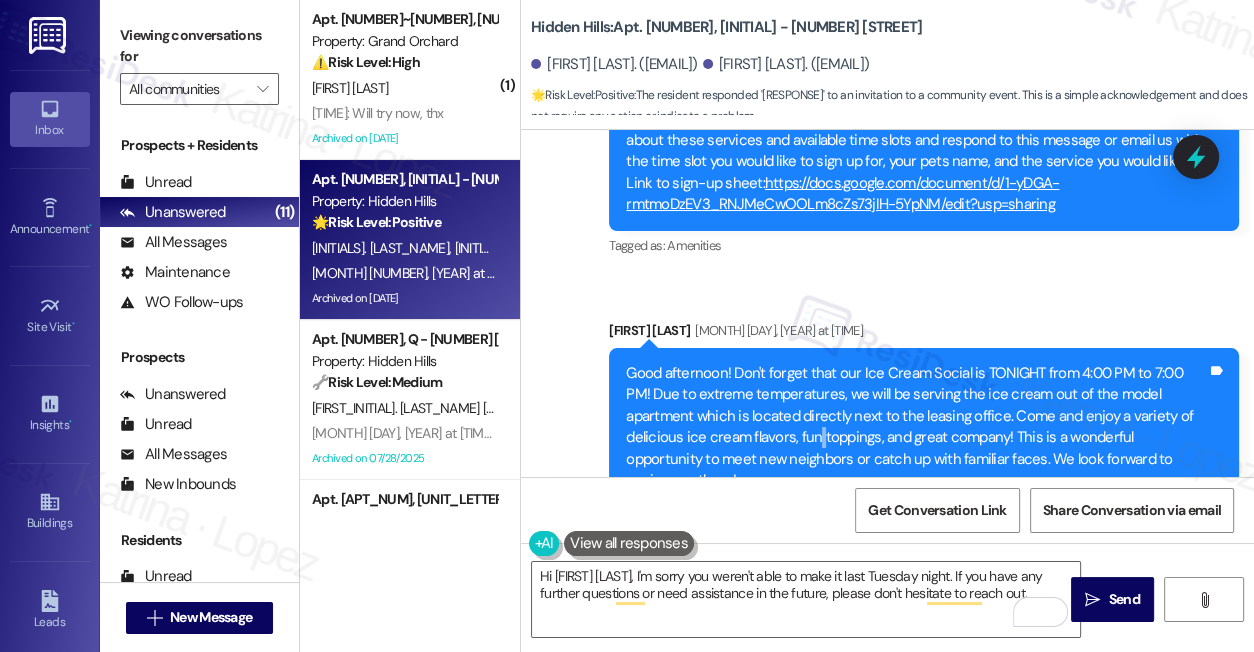 click on "Good afternoon! Don't forget that our Ice Cream Social is TONIGHT from 4:00 PM to 7:00 PM! Due to extreme temperatures, we will be serving the ice cream out of the model apartment which is located directly next to the leasing office.  Come and enjoy a variety of delicious ice cream flavors, fun toppings, and great company!  This is a wonderful opportunity to meet new neighbors or catch up with familiar faces.  We look forward to seeing you there!" at bounding box center [916, 427] 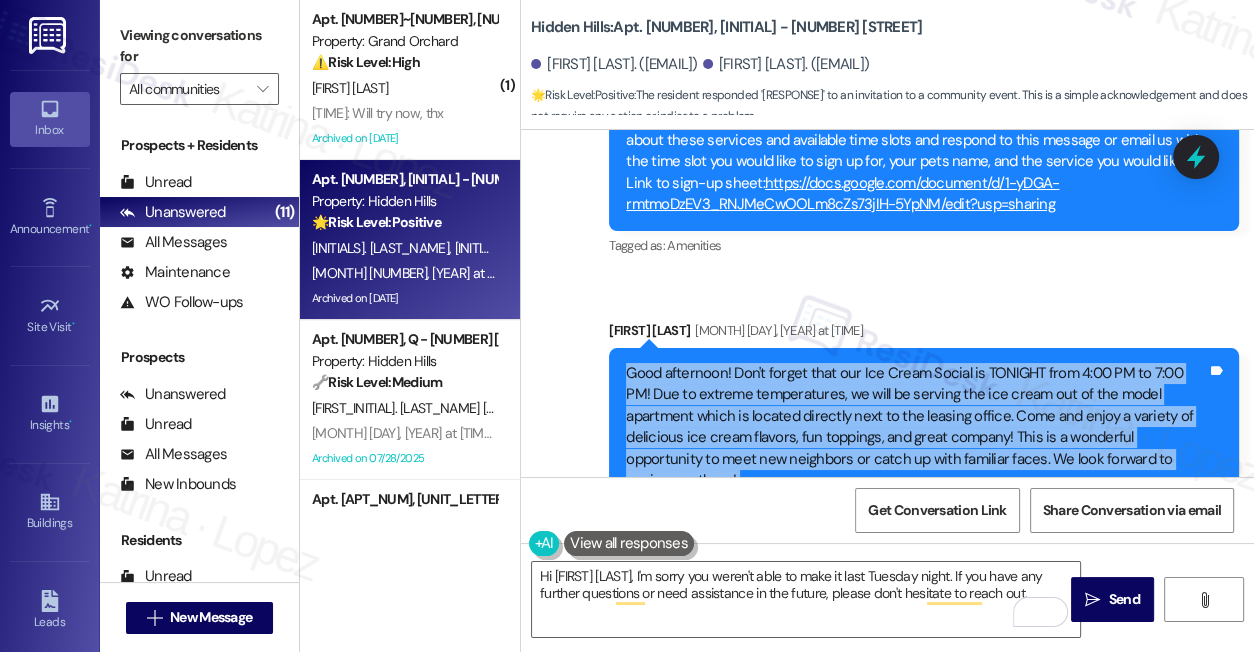 click on "Good afternoon! Don't forget that our Ice Cream Social is TONIGHT from 4:00 PM to 7:00 PM! Due to extreme temperatures, we will be serving the ice cream out of the model apartment which is located directly next to the leasing office.  Come and enjoy a variety of delicious ice cream flavors, fun toppings, and great company!  This is a wonderful opportunity to meet new neighbors or catch up with familiar faces.  We look forward to seeing you there!" at bounding box center [916, 427] 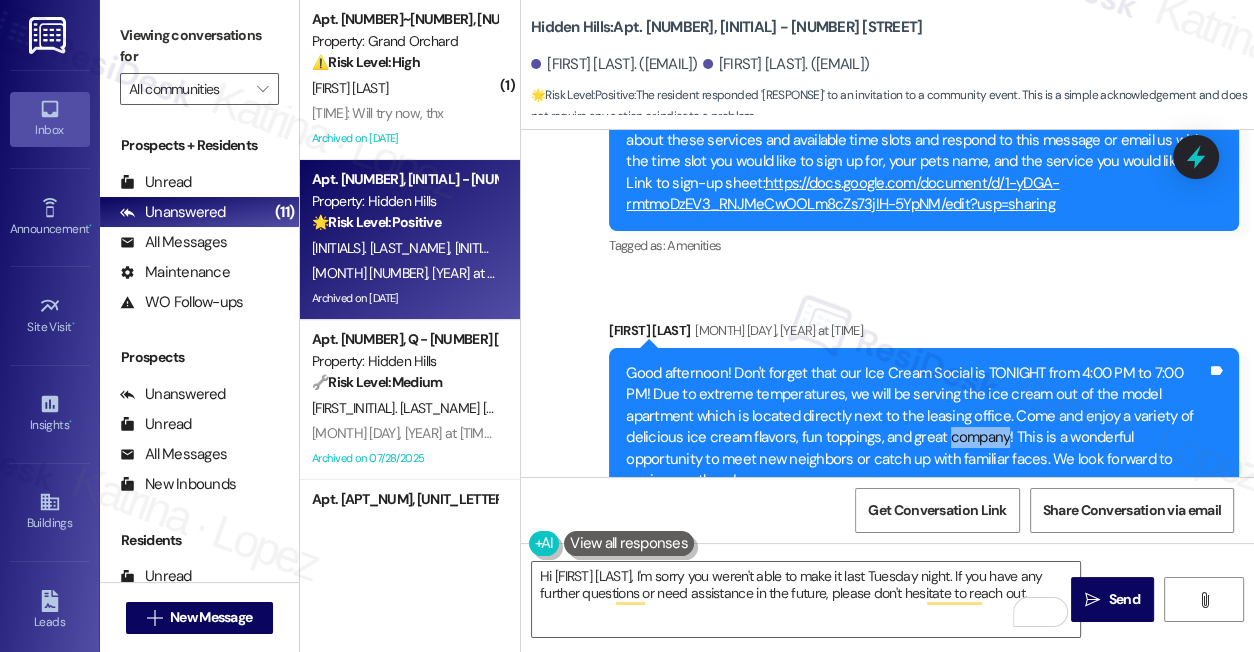 click on "Good afternoon! Don't forget that our Ice Cream Social is TONIGHT from 4:00 PM to 7:00 PM! Due to extreme temperatures, we will be serving the ice cream out of the model apartment which is located directly next to the leasing office.  Come and enjoy a variety of delicious ice cream flavors, fun toppings, and great company!  This is a wonderful opportunity to meet new neighbors or catch up with familiar faces.  We look forward to seeing you there!" at bounding box center [916, 427] 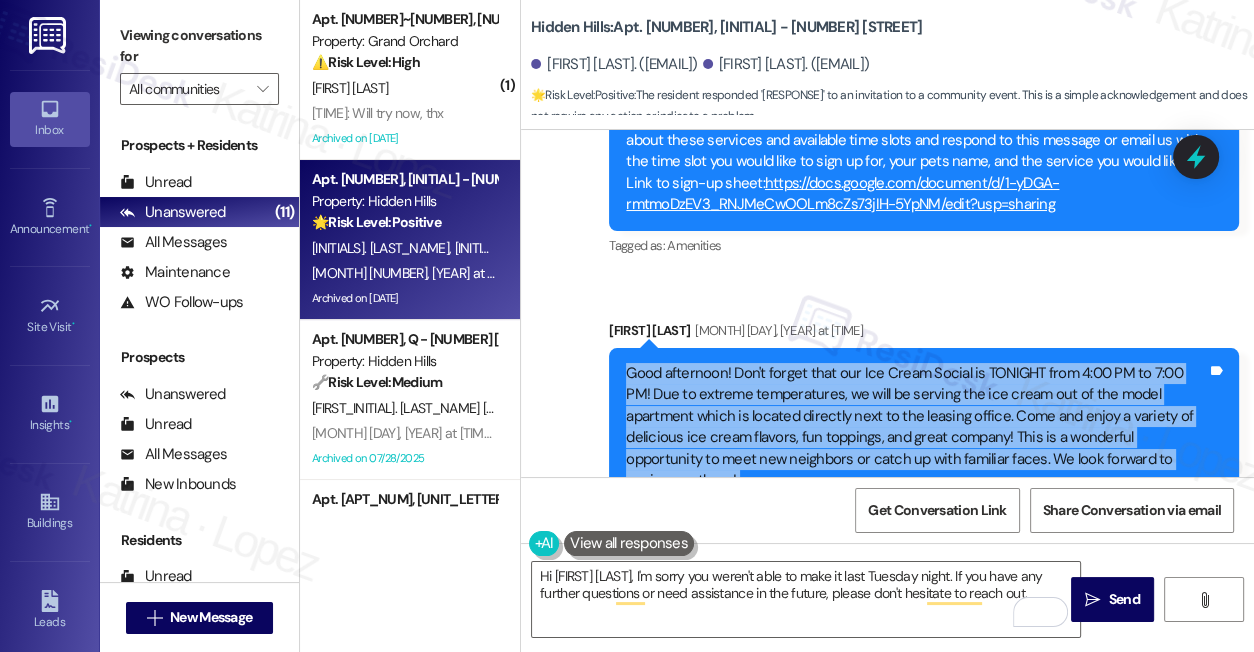 click on "Good afternoon! Don't forget that our Ice Cream Social is TONIGHT from 4:00 PM to 7:00 PM! Due to extreme temperatures, we will be serving the ice cream out of the model apartment which is located directly next to the leasing office.  Come and enjoy a variety of delicious ice cream flavors, fun toppings, and great company!  This is a wonderful opportunity to meet new neighbors or catch up with familiar faces.  We look forward to seeing you there!" at bounding box center [916, 427] 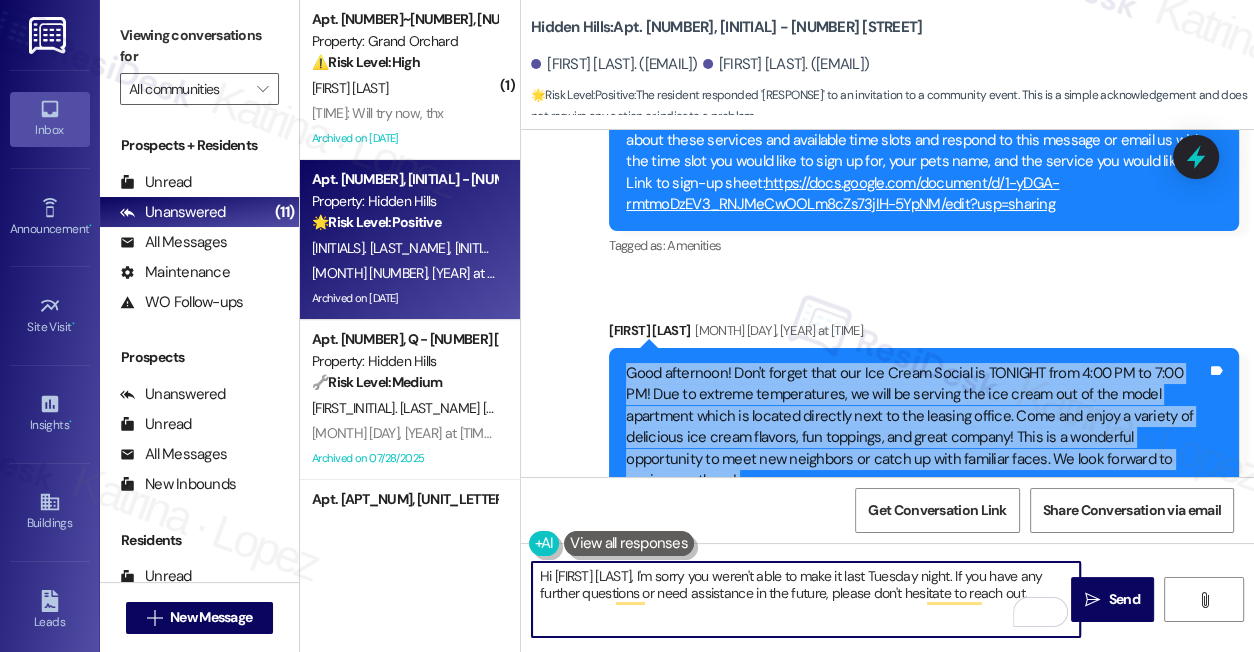 click on "Hi [FIRST] [LAST], I'm sorry you weren't able to make it last Tuesday night. If you have any further questions or need assistance in the future, please don't hesitate to reach out." at bounding box center [806, 599] 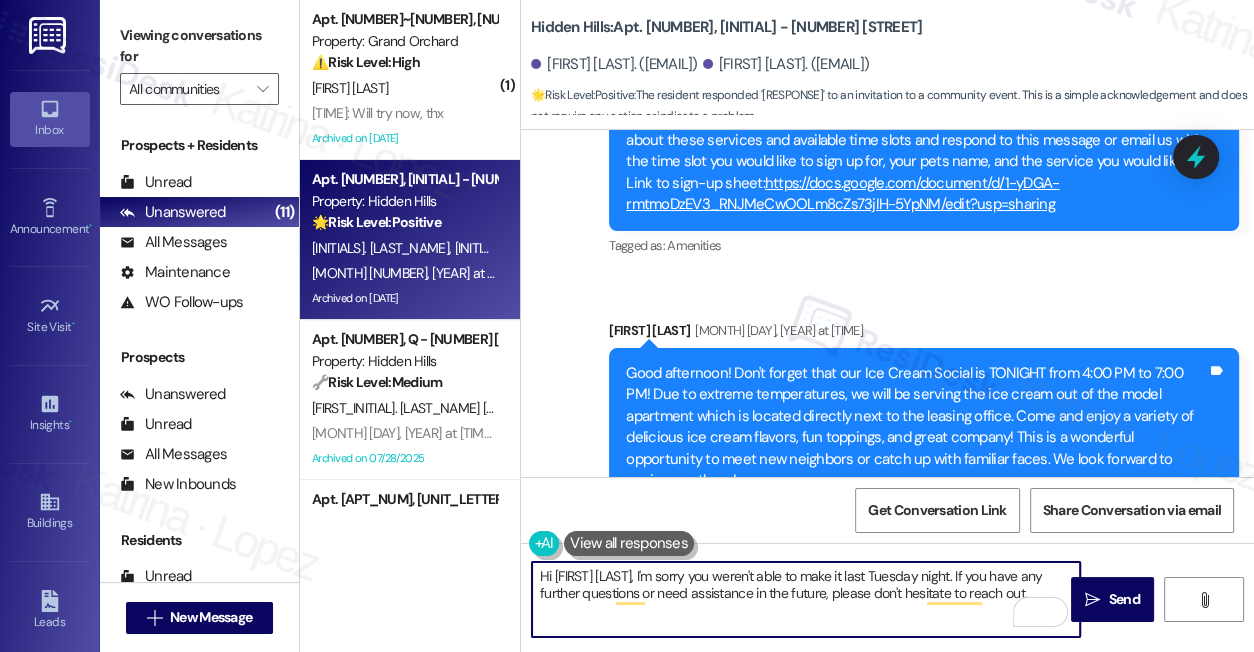 click on "Hi [FIRST] [LAST], I'm sorry you weren't able to make it last Tuesday night. If you have any further questions or need assistance in the future, please don't hesitate to reach out." at bounding box center (806, 599) 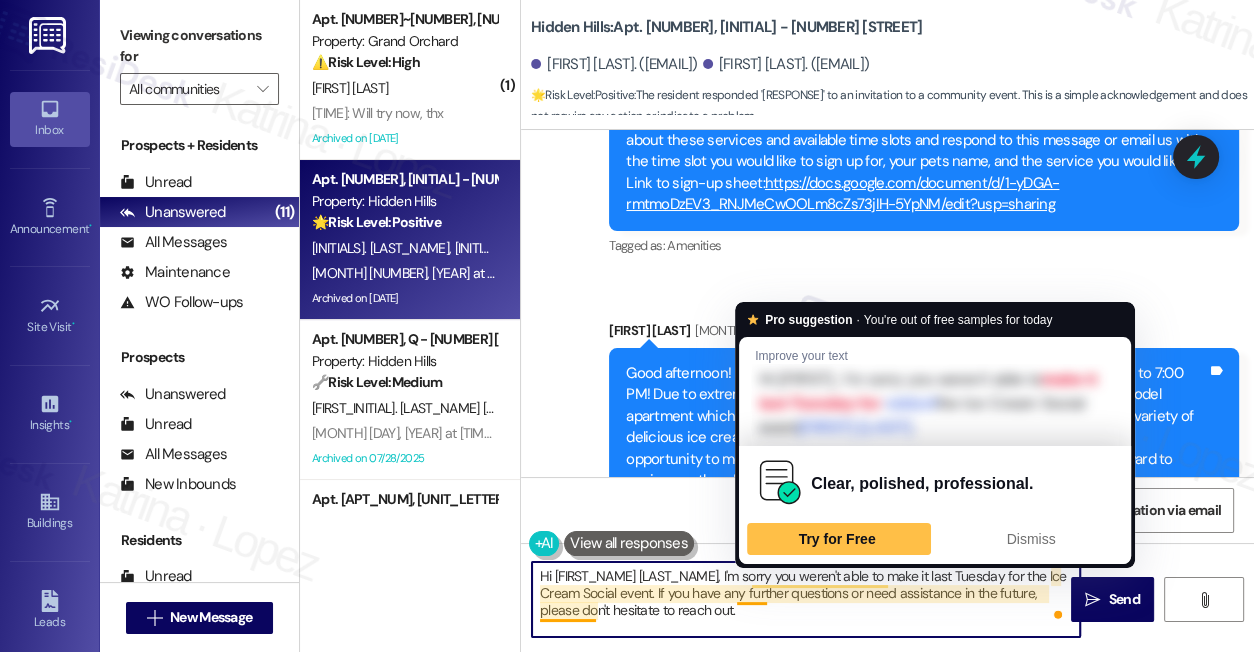 click on "Hi [FIRST_NAME] [LAST_NAME], I'm sorry you weren't able to make it last Tuesday for the Ice Cream Social event. If you have any further questions or need assistance in the future, please don't hesitate to reach out." at bounding box center (806, 599) 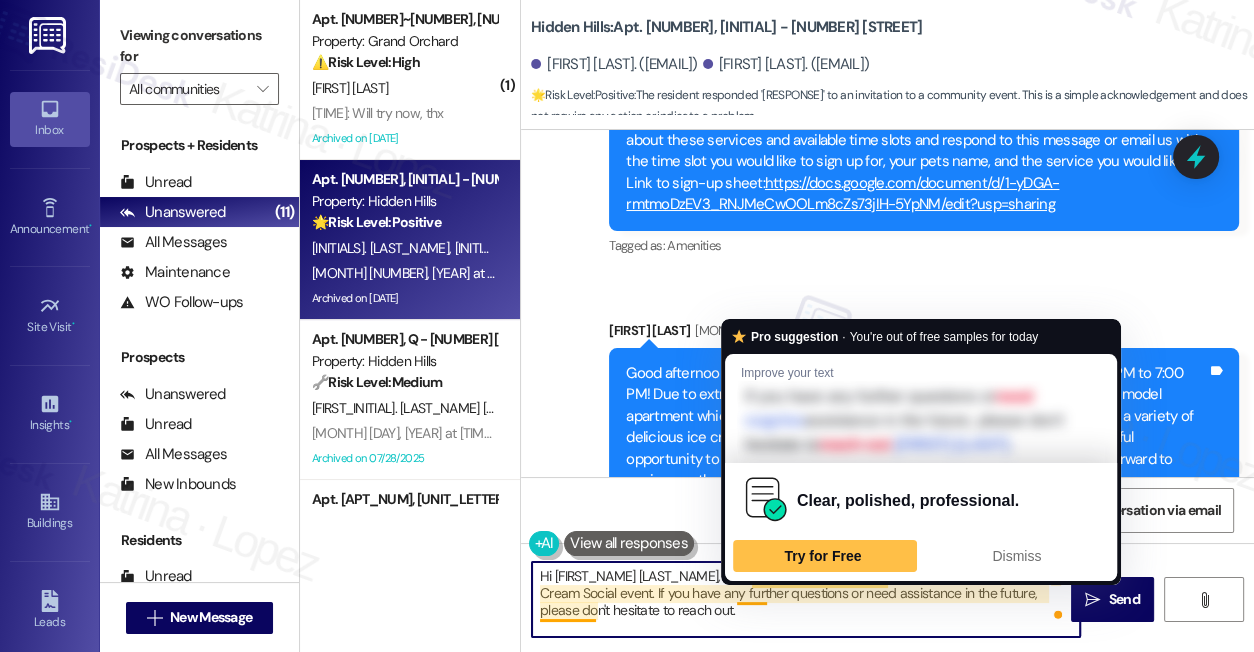 click on "Hi [FIRST_NAME] [LAST_NAME], I'm sorry you weren't able to make it last Tuesday for the Ice Cream Social event. If you have any further questions or need assistance in the future, please don't hesitate to reach out." at bounding box center (806, 599) 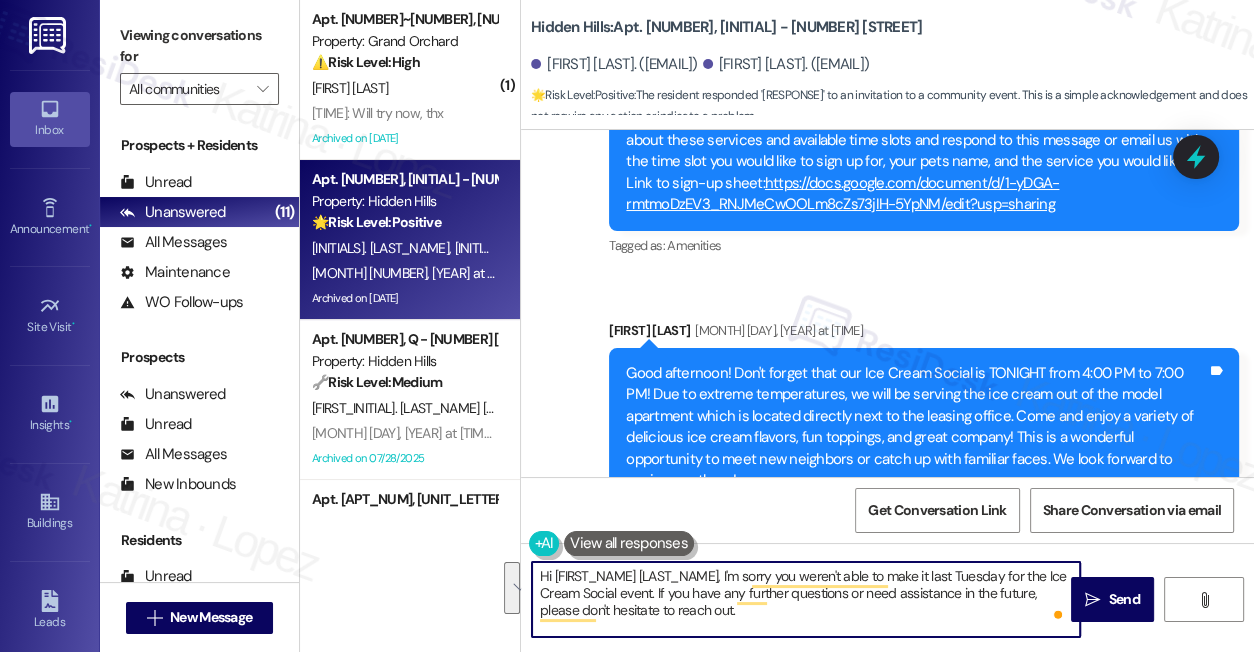 click on "Hi [FIRST_NAME] [LAST_NAME], I'm sorry you weren't able to make it last Tuesday for the Ice Cream Social event. If you have any further questions or need assistance in the future, please don't hesitate to reach out." at bounding box center [806, 599] 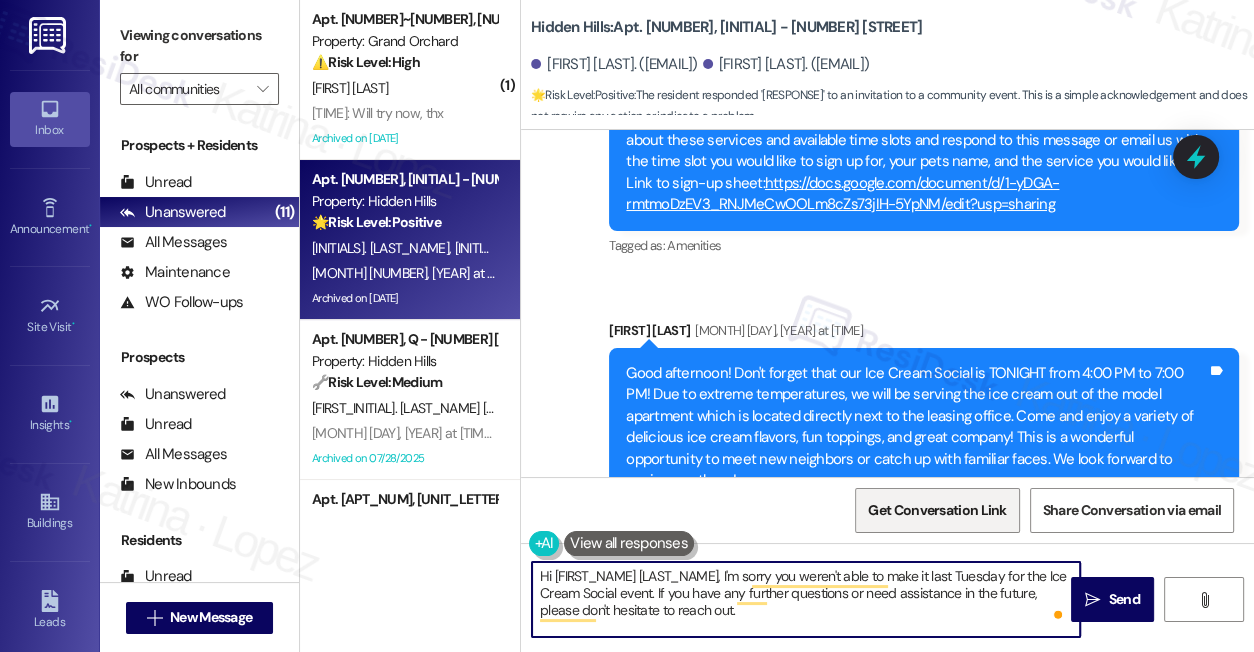type on "Hi [FIRST_NAME] [LAST_NAME], I'm sorry you weren't able to make it last Tuesday for the Ice Cream Social event. If you have any further questions or need assistance in the future, please don't hesitate to reach out." 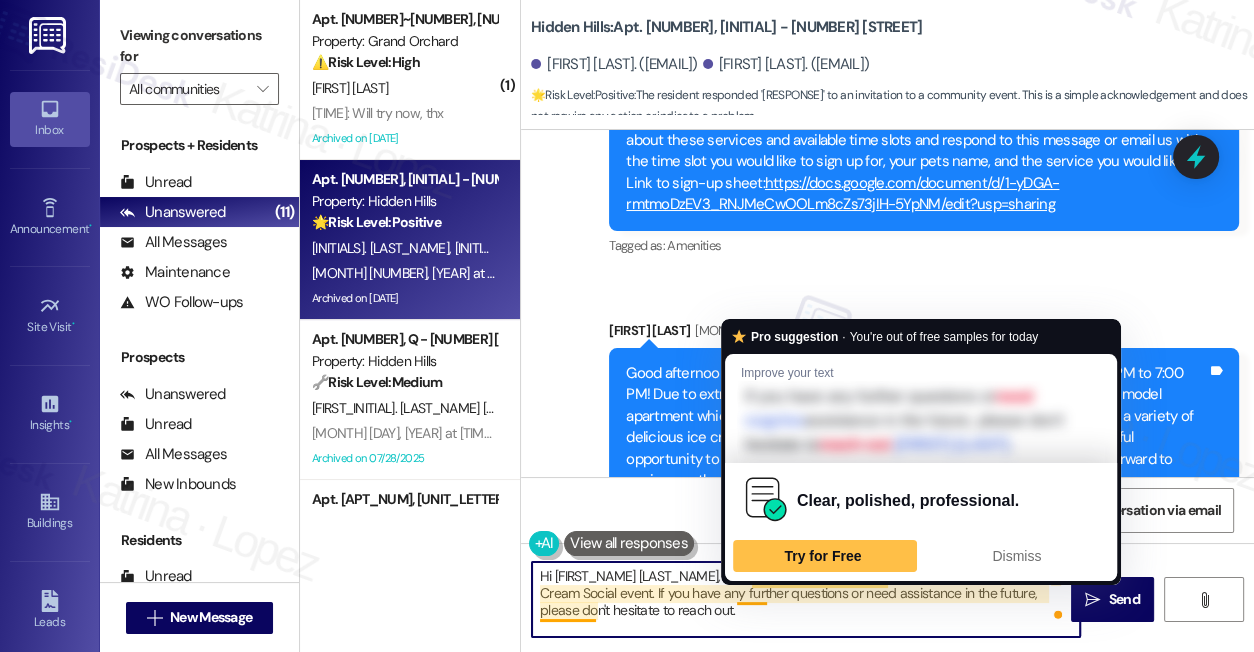 click on "Hi [FIRST_NAME] [LAST_NAME], I'm sorry you weren't able to make it last Tuesday for the Ice Cream Social event. If you have any further questions or need assistance in the future, please don't hesitate to reach out." at bounding box center [806, 599] 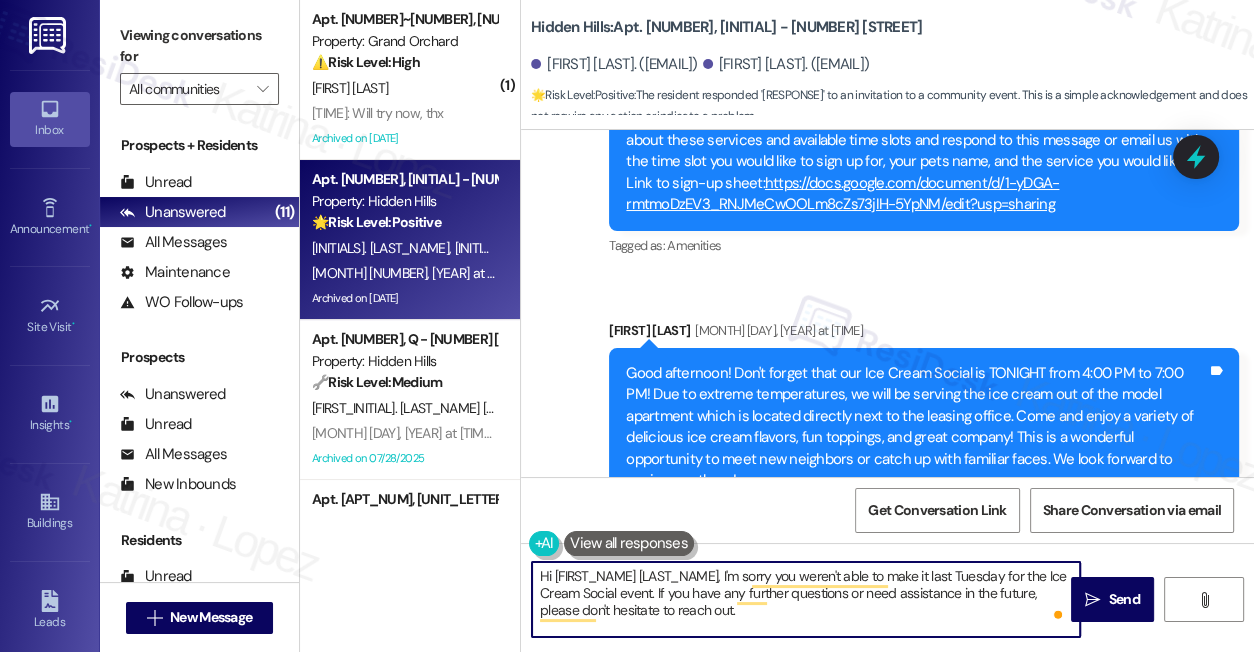 click on "Hi [FIRST_NAME] [LAST_NAME], I'm sorry you weren't able to make it last Tuesday for the Ice Cream Social event. If you have any further questions or need assistance in the future, please don't hesitate to reach out." at bounding box center (806, 599) 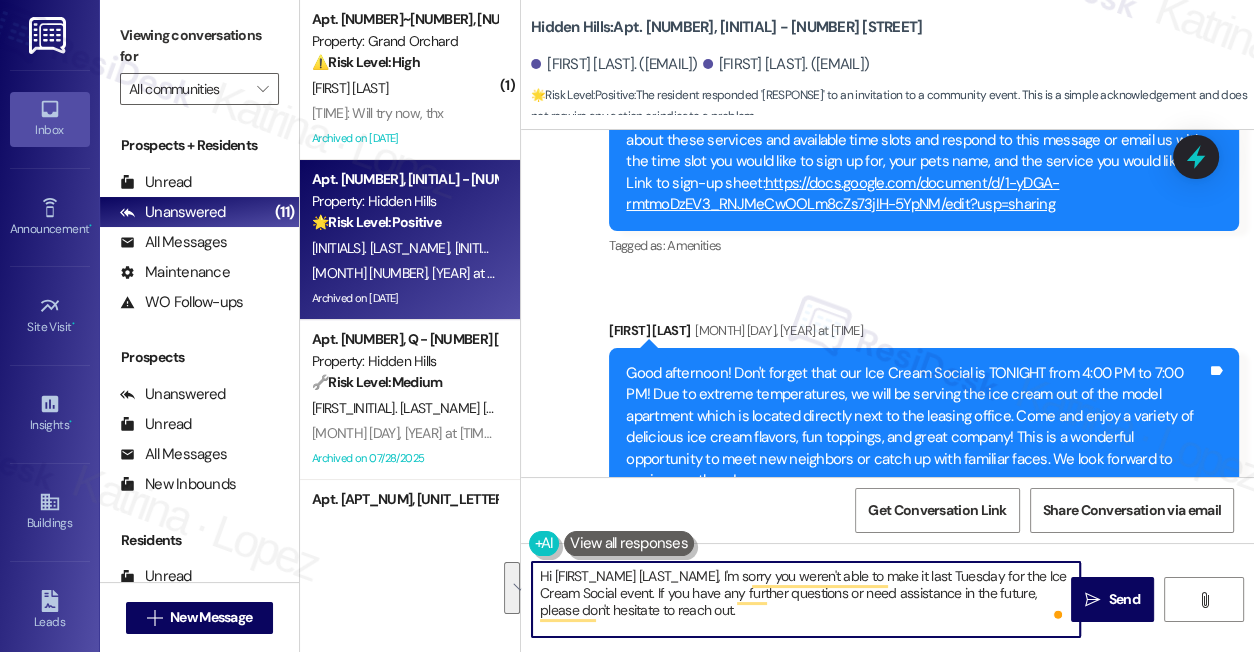click on "Hi [FIRST_NAME] [LAST_NAME], I'm sorry you weren't able to make it last Tuesday for the Ice Cream Social event. If you have any further questions or need assistance in the future, please don't hesitate to reach out." at bounding box center (806, 599) 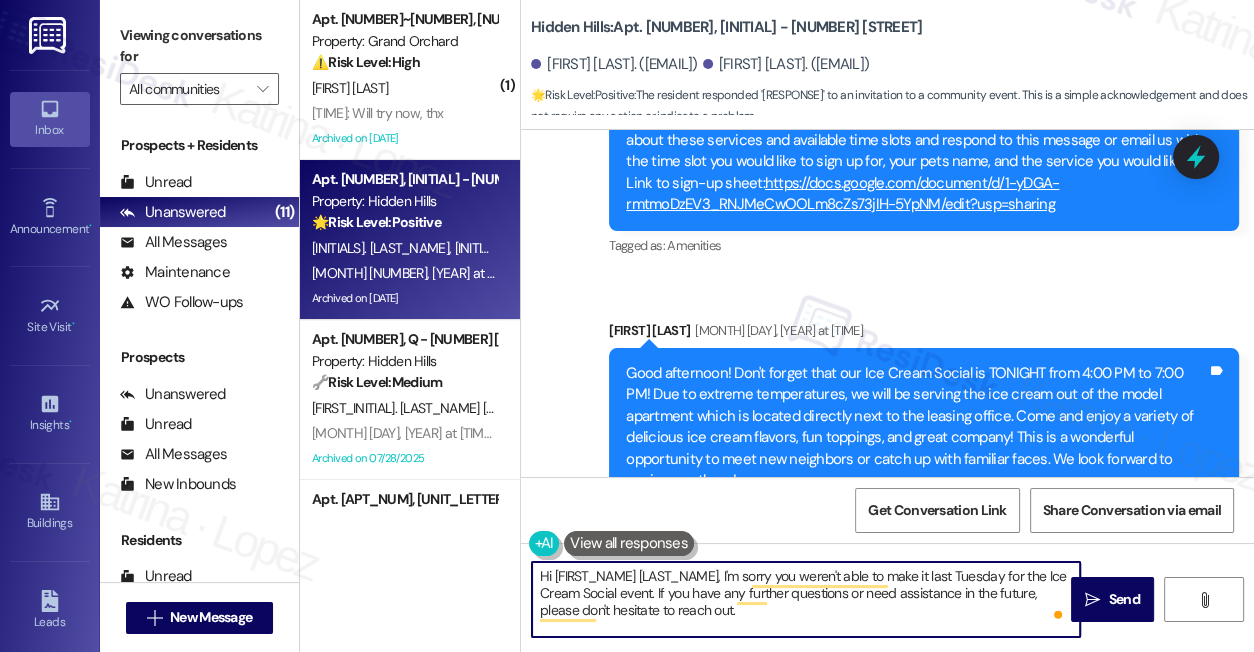 scroll, scrollTop: 25218, scrollLeft: 0, axis: vertical 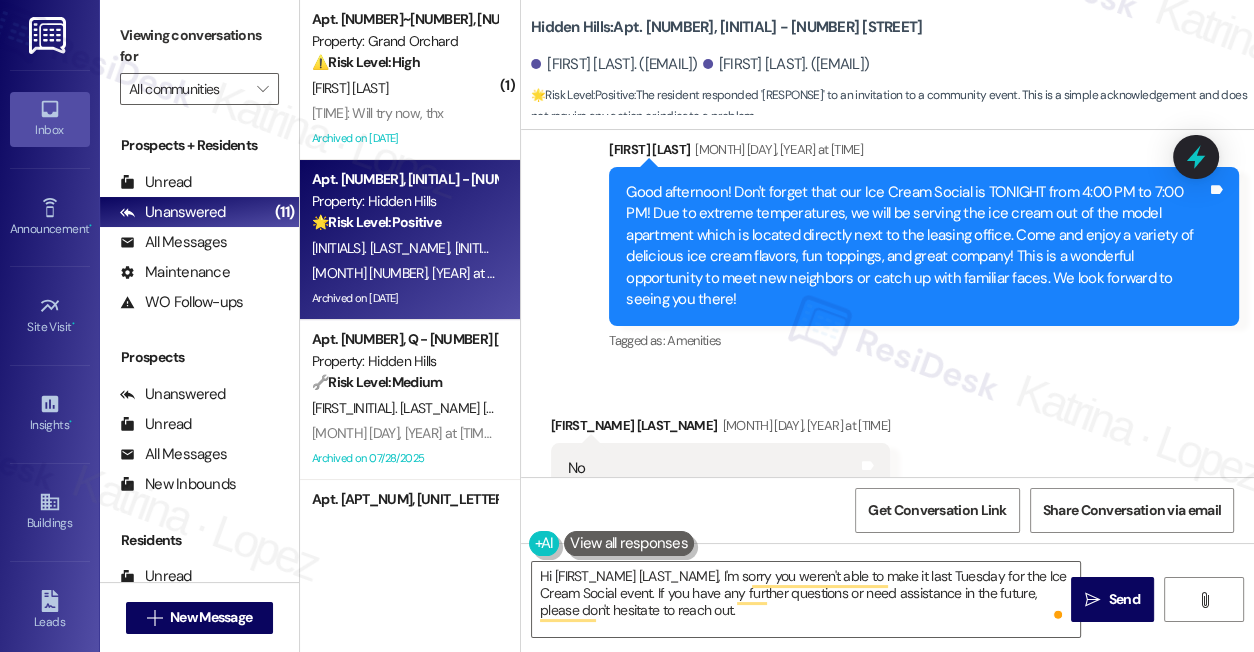 click on "Viewing conversations for" at bounding box center [199, 46] 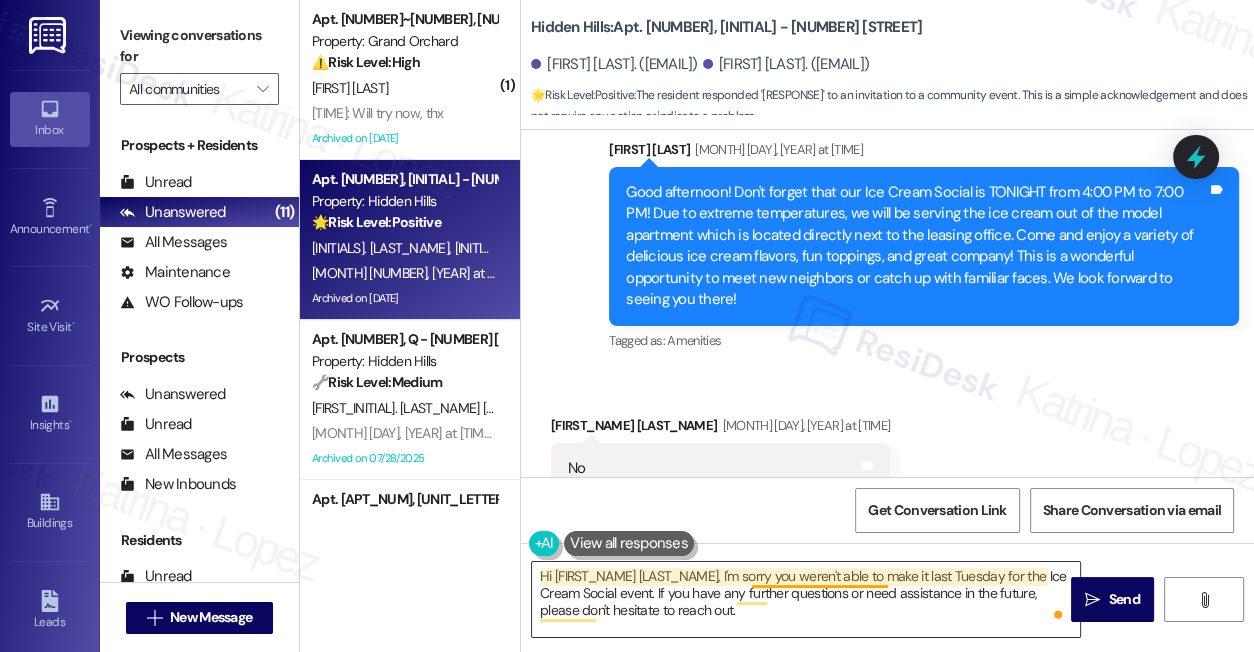 click on "Hi [FIRST_NAME] [LAST_NAME], I'm sorry you weren't able to make it last Tuesday for the Ice Cream Social event. If you have any further questions or need assistance in the future, please don't hesitate to reach out." at bounding box center [806, 599] 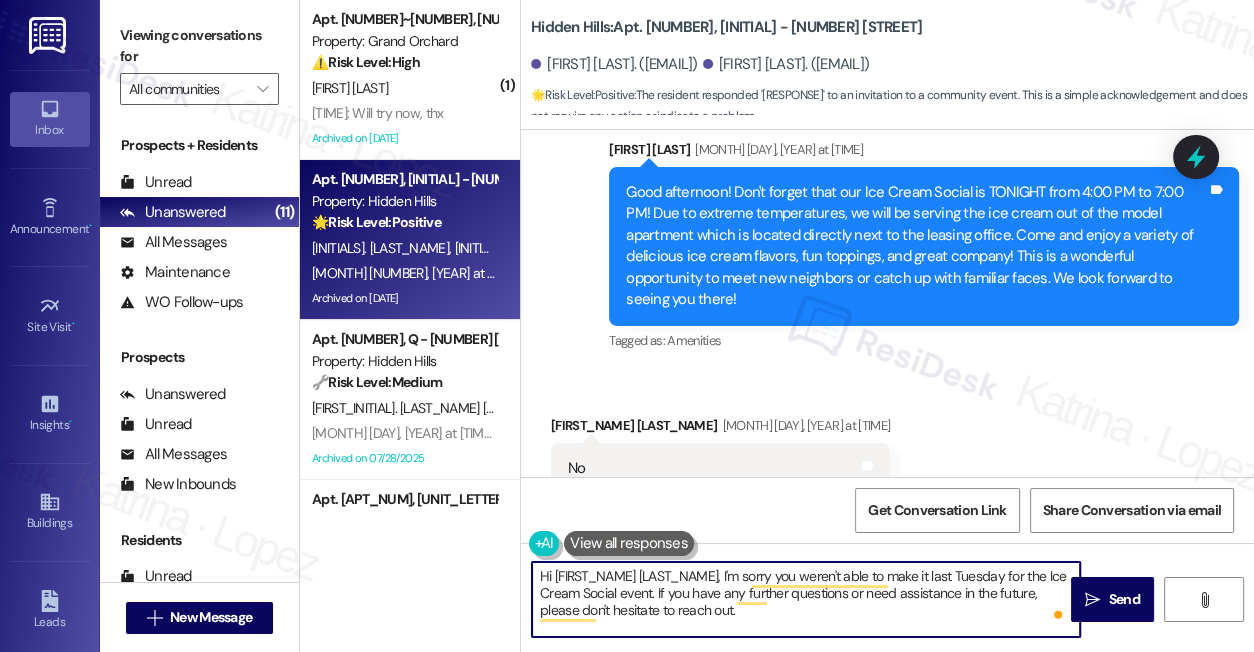 click on "Good afternoon! Don't forget that our Ice Cream Social is TONIGHT from 4:00 PM to 7:00 PM! Due to extreme temperatures, we will be serving the ice cream out of the model apartment which is located directly next to the leasing office.  Come and enjoy a variety of delicious ice cream flavors, fun toppings, and great company!  This is a wonderful opportunity to meet new neighbors or catch up with familiar faces.  We look forward to seeing you there!" at bounding box center (916, 246) 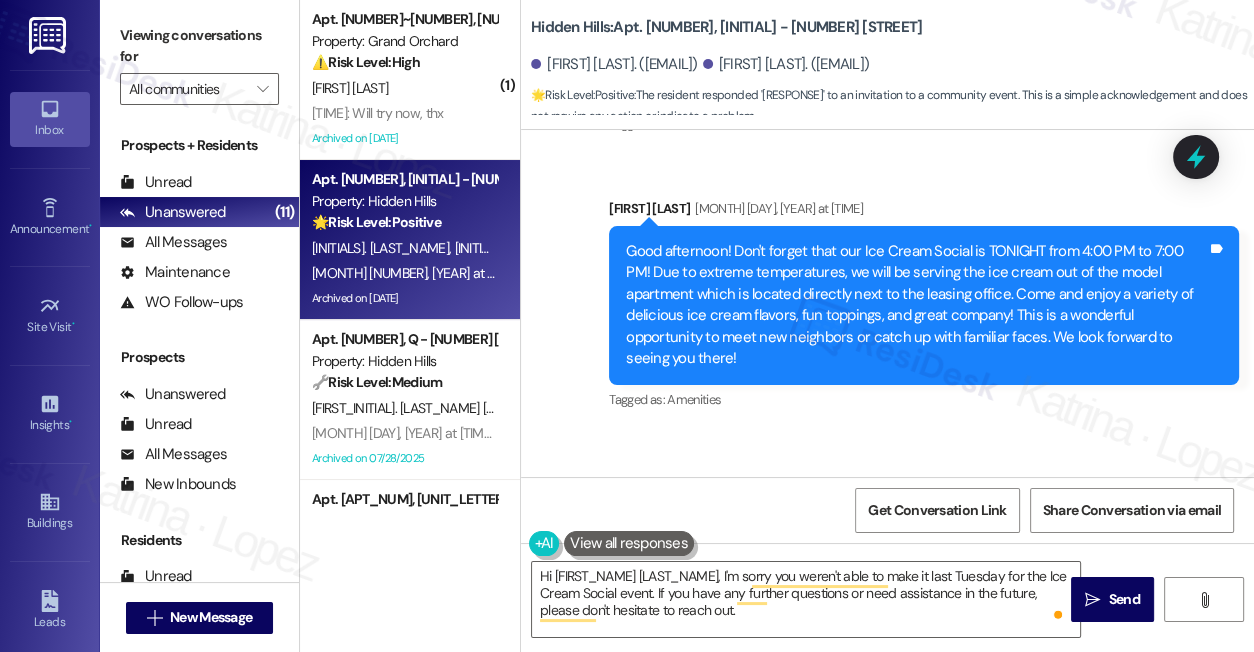 scroll, scrollTop: 25128, scrollLeft: 0, axis: vertical 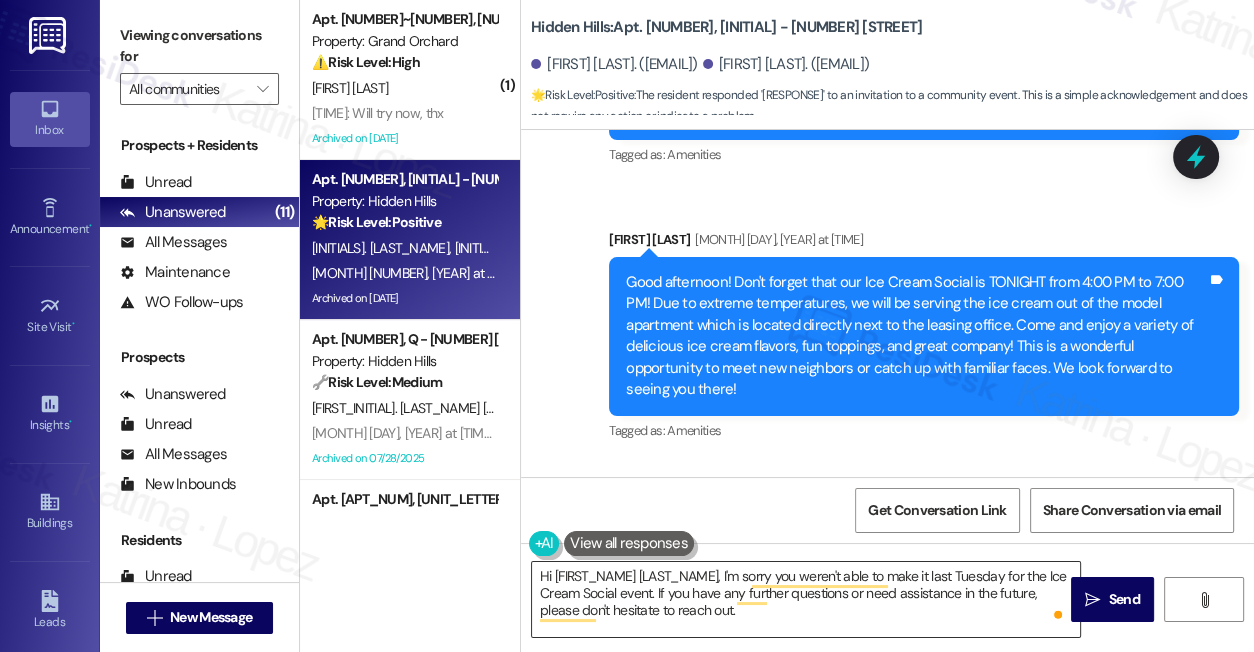 click on "Hi [FIRST_NAME] [LAST_NAME], I'm sorry you weren't able to make it last Tuesday for the Ice Cream Social event. If you have any further questions or need assistance in the future, please don't hesitate to reach out." at bounding box center [806, 599] 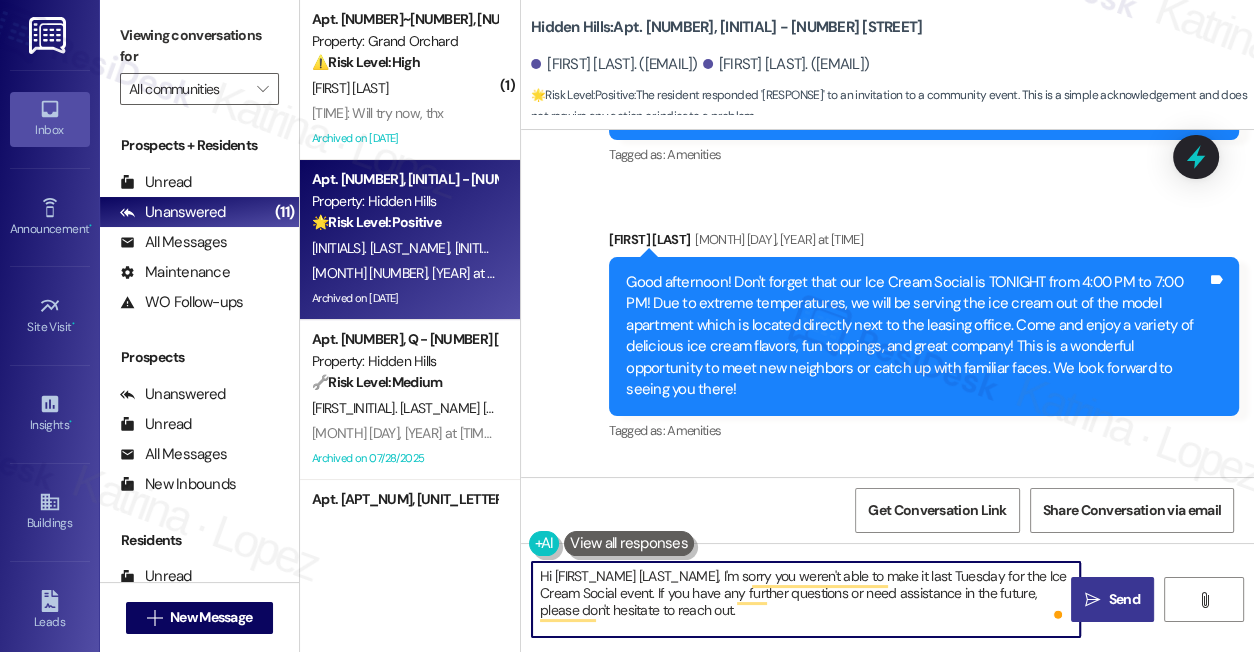 click on "Send" at bounding box center (1123, 599) 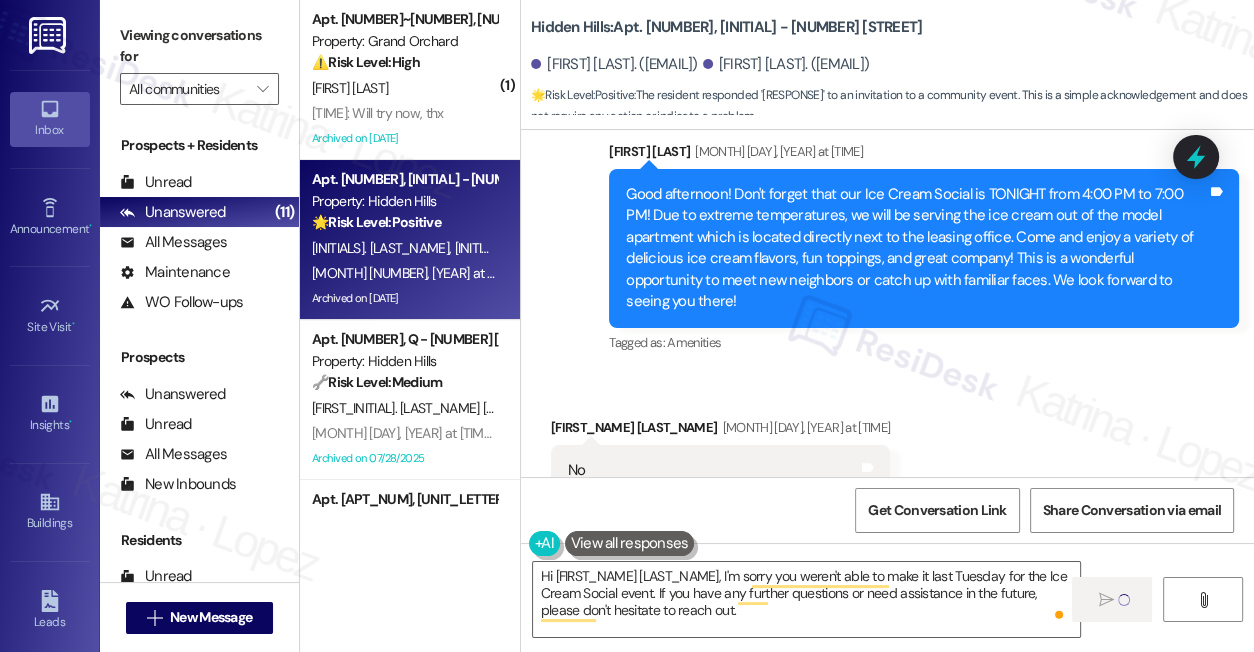 scroll, scrollTop: 25218, scrollLeft: 0, axis: vertical 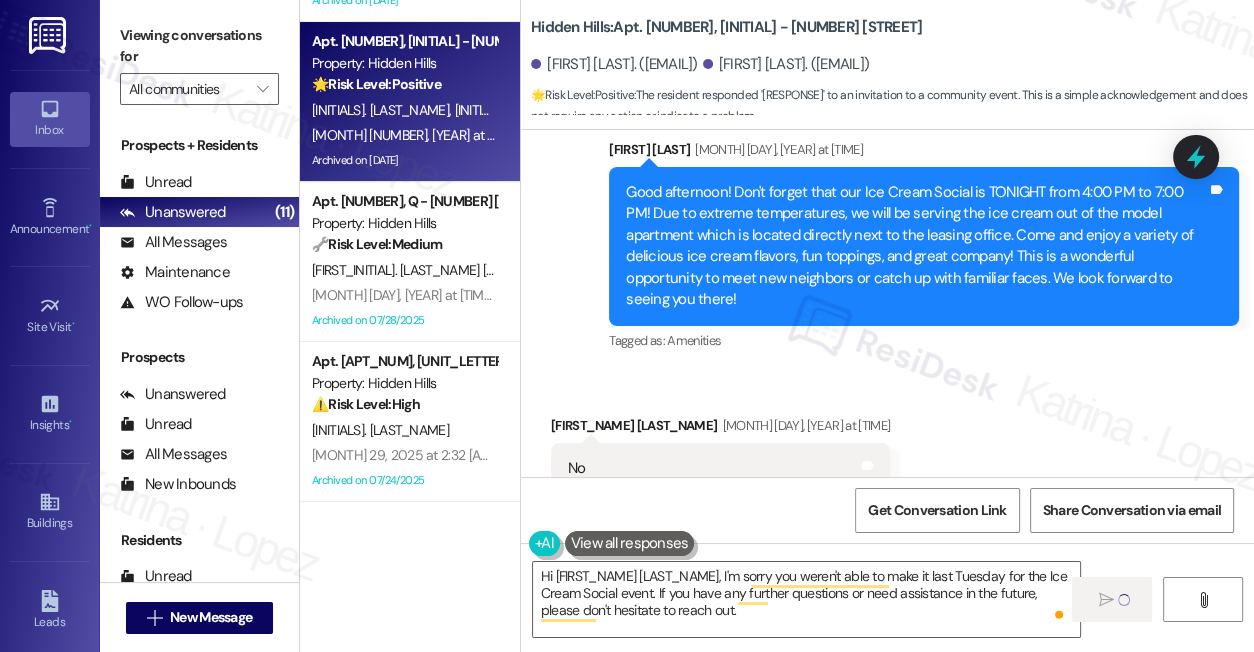 type 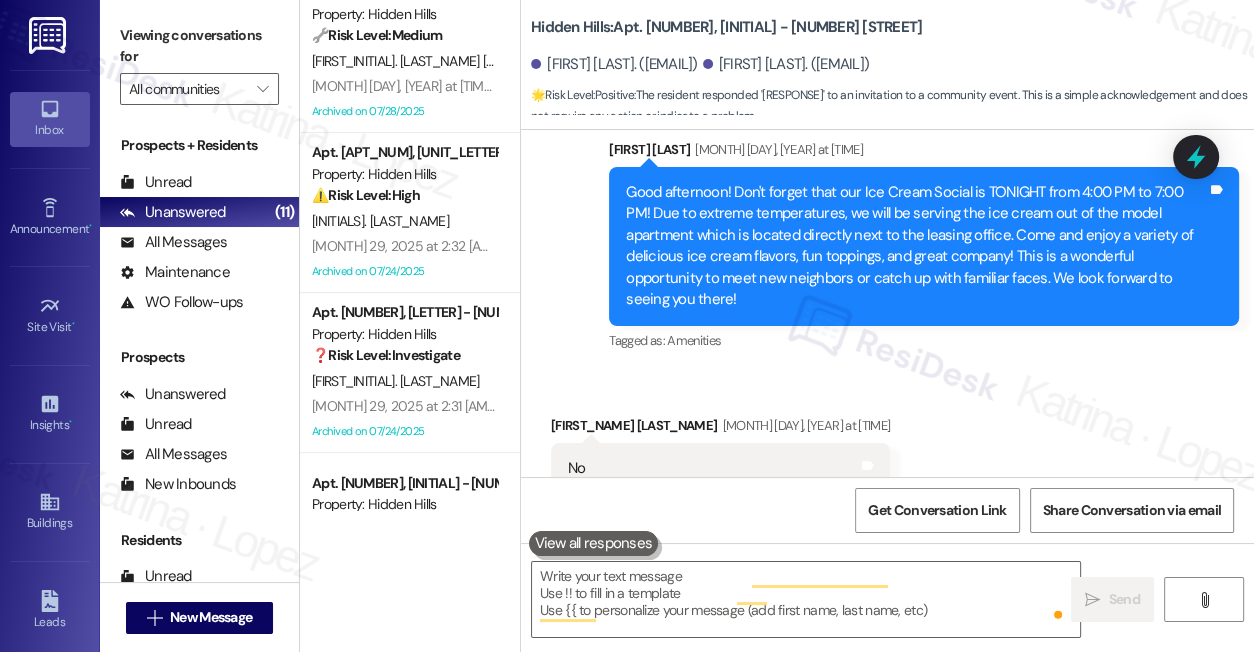 scroll, scrollTop: 363, scrollLeft: 0, axis: vertical 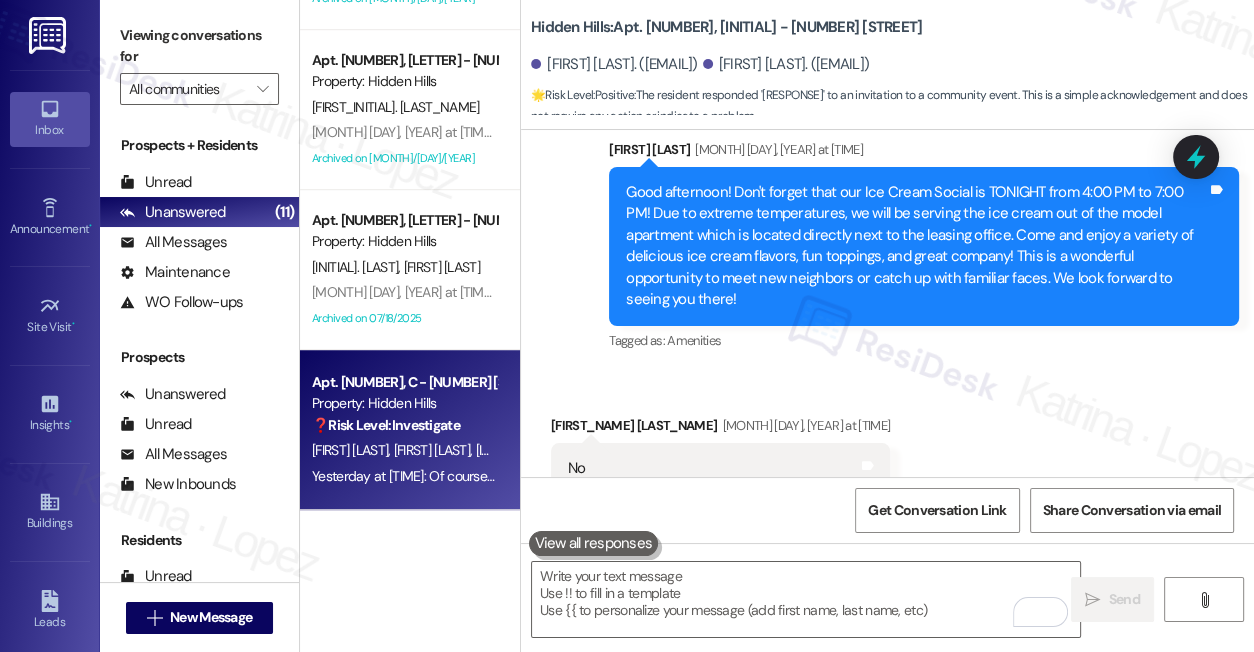 click on "Apt. [APT_NUM], [UNIT_LETTER] - [STREET_NUM] [STREET] [STREET_NAME] Property: Hidden Hills ❓ Risk Level: Investigate" at bounding box center (404, 404) 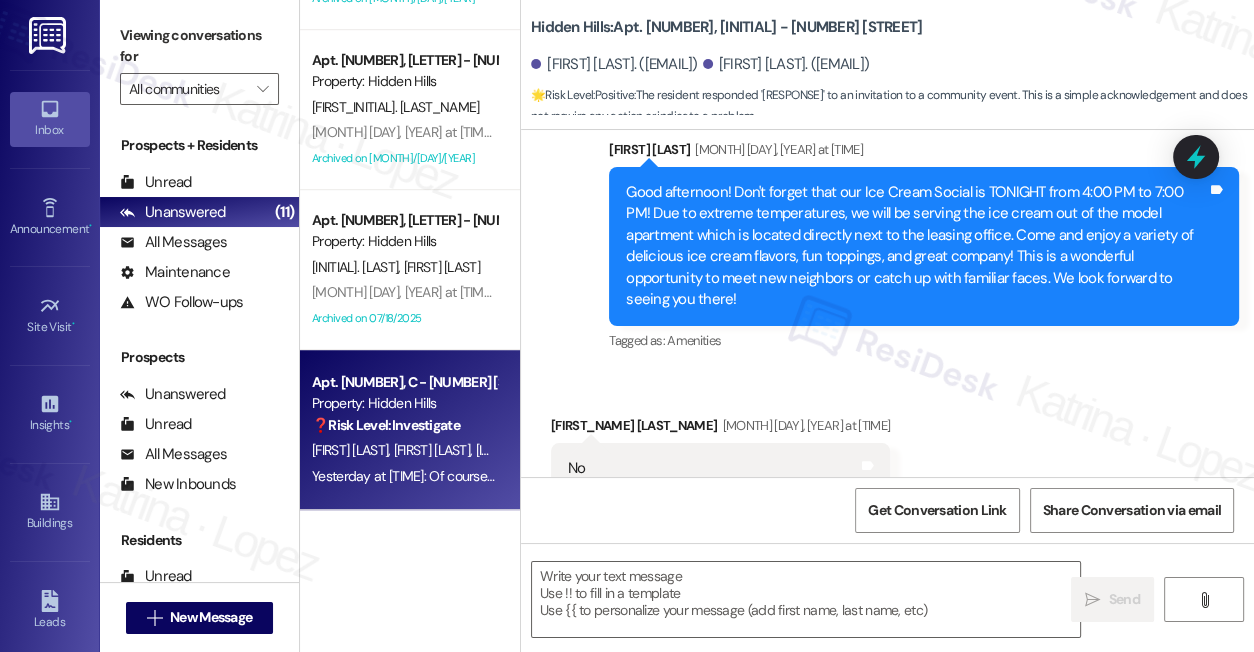 type on "Fetching suggested responses. Please feel free to read through the conversation in the meantime." 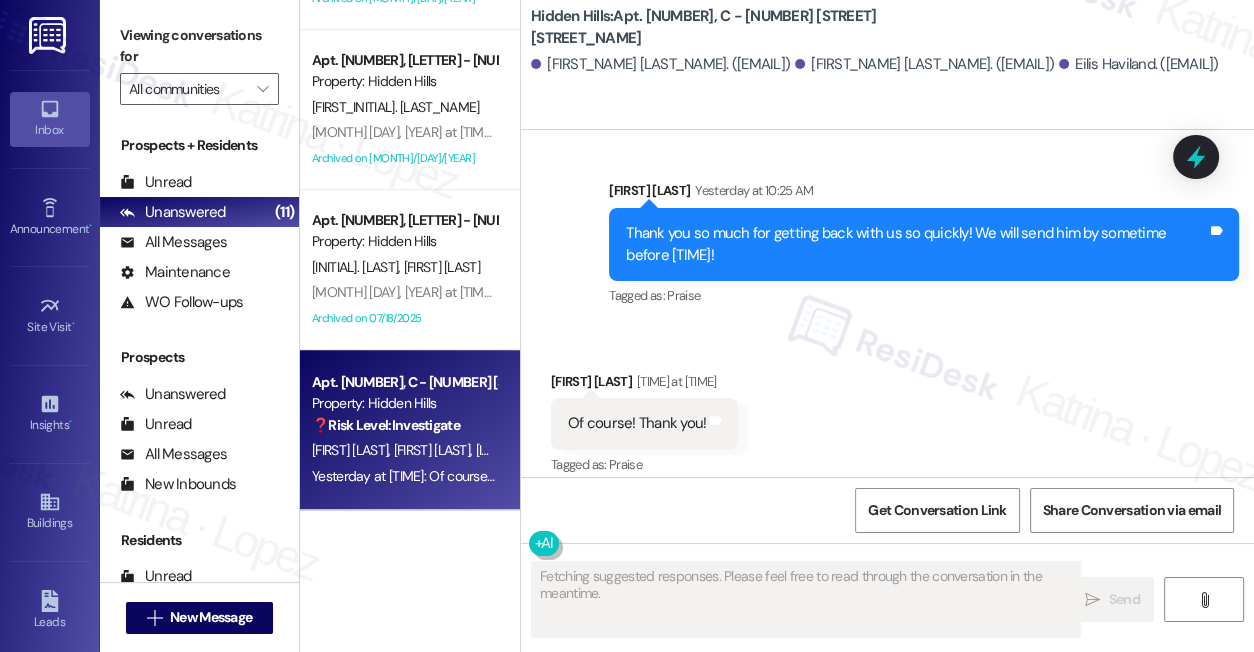 scroll, scrollTop: 32272, scrollLeft: 0, axis: vertical 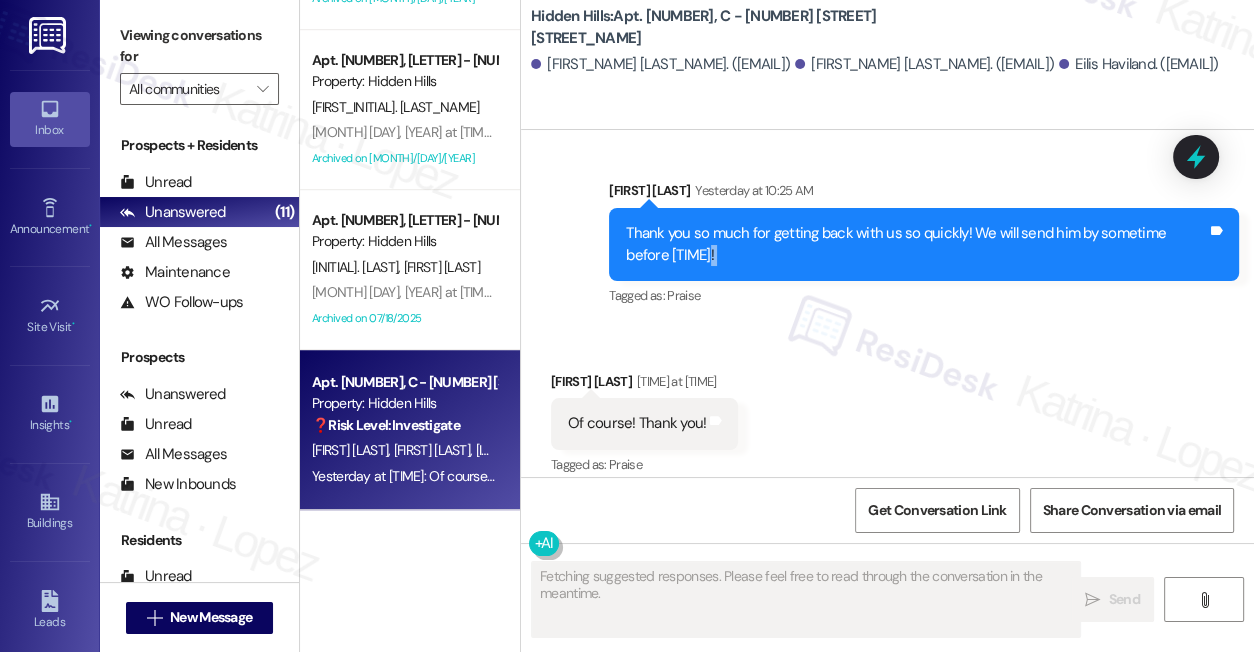 click on "Thank you so much for getting back with us so quickly! We will send him by sometime before [TIME]!" at bounding box center [916, 244] 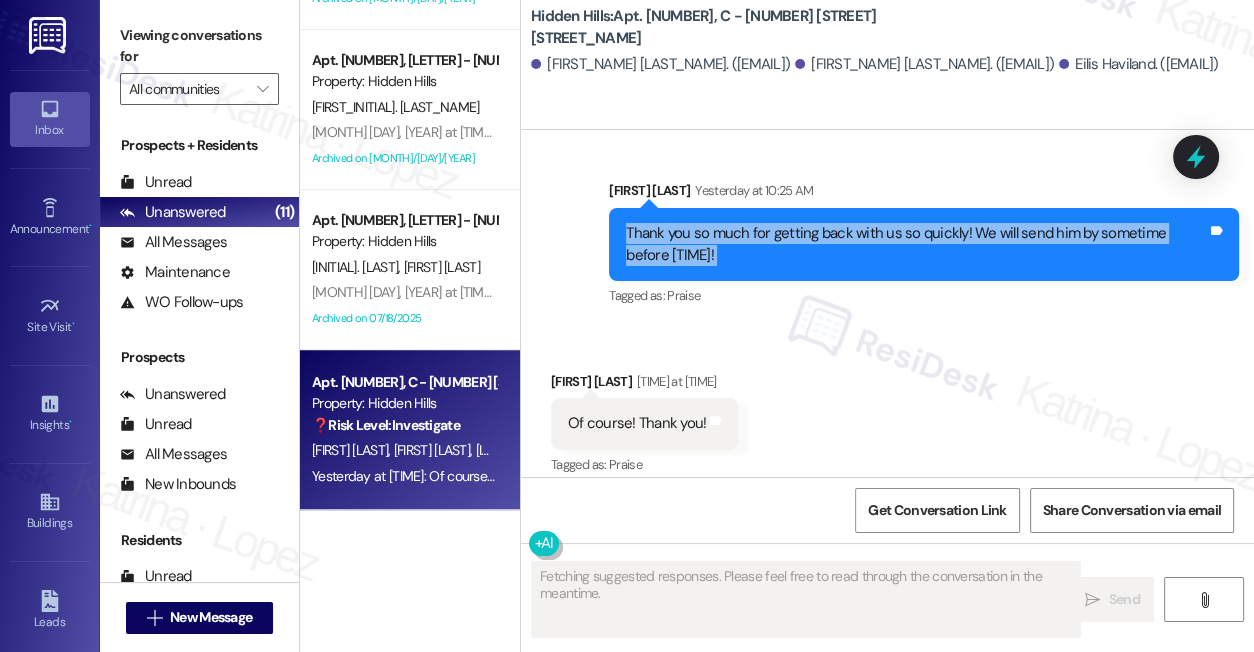 click on "Thank you so much for getting back with us so quickly! We will send him by sometime before [TIME]!" at bounding box center (916, 244) 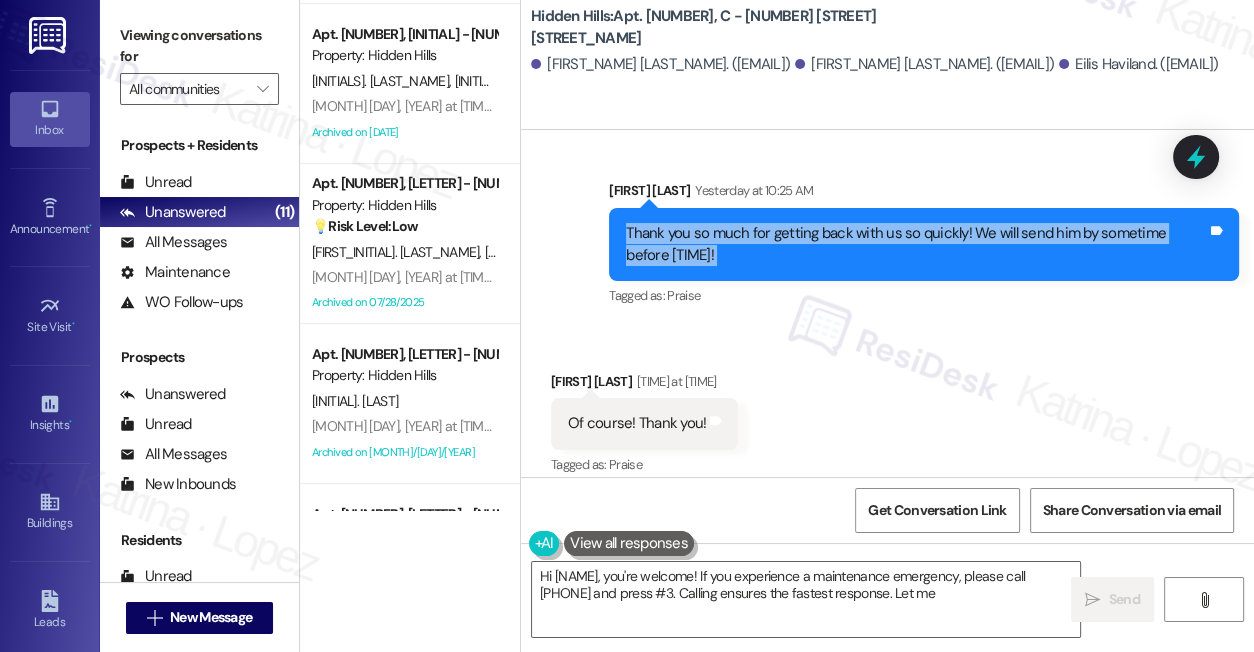 type on "Hi {{first_name}}, you're welcome! If you experience a maintenance emergency, please call [PHONE_NUMBER] and press #[NUMBER]. Calling ensures the fastest response. Let me know if you have any other questions!" 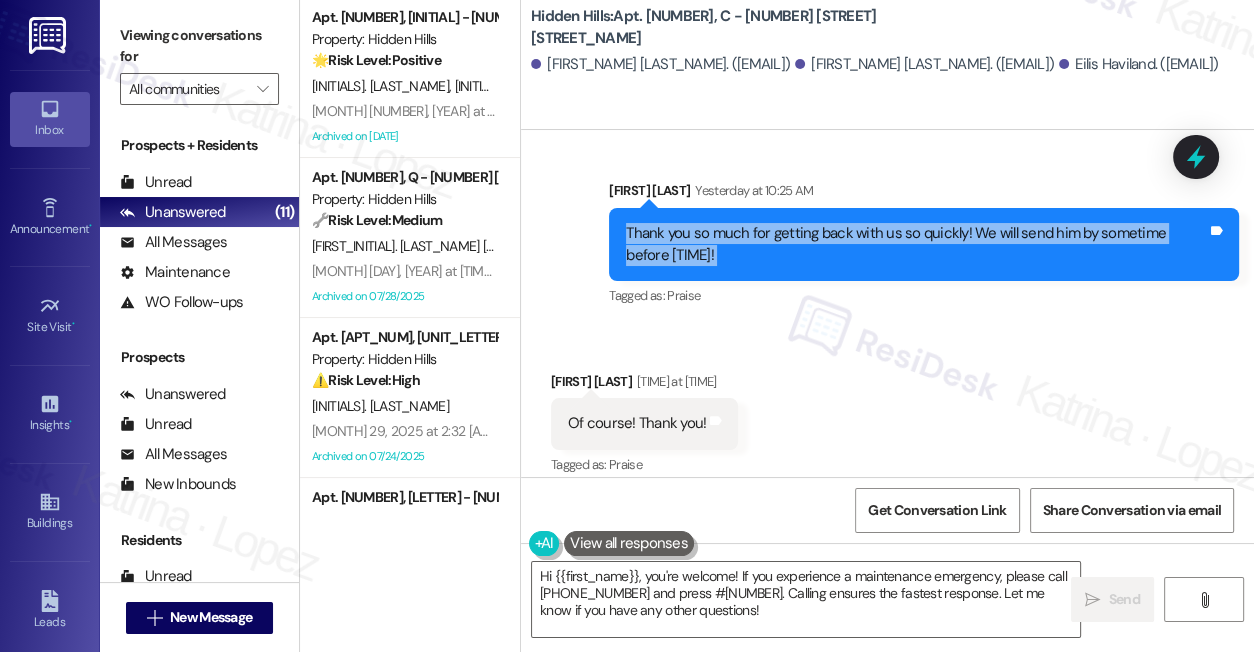 scroll, scrollTop: 0, scrollLeft: 0, axis: both 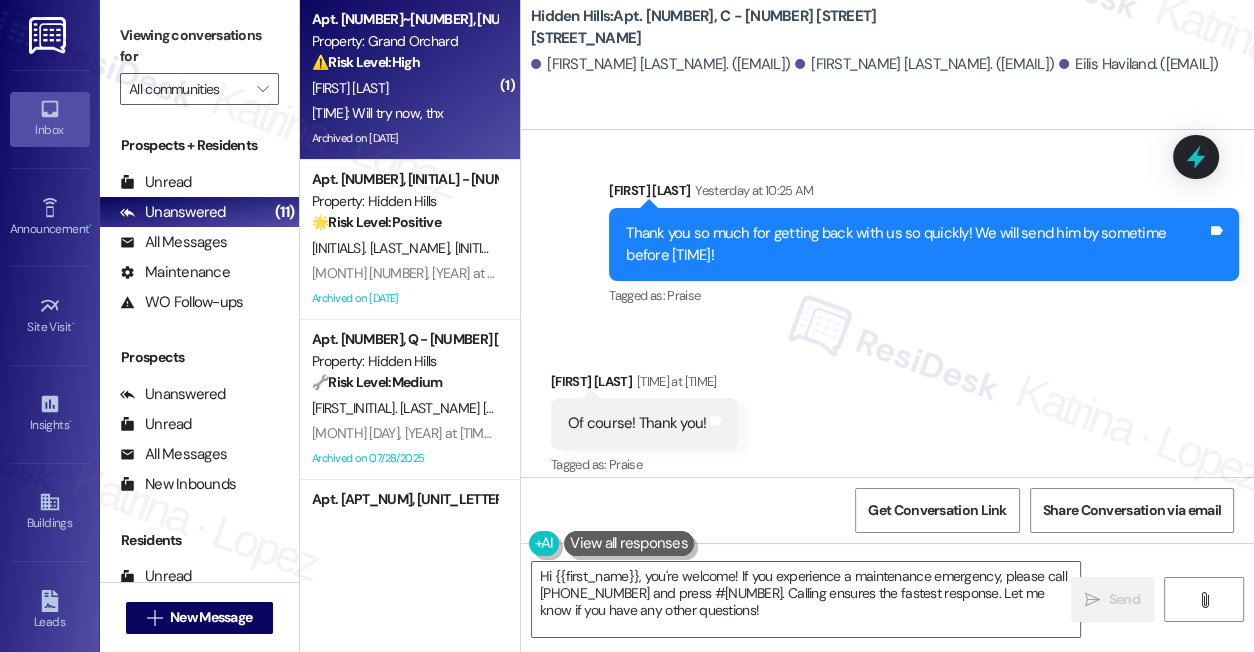 click on "[FIRST] [LAST]" at bounding box center (404, 88) 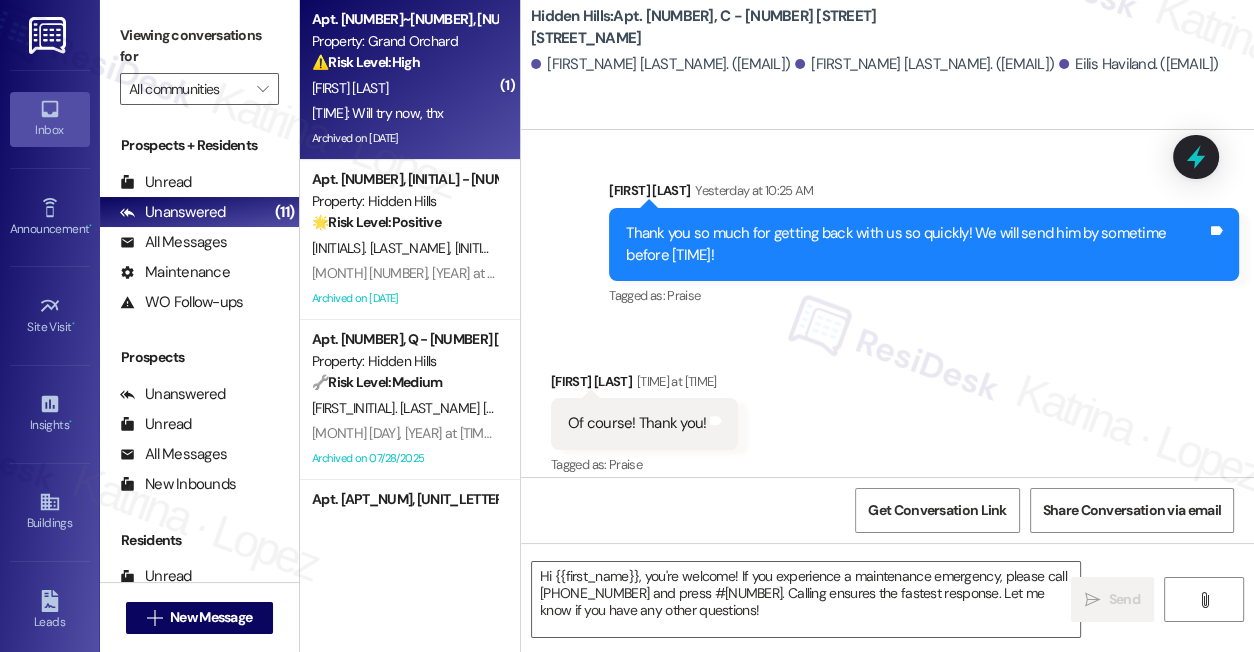 type on "Fetching suggested responses. Please feel free to read through the conversation in the meantime." 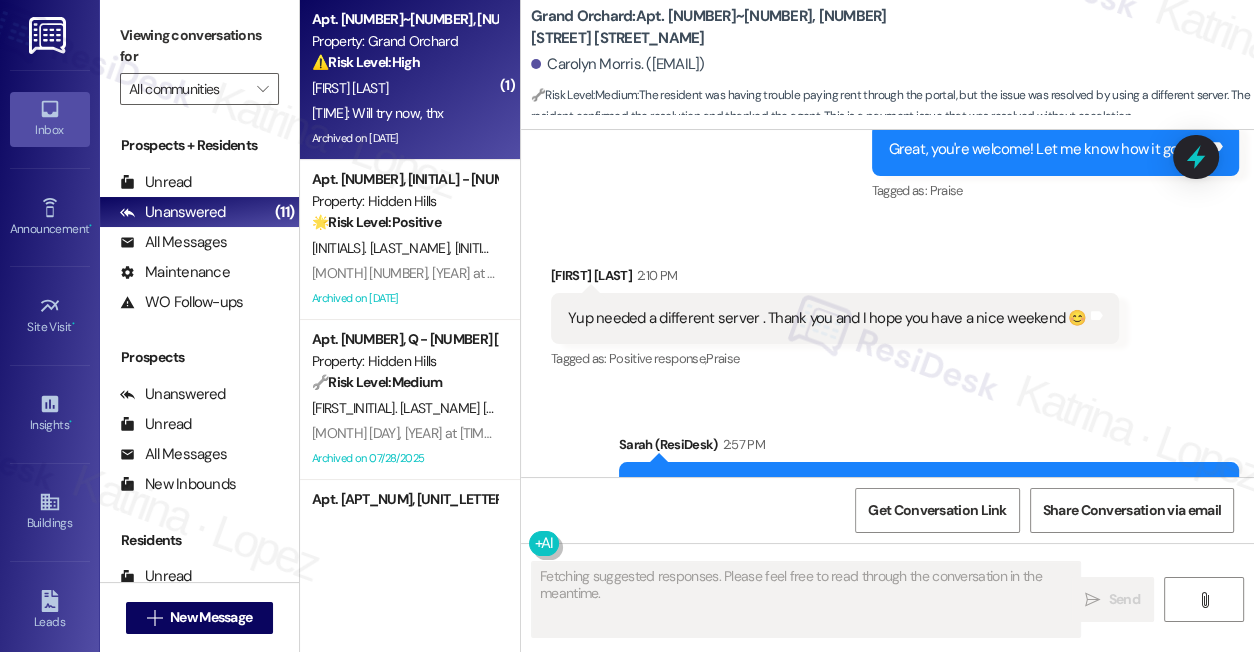 scroll, scrollTop: 20097, scrollLeft: 0, axis: vertical 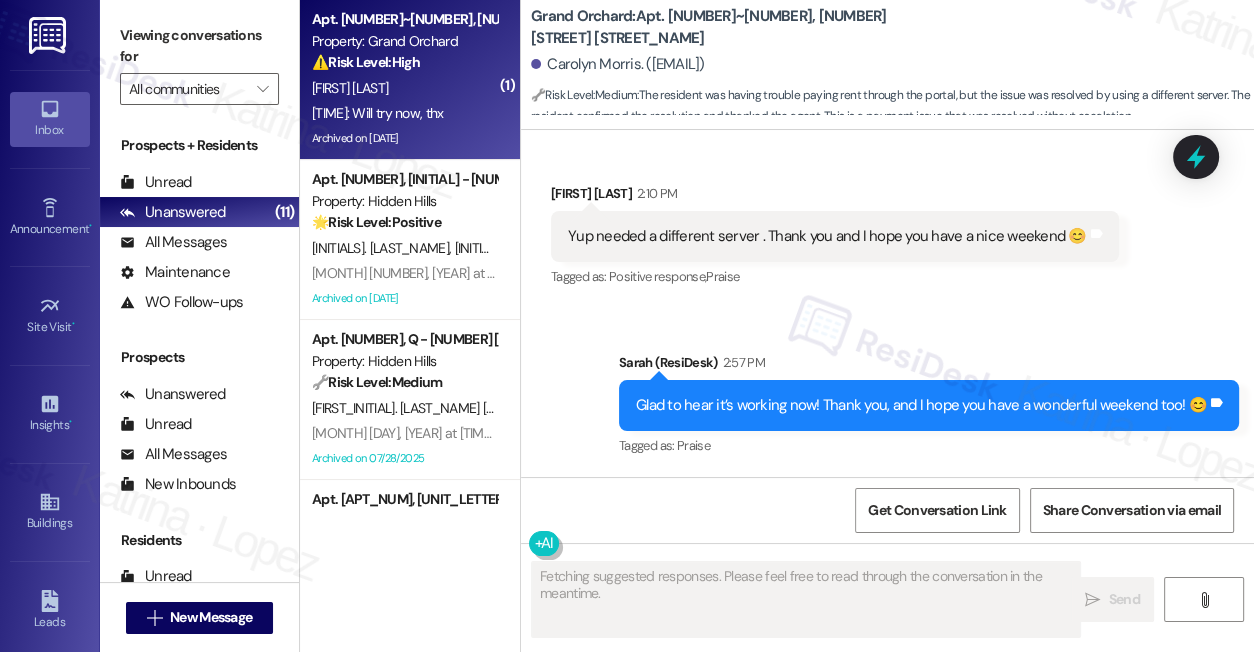 click on "Glad to hear it’s working now! Thank you, and I hope you have a wonderful weekend too! 😊" at bounding box center (921, 405) 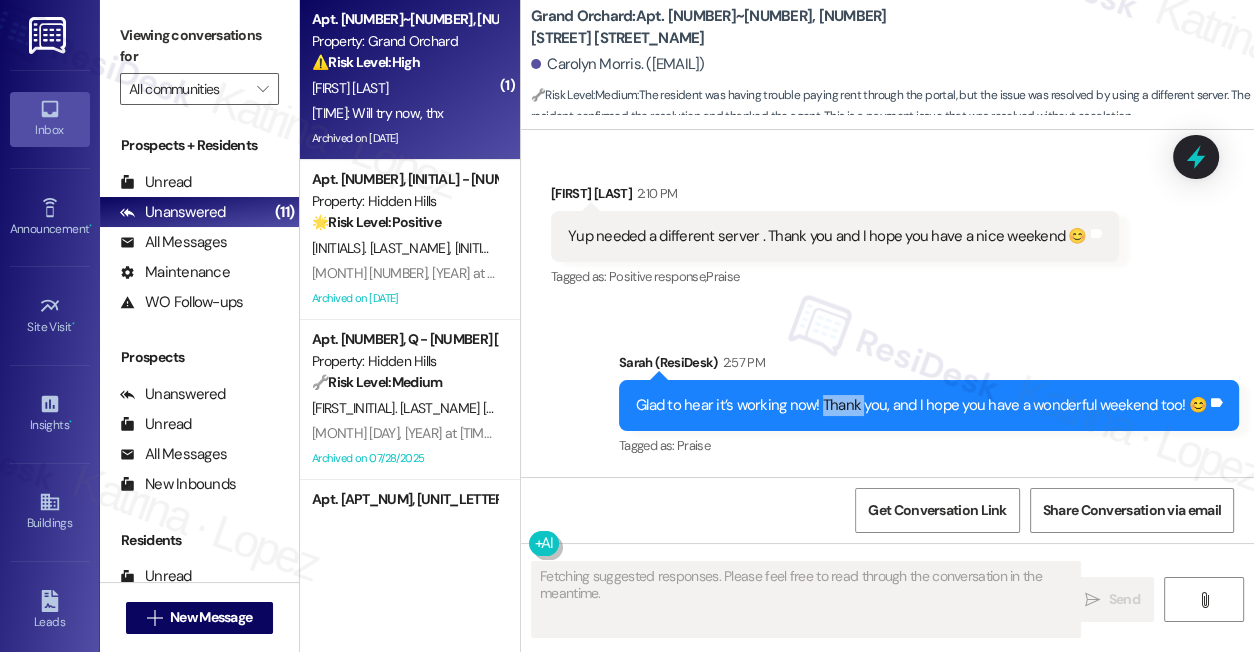 click on "Glad to hear it’s working now! Thank you, and I hope you have a wonderful weekend too! 😊" at bounding box center (921, 405) 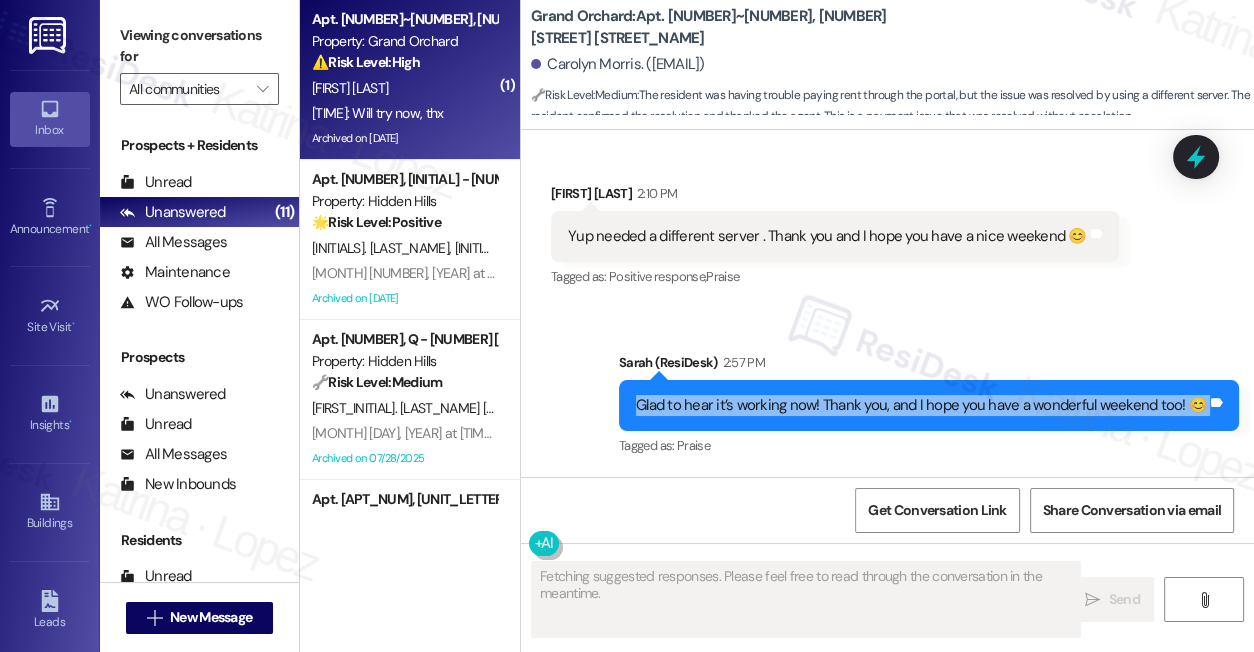 click on "Glad to hear it’s working now! Thank you, and I hope you have a wonderful weekend too! 😊" at bounding box center [921, 405] 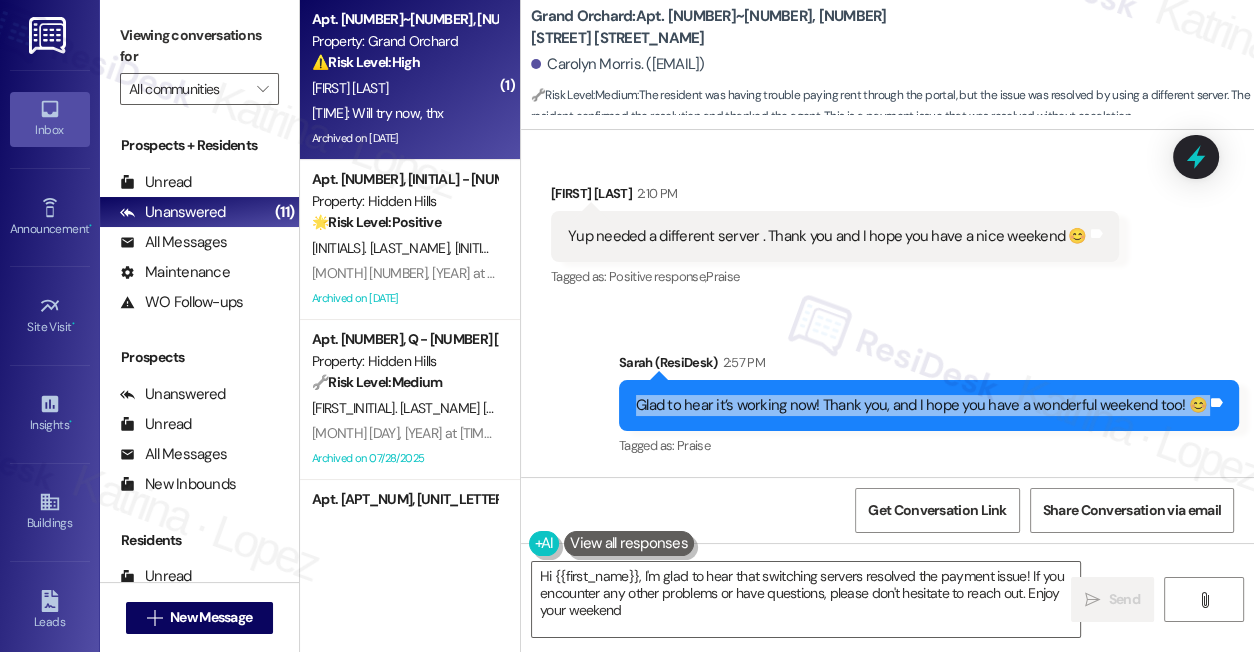 type on "Hi [FIRST_NAME], I'm glad to hear that switching servers resolved the payment issue! If you encounter any other problems or have questions, please don't hesitate to reach out. Enjoy your weekend!" 